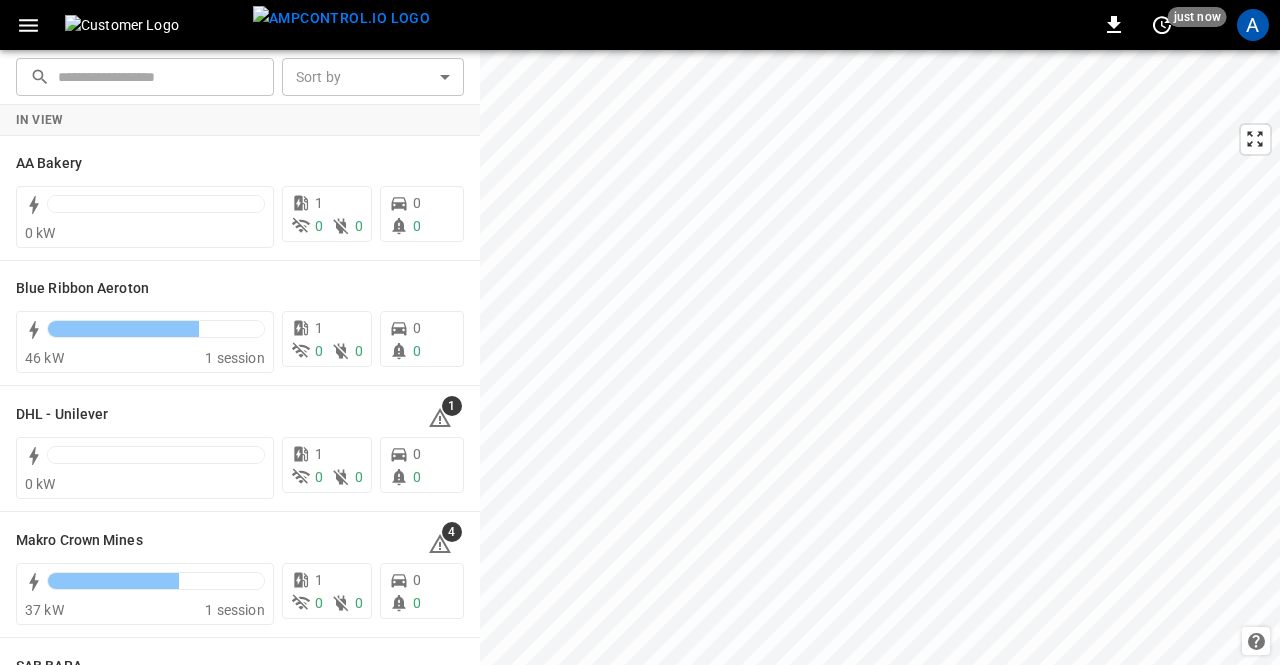 scroll, scrollTop: 0, scrollLeft: 0, axis: both 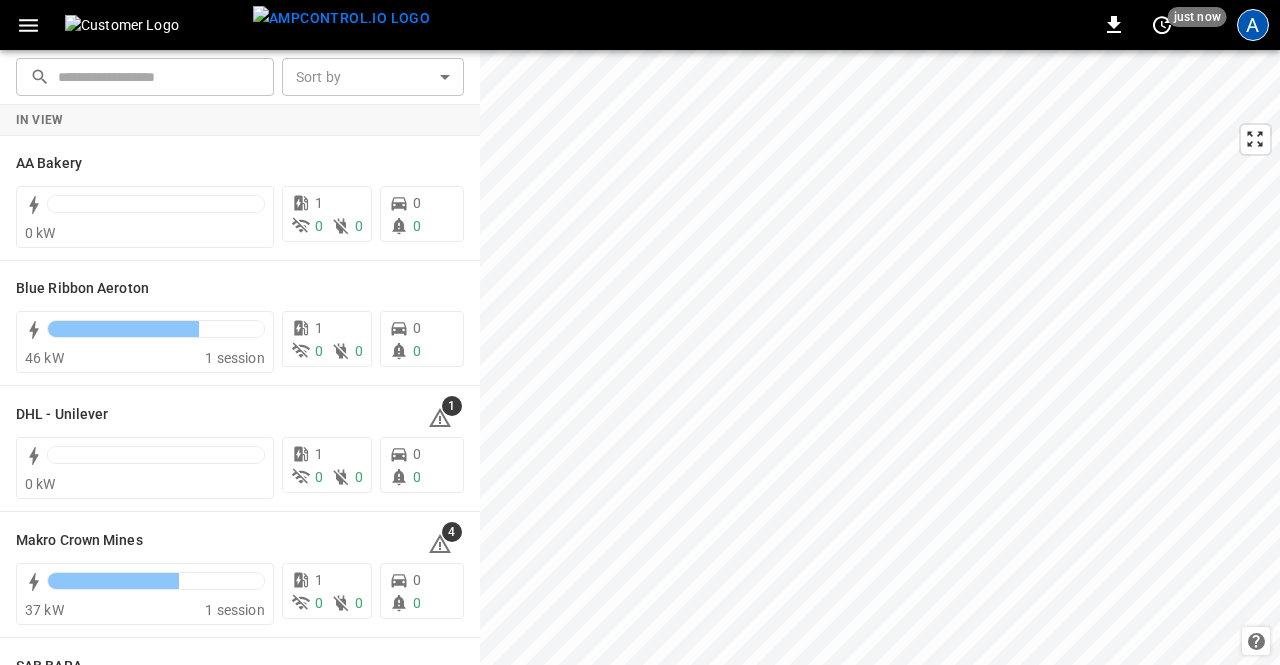click on "A" at bounding box center (1253, 25) 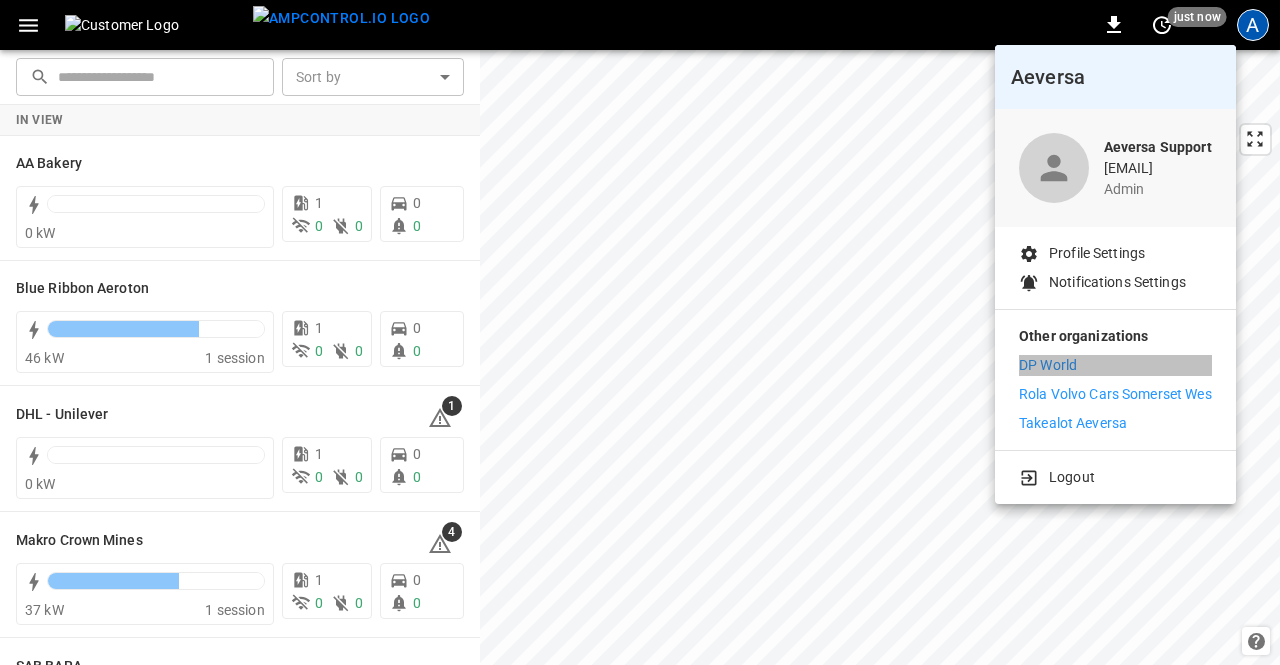 click on "DP World" at bounding box center [1048, 365] 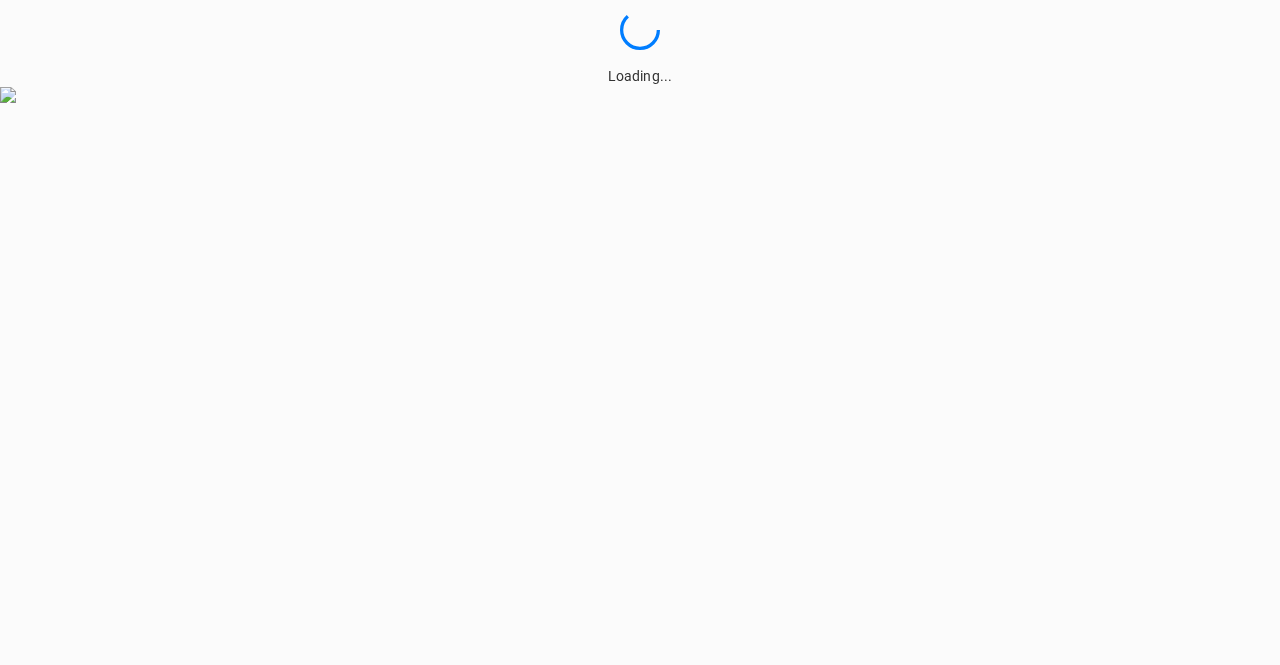 scroll, scrollTop: 0, scrollLeft: 0, axis: both 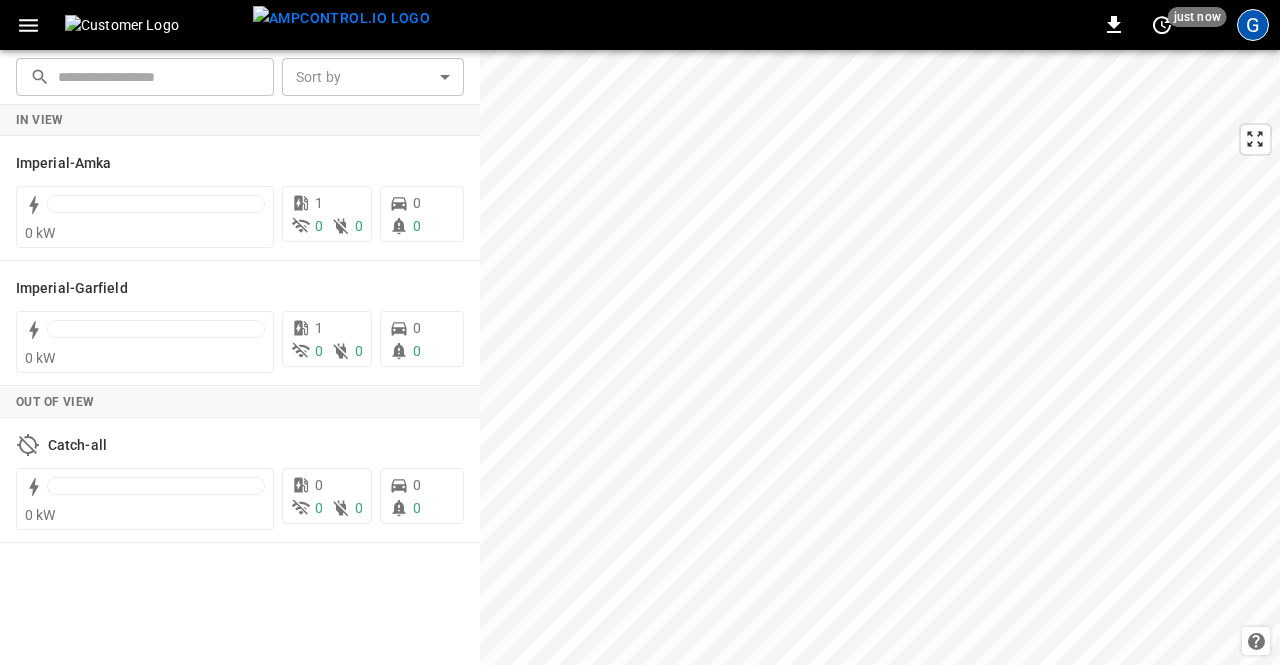 click on "G" at bounding box center (1253, 25) 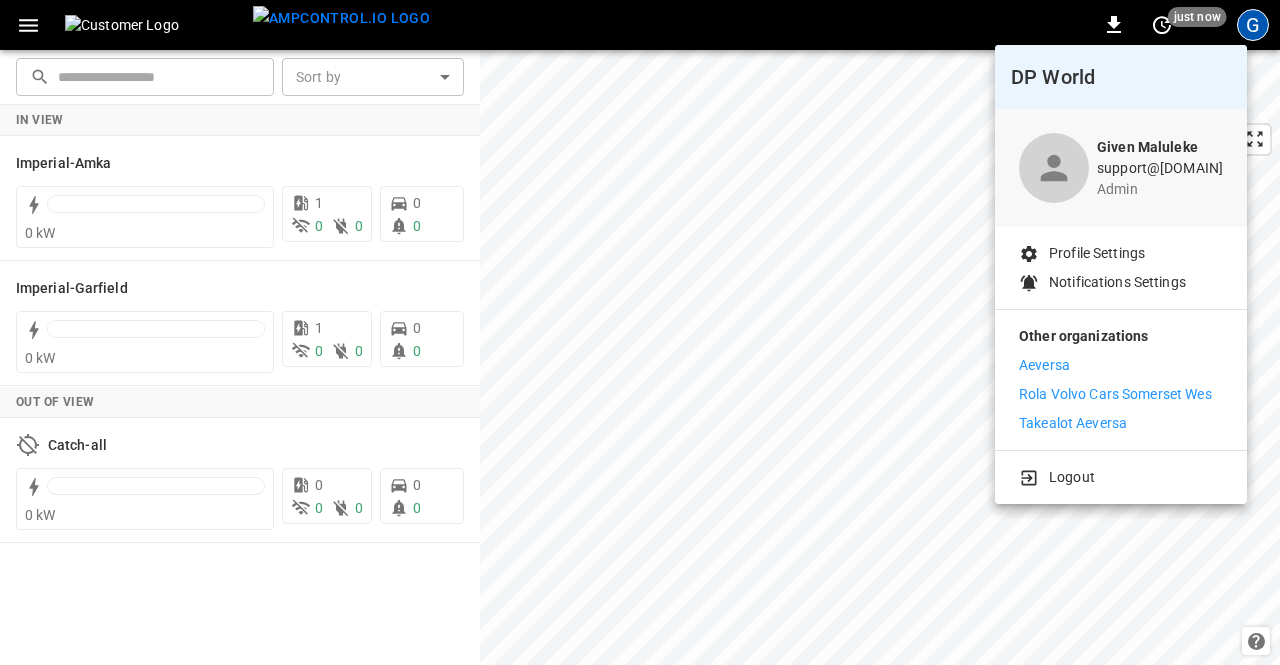 click on "Rola Volvo Cars Somerset Wes" at bounding box center [1115, 394] 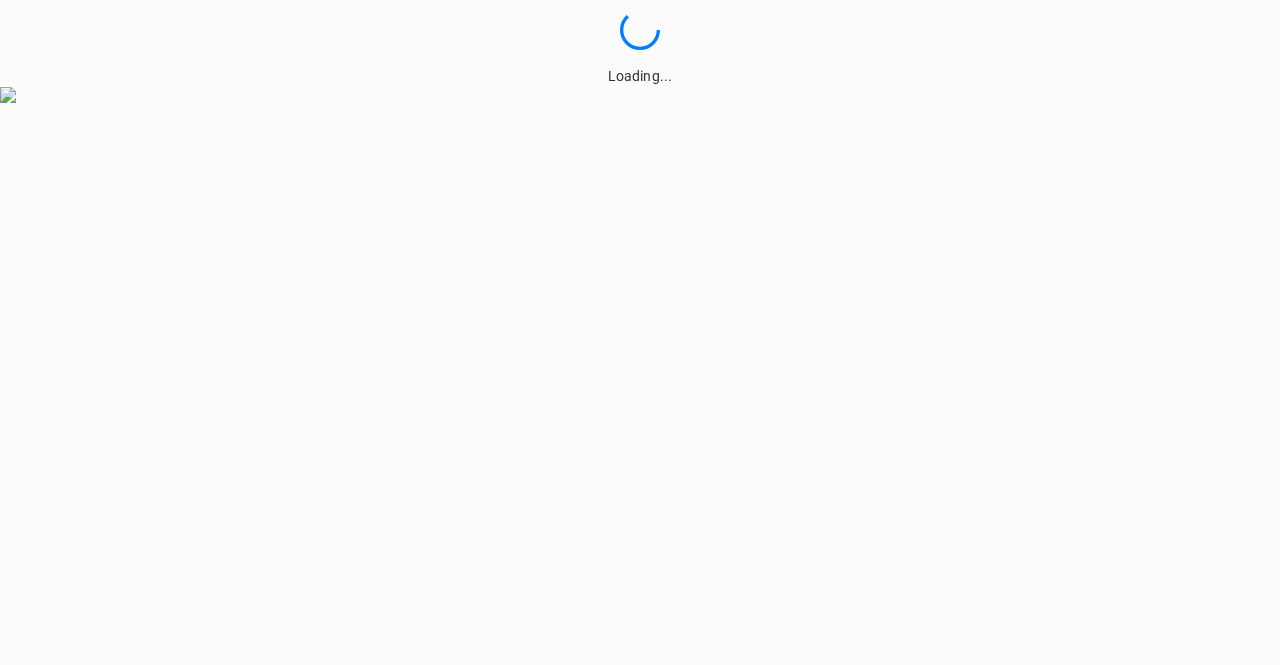 scroll, scrollTop: 0, scrollLeft: 0, axis: both 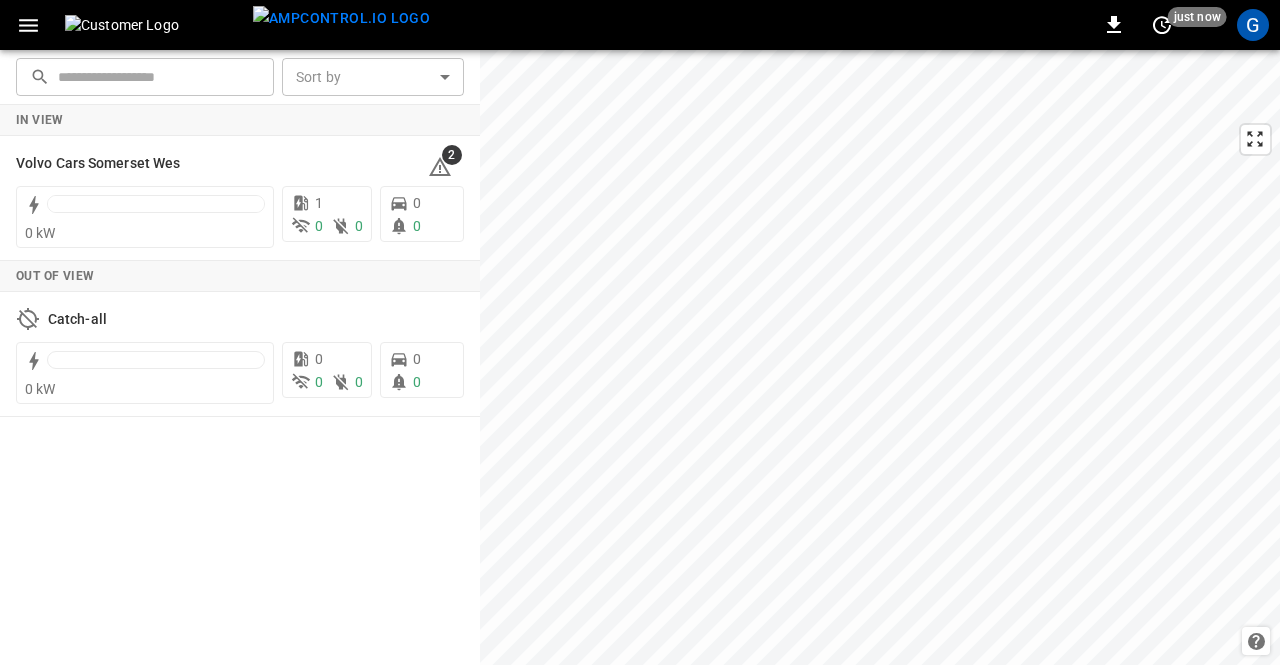 click 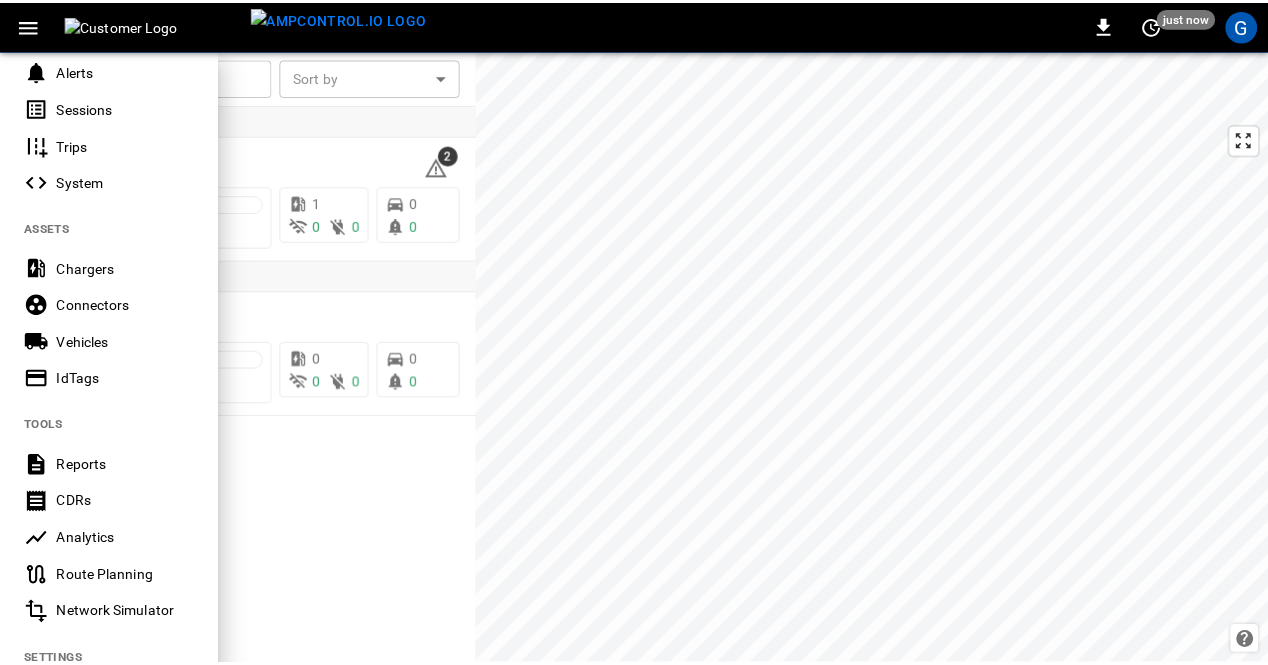 scroll, scrollTop: 300, scrollLeft: 0, axis: vertical 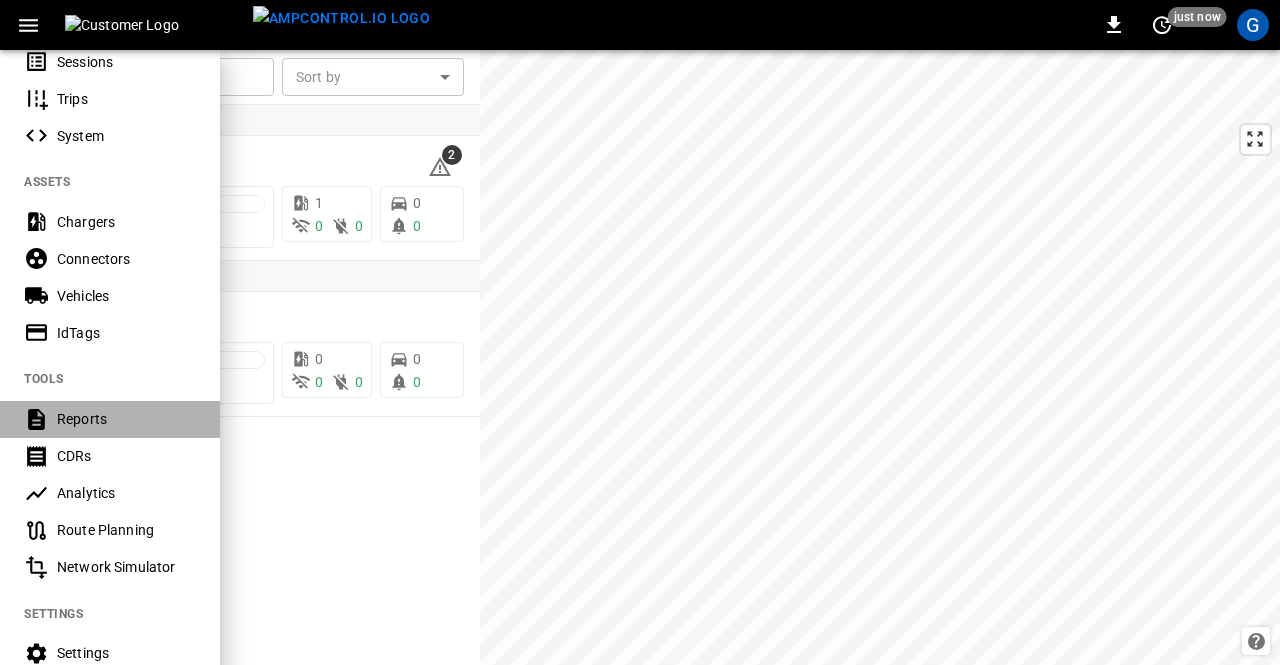 click on "Reports" at bounding box center (126, 419) 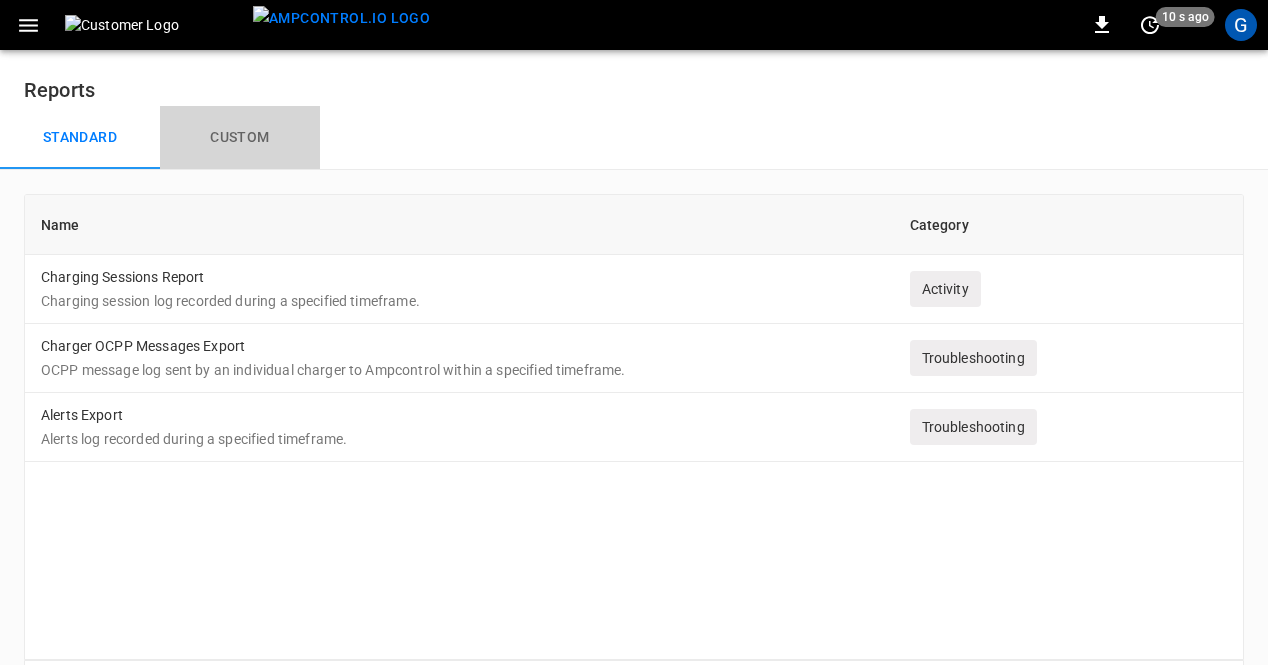 click on "Custom" at bounding box center [240, 138] 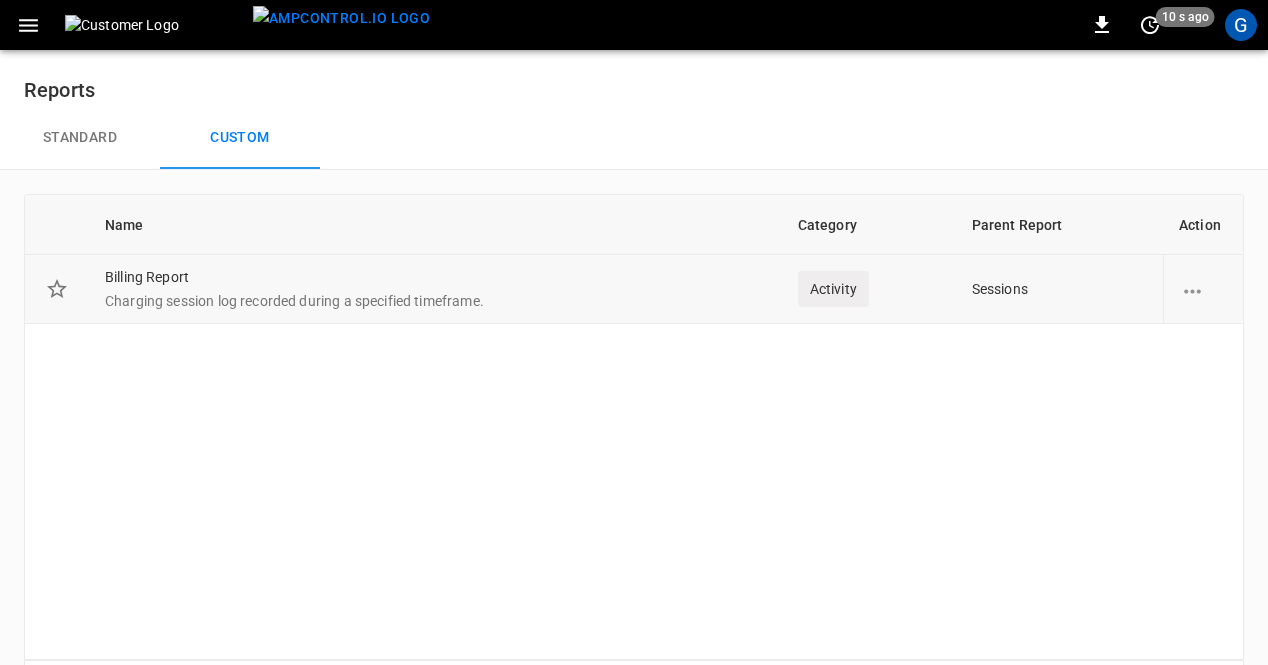click on "Charging session log recorded during a specified timeframe." at bounding box center (435, 301) 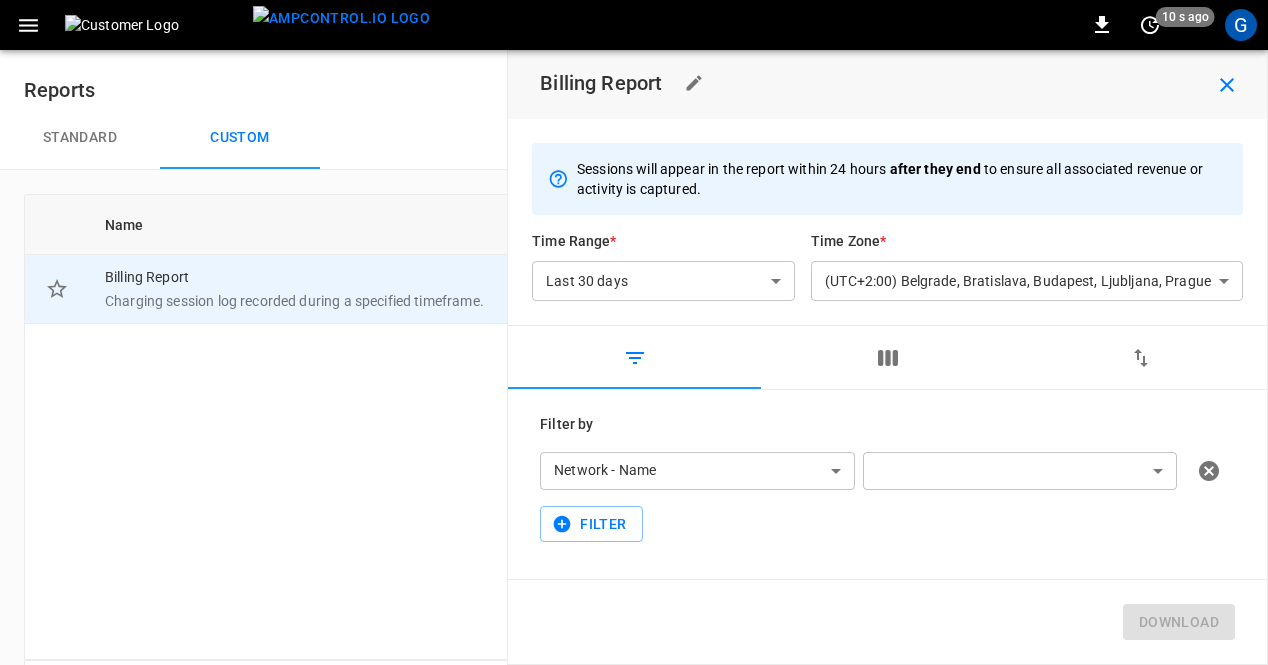 click 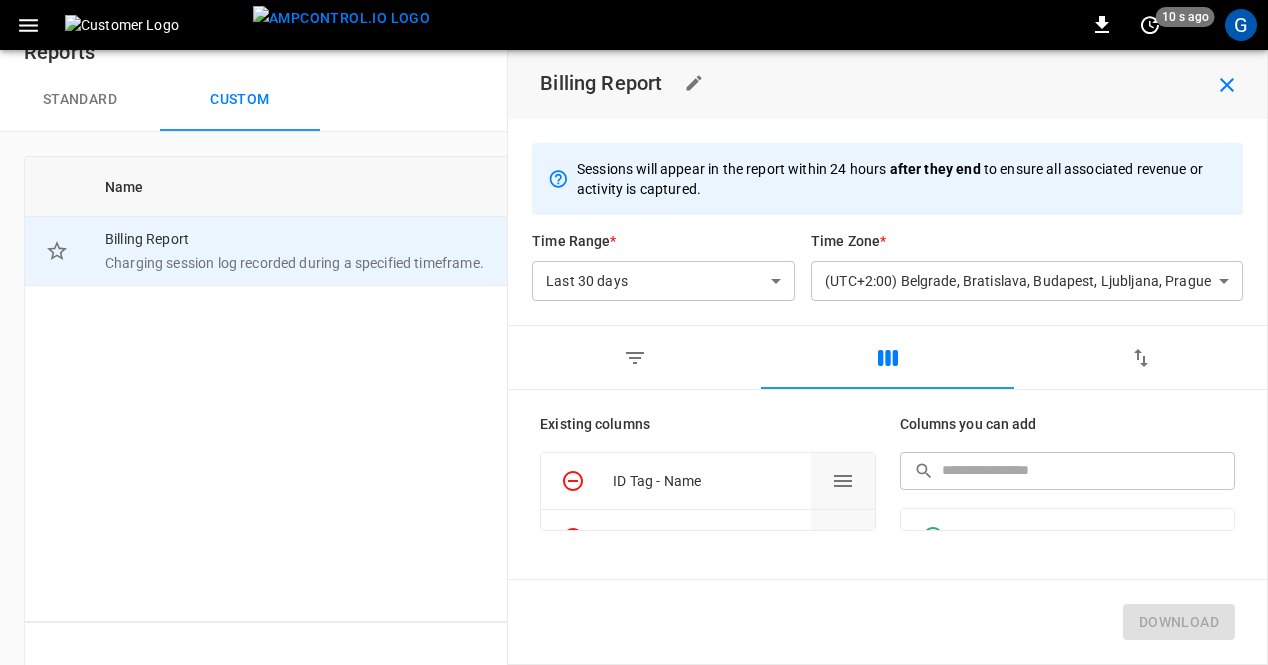 scroll, scrollTop: 72, scrollLeft: 0, axis: vertical 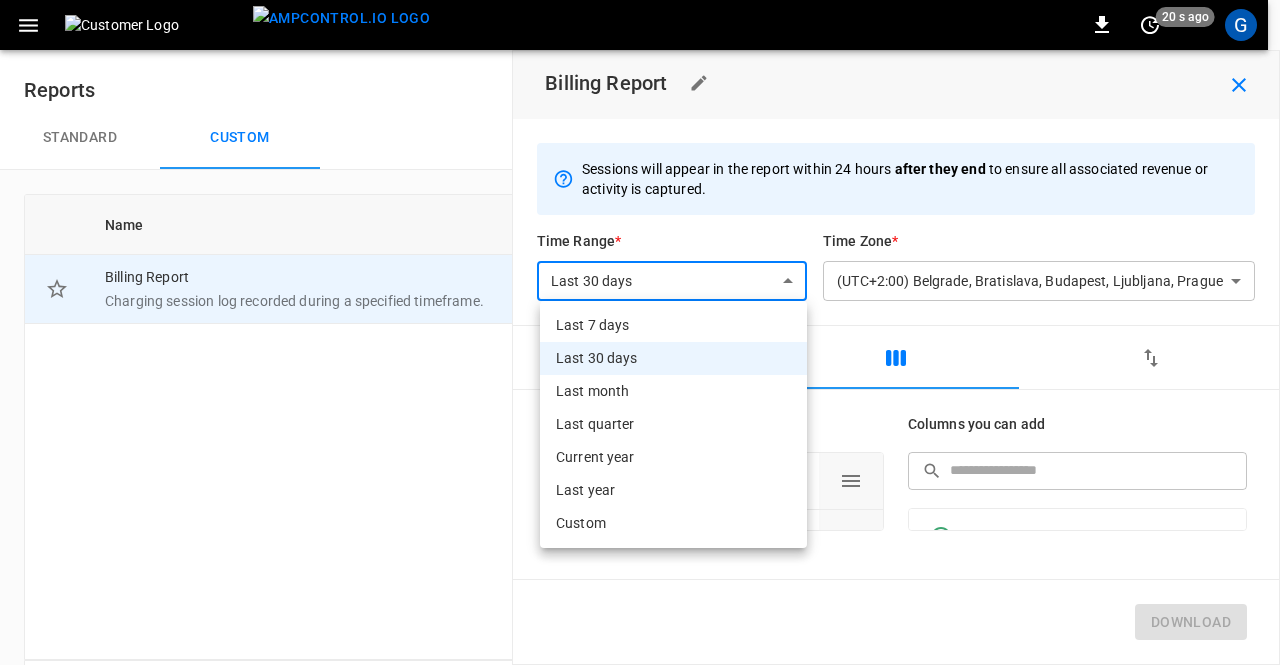 click on "**********" at bounding box center (640, 379) 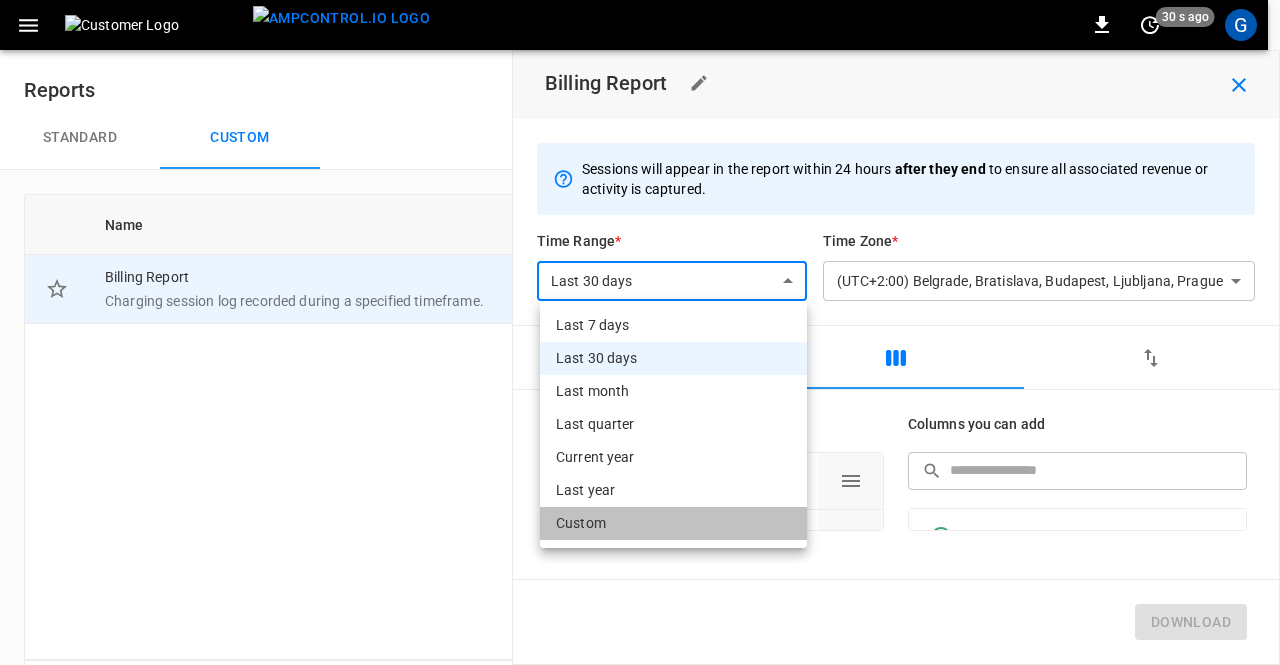 click on "Custom" at bounding box center [673, 523] 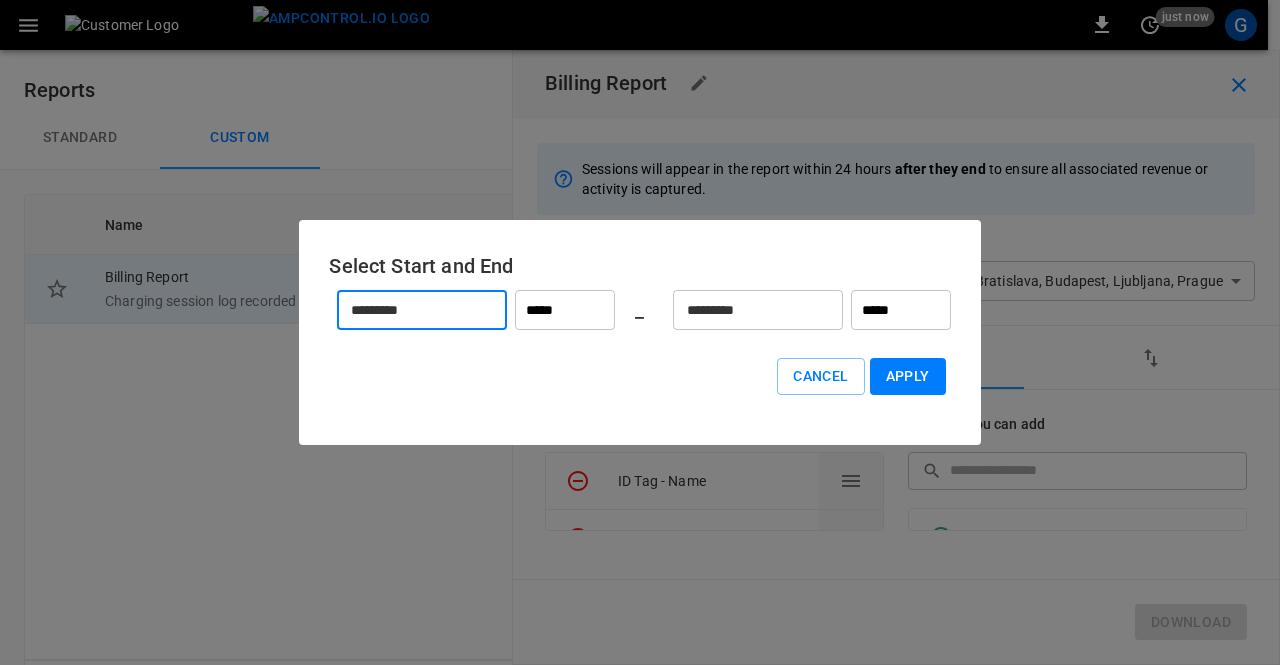 click on "*********" at bounding box center [411, 310] 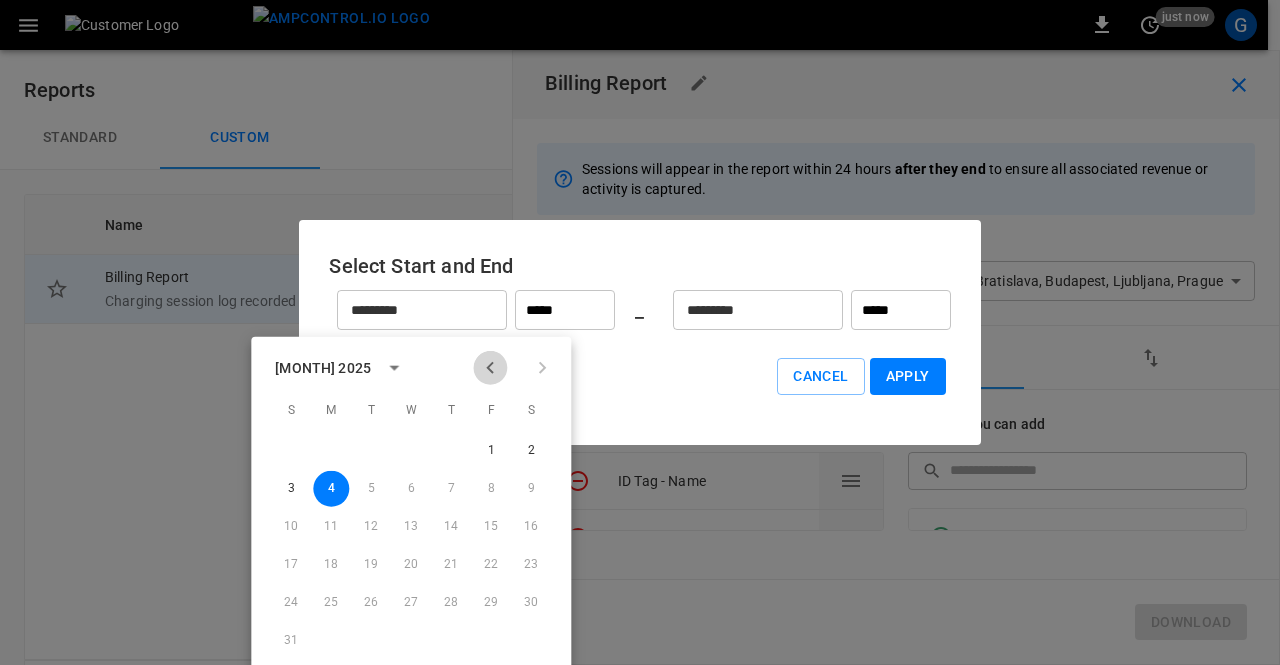 click 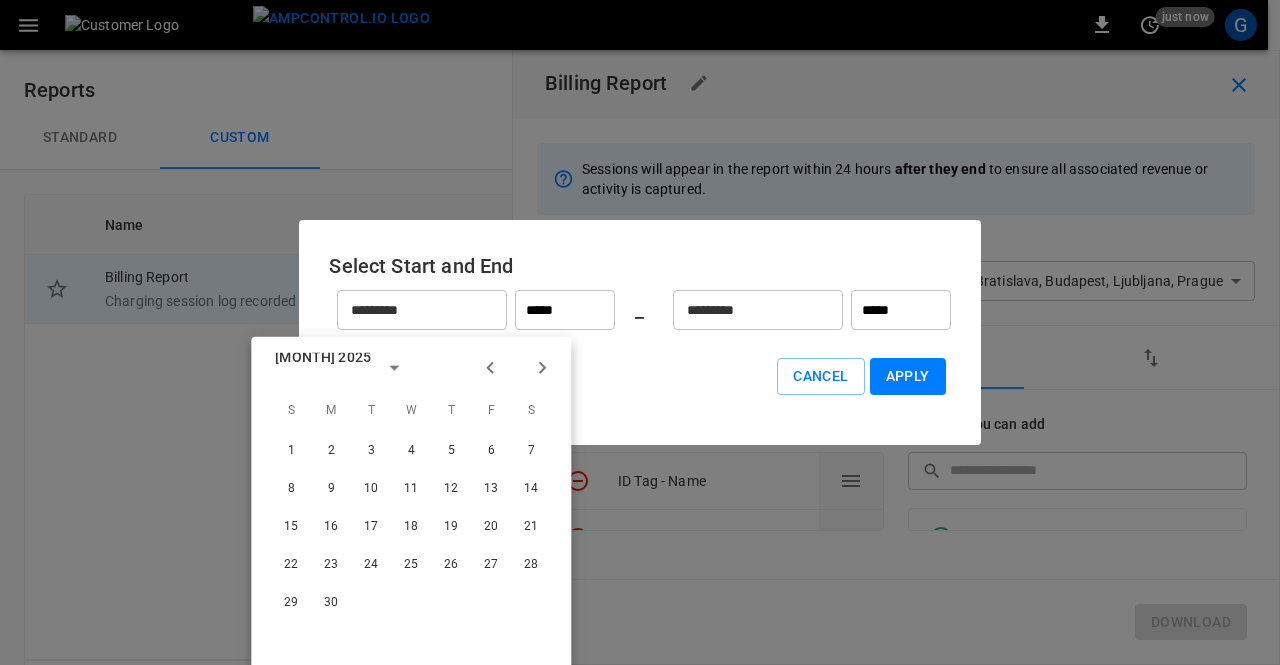 click 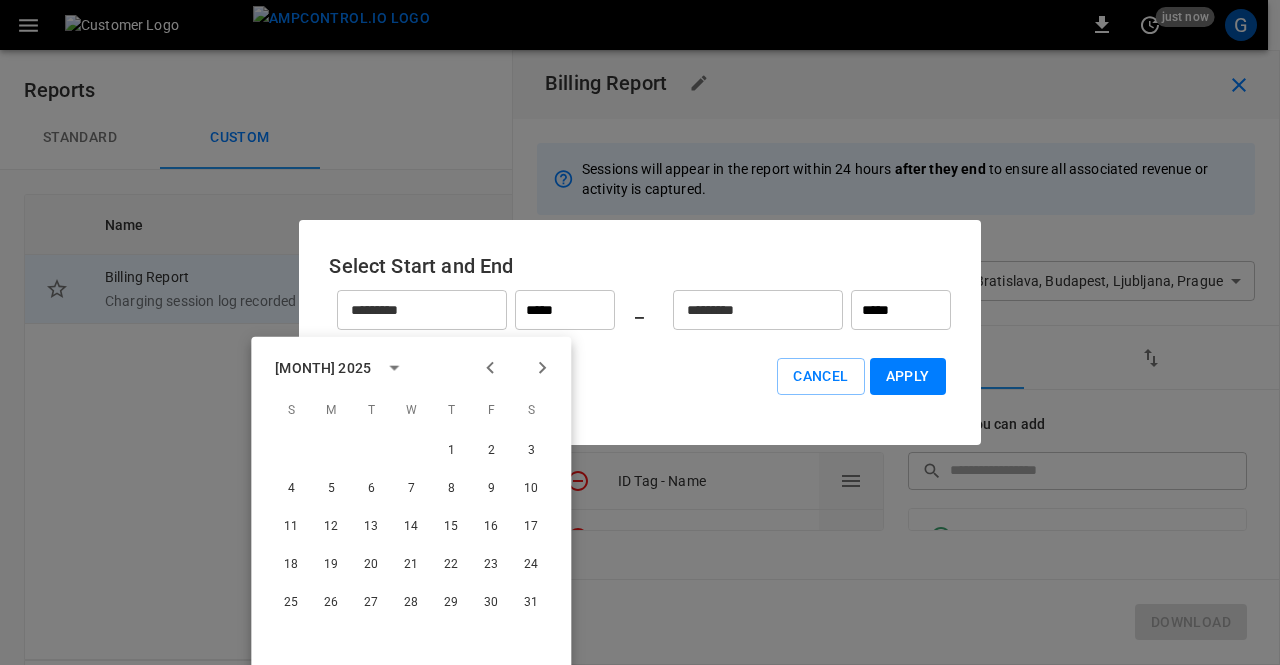 click 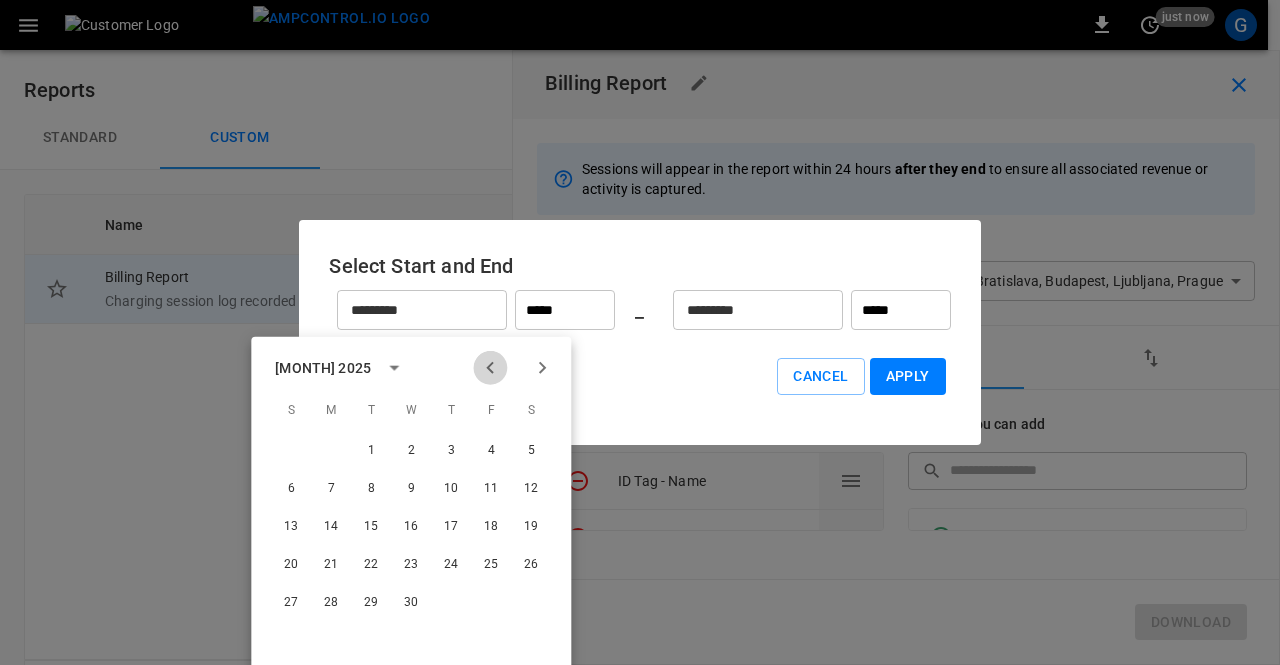 click 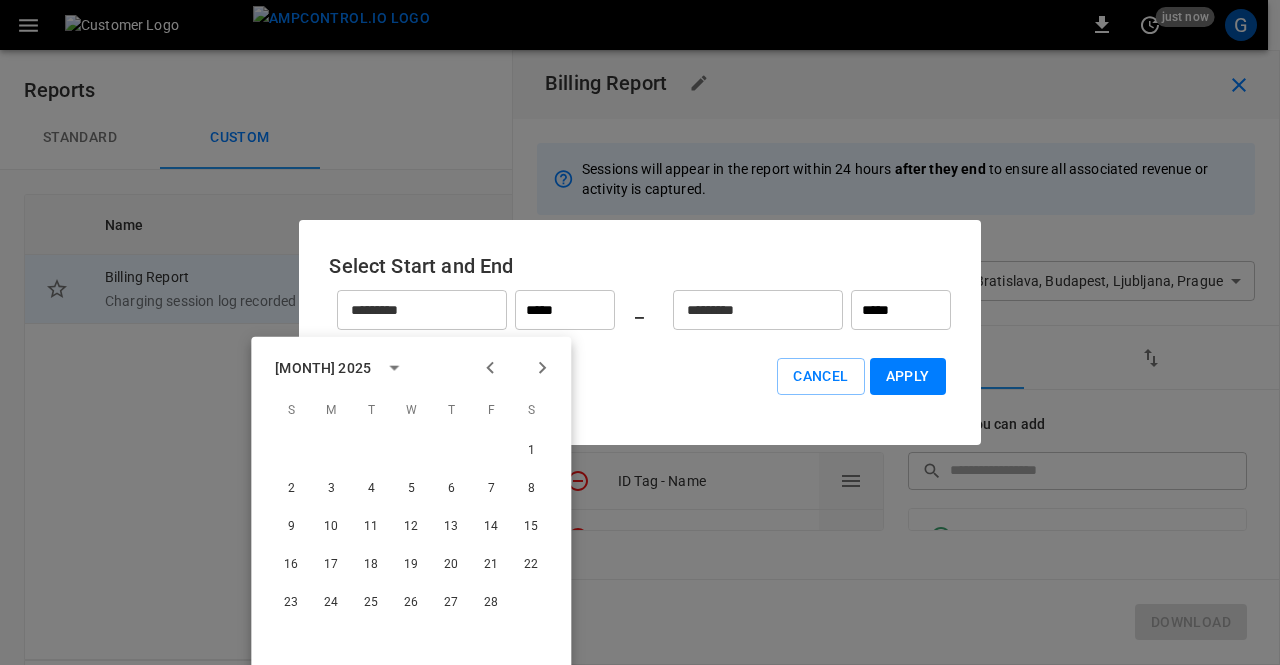 click 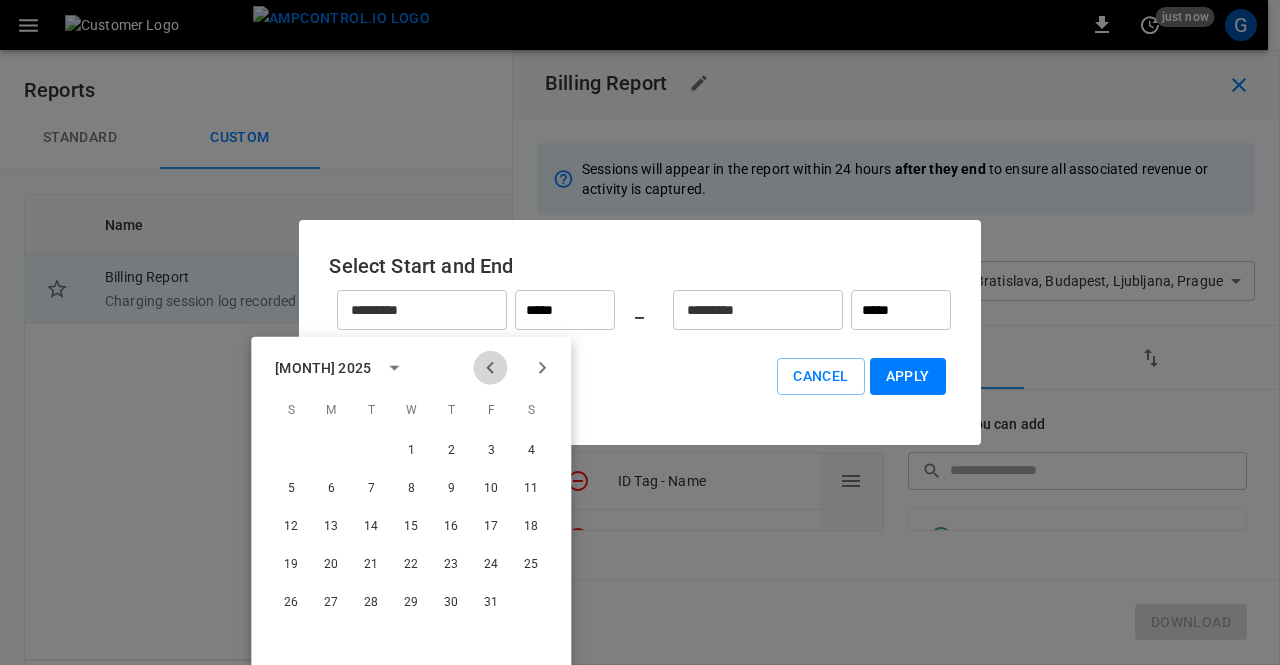 click 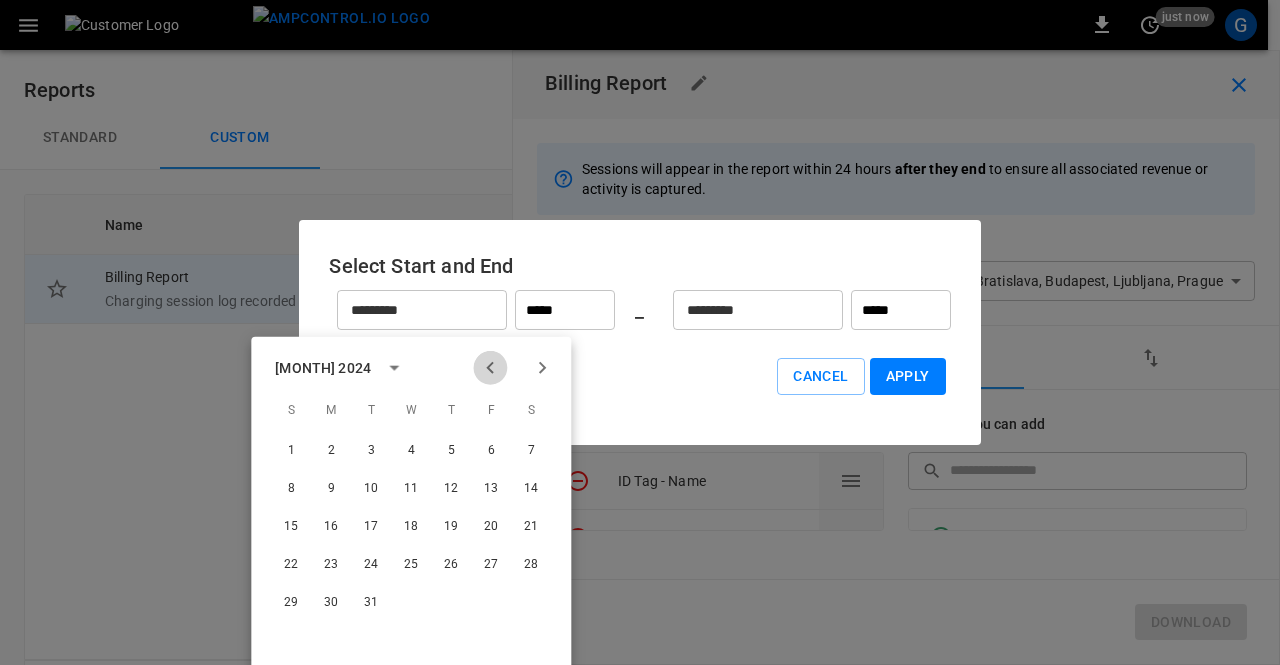 click 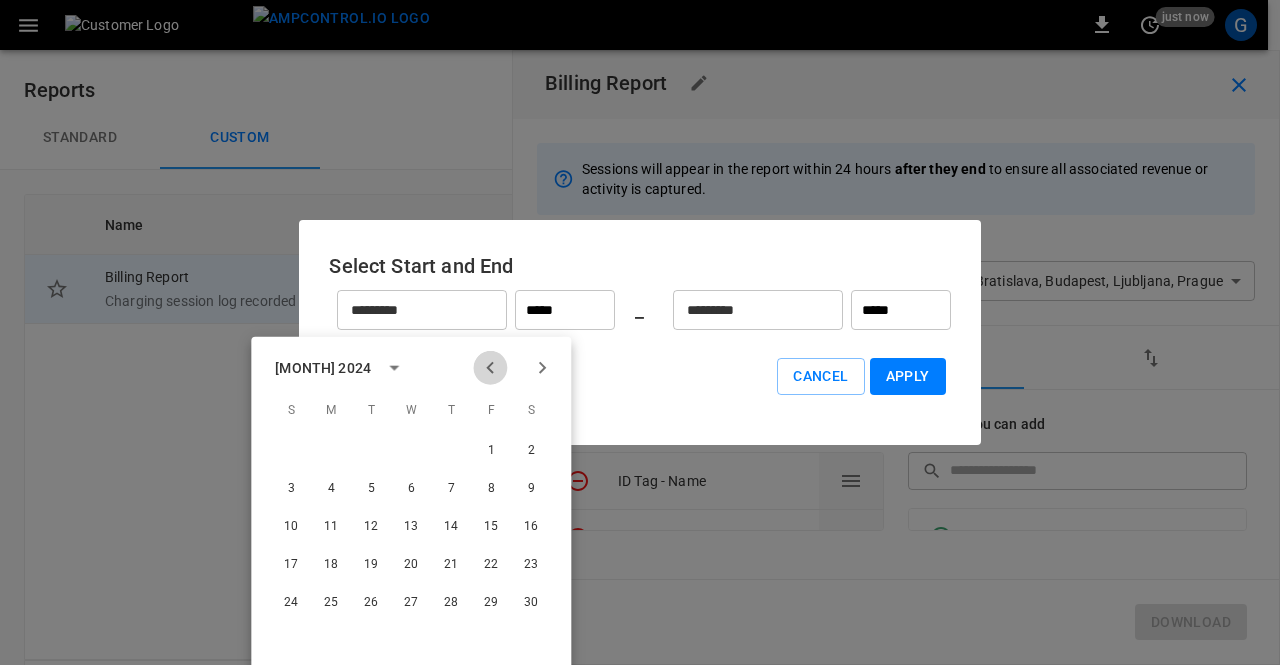 click 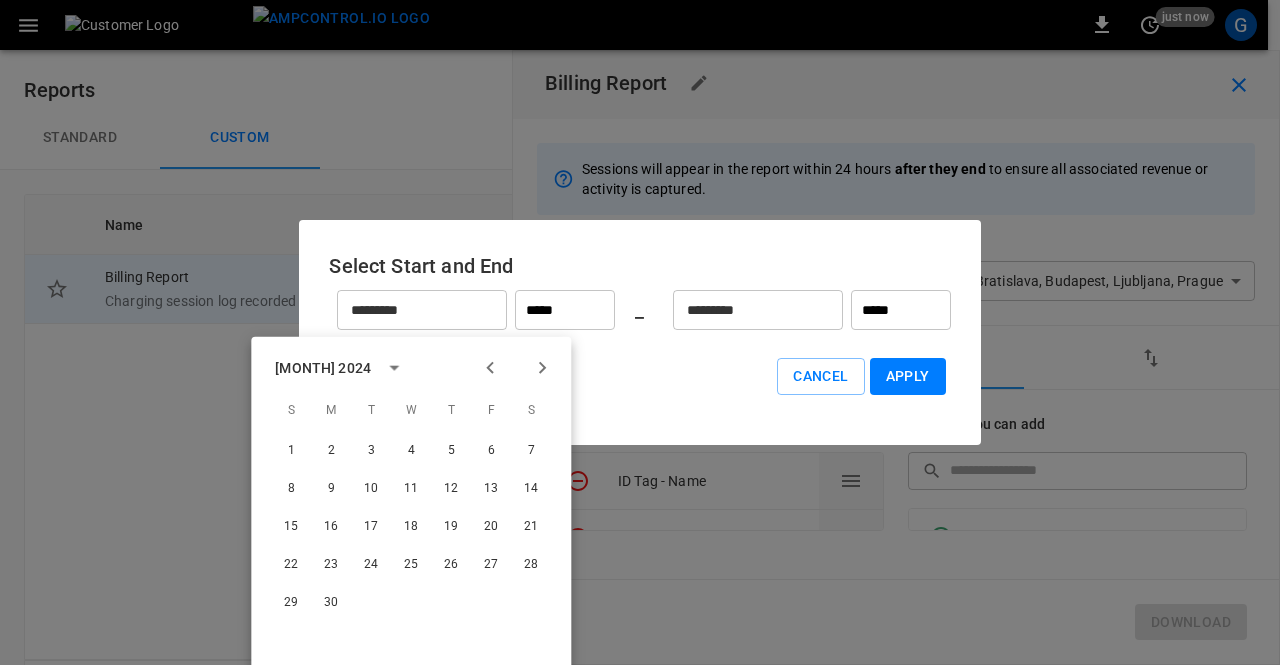 click 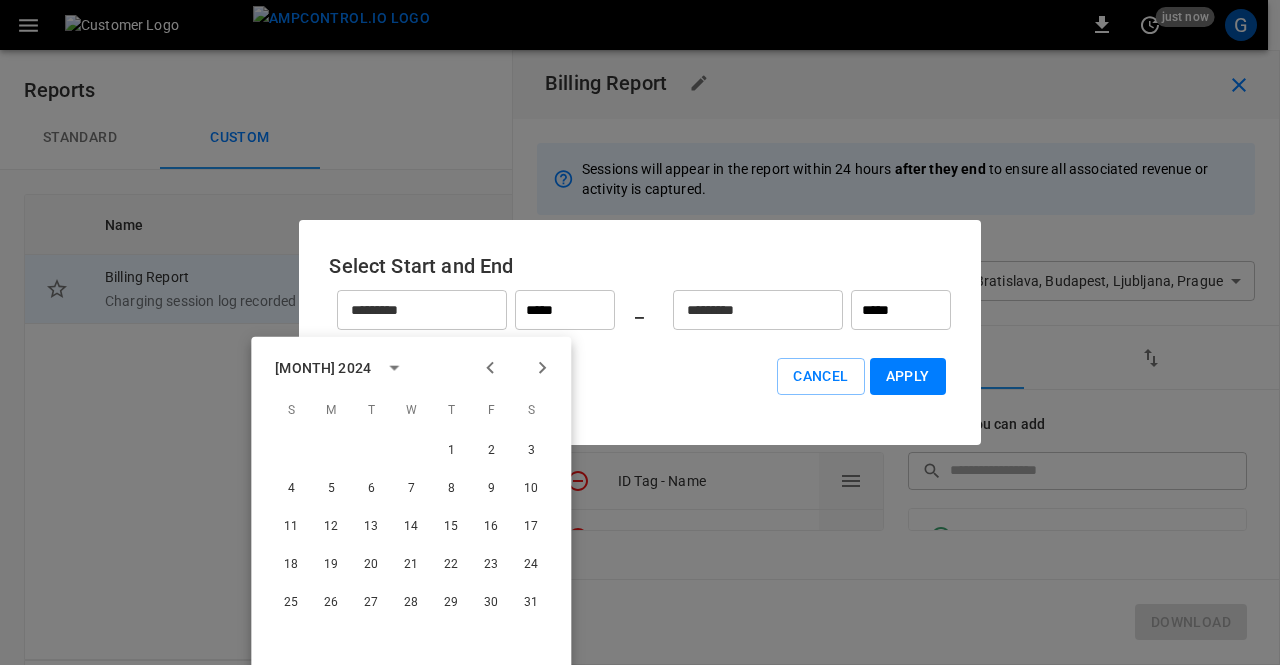 click 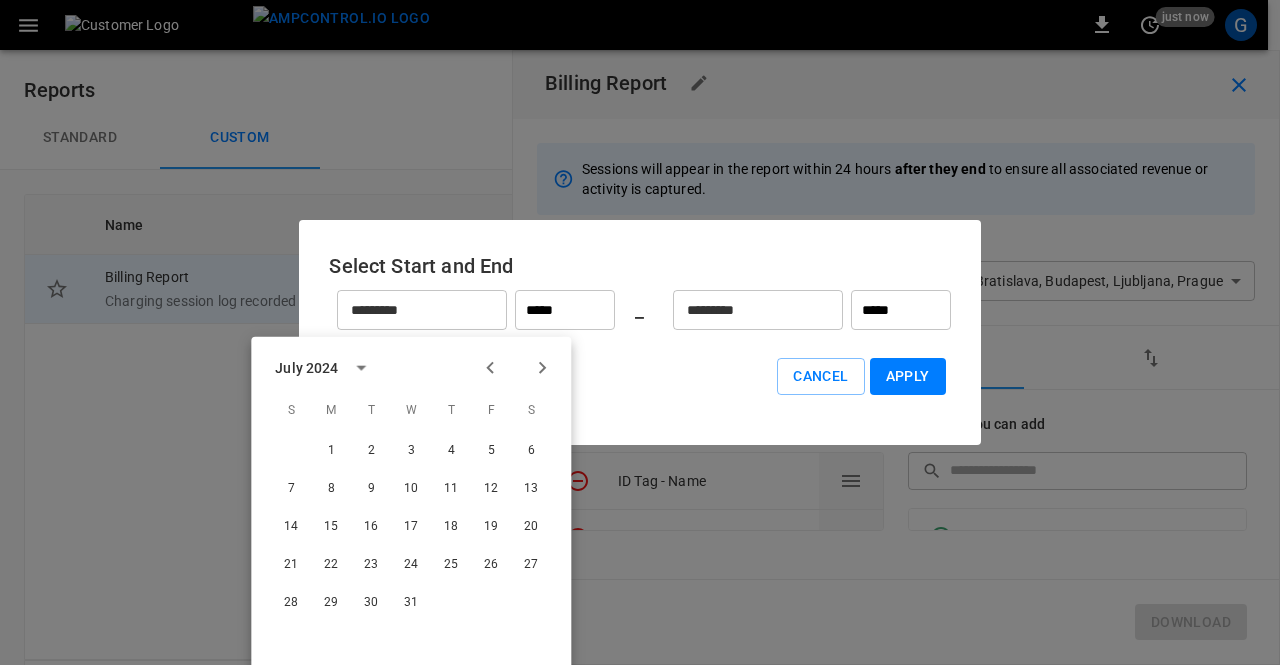 click 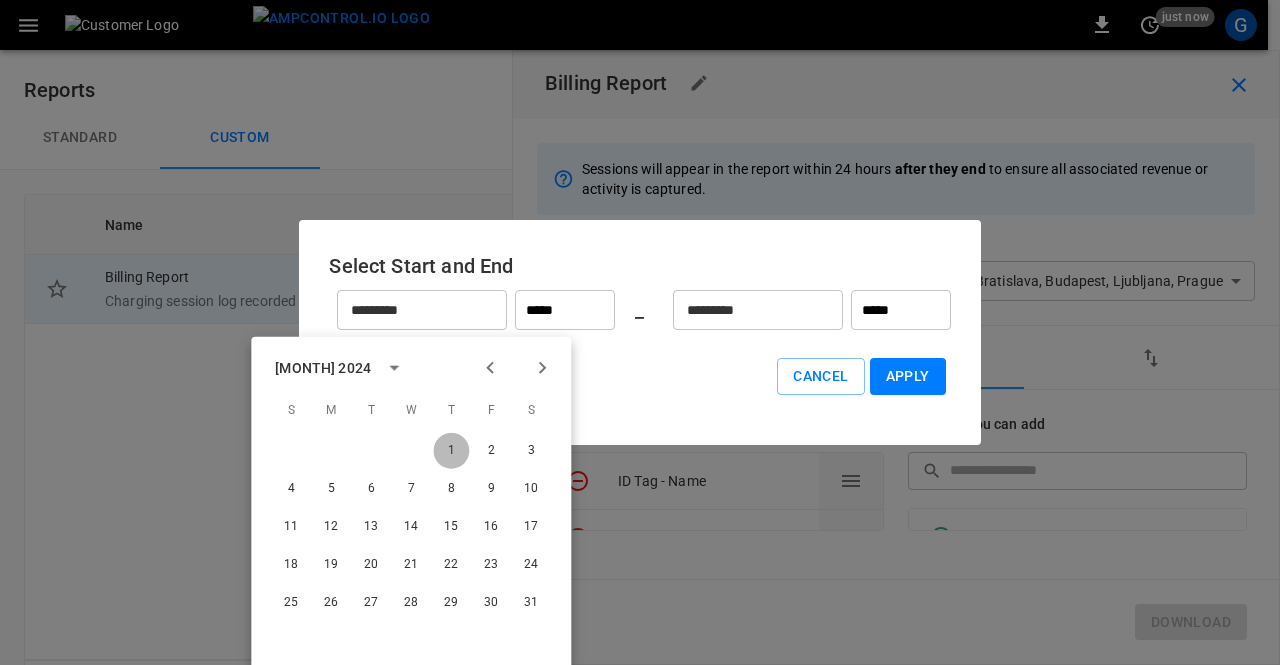 click on "1" at bounding box center (451, 451) 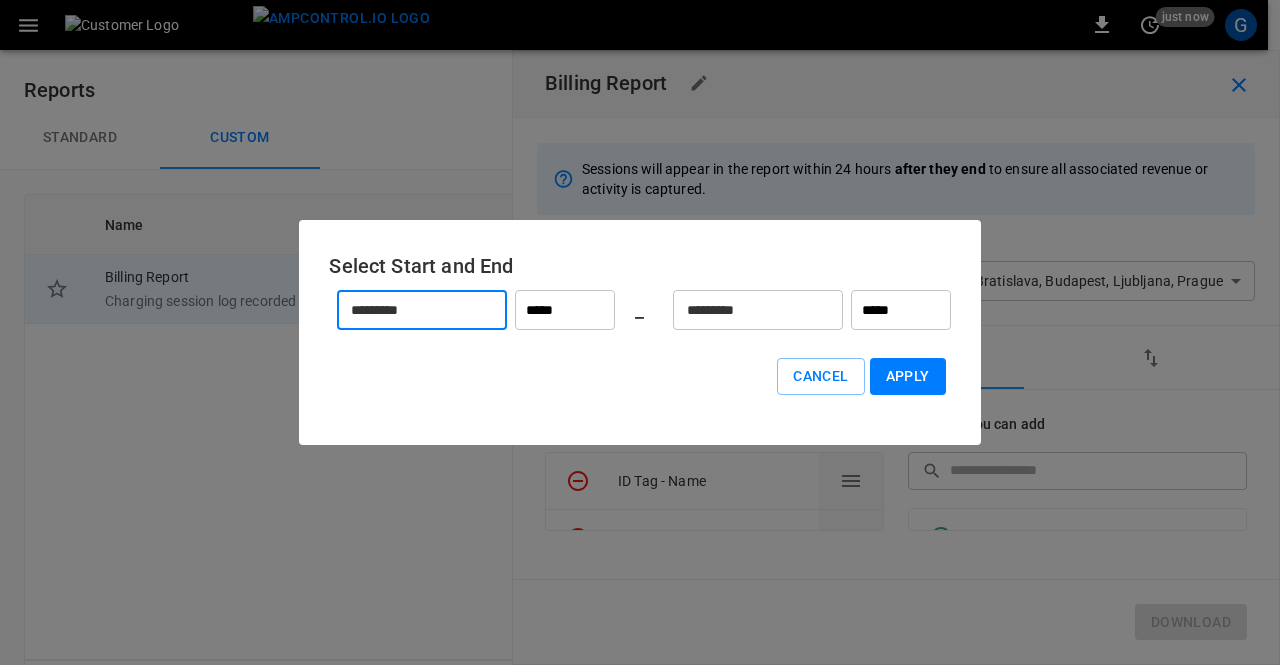 drag, startPoint x: 589, startPoint y: 301, endPoint x: 586, endPoint y: 313, distance: 12.369317 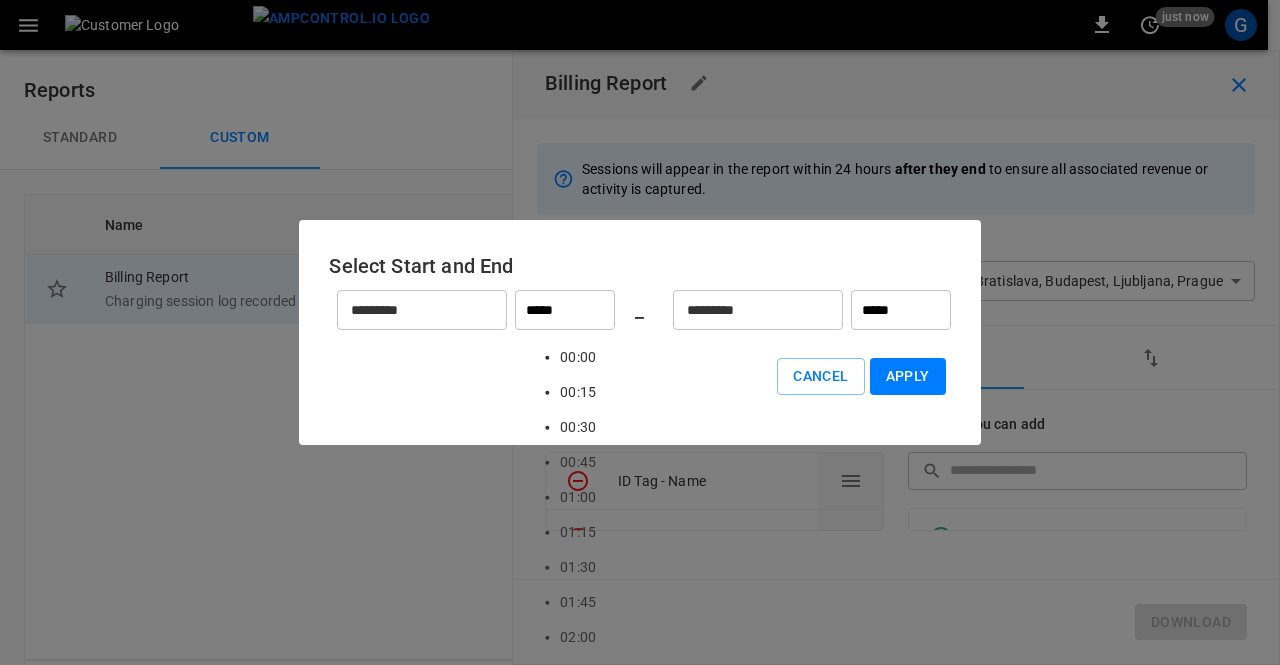 scroll, scrollTop: 1418, scrollLeft: 0, axis: vertical 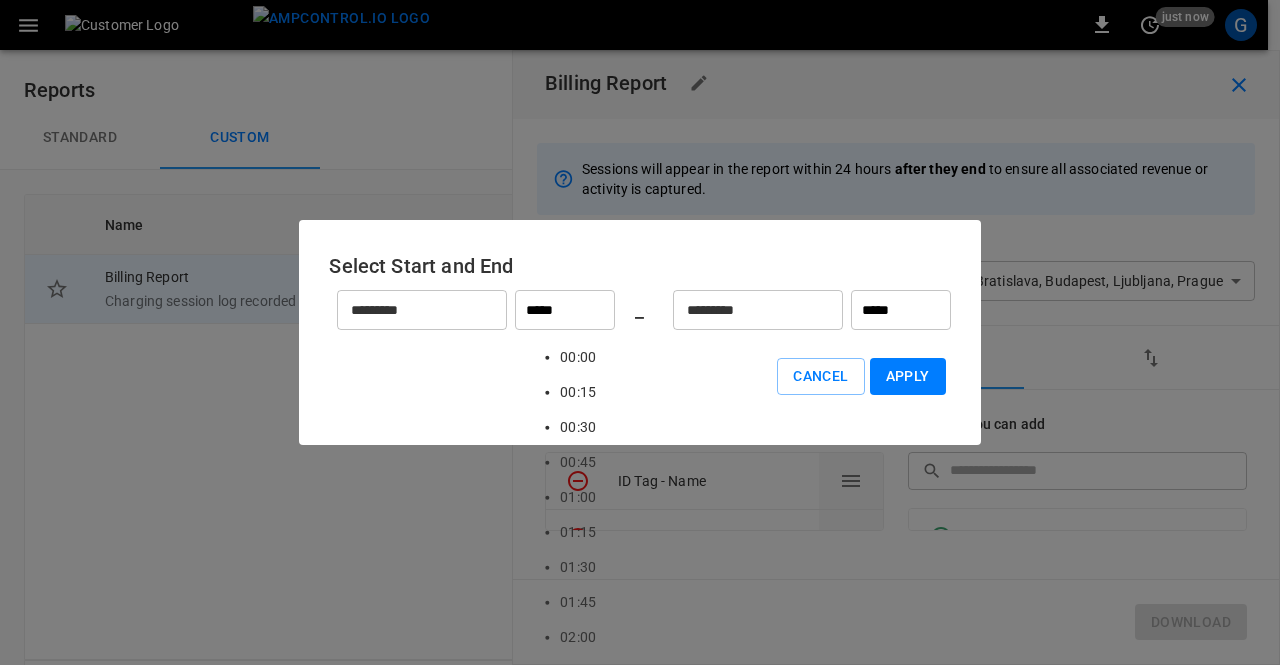 click on "01:15" at bounding box center [578, 532] 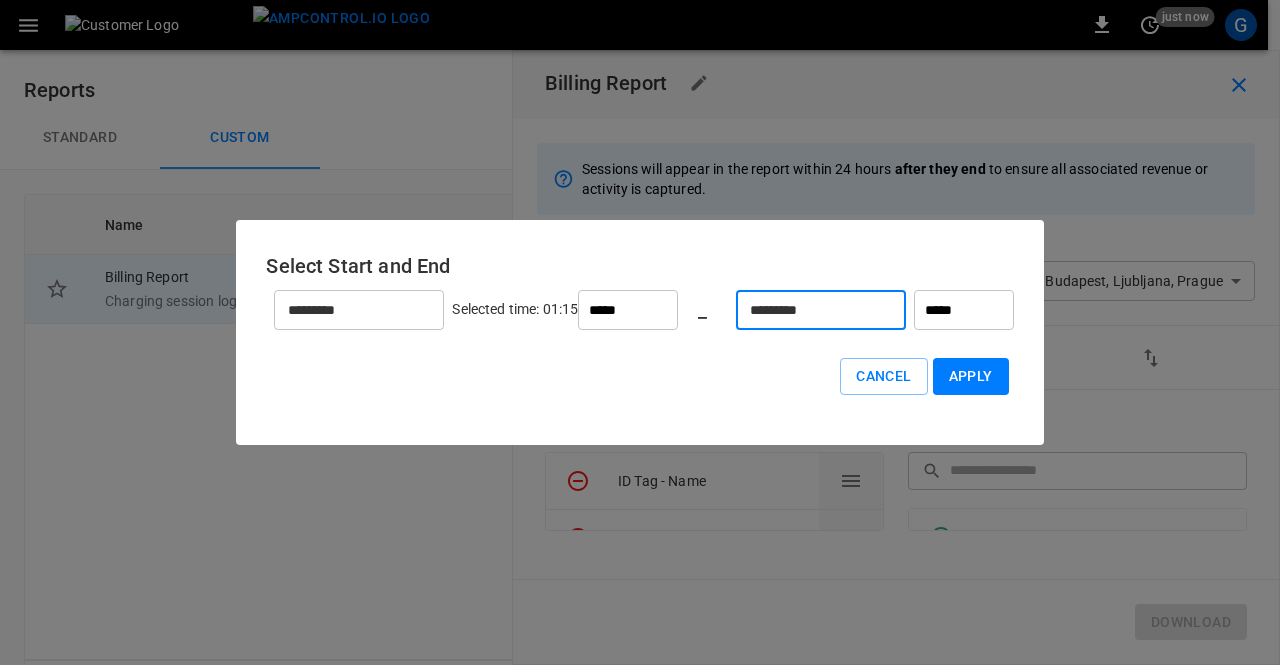 click on "*********" at bounding box center [810, 310] 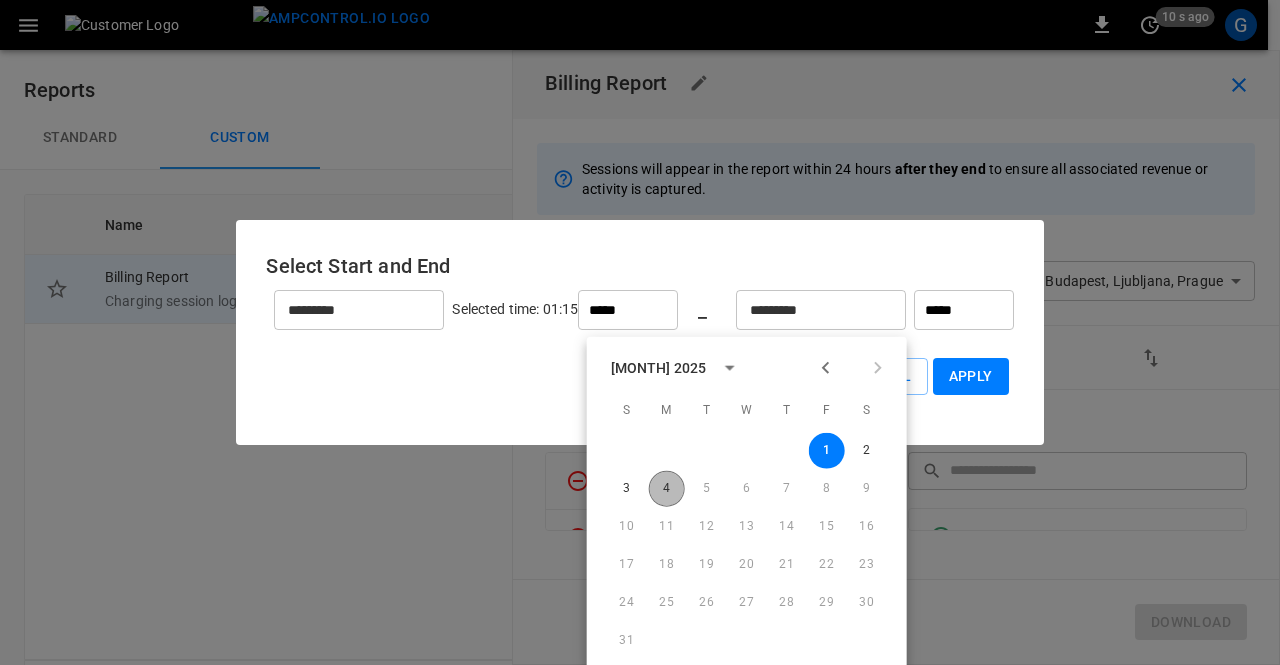 click on "4" at bounding box center (667, 489) 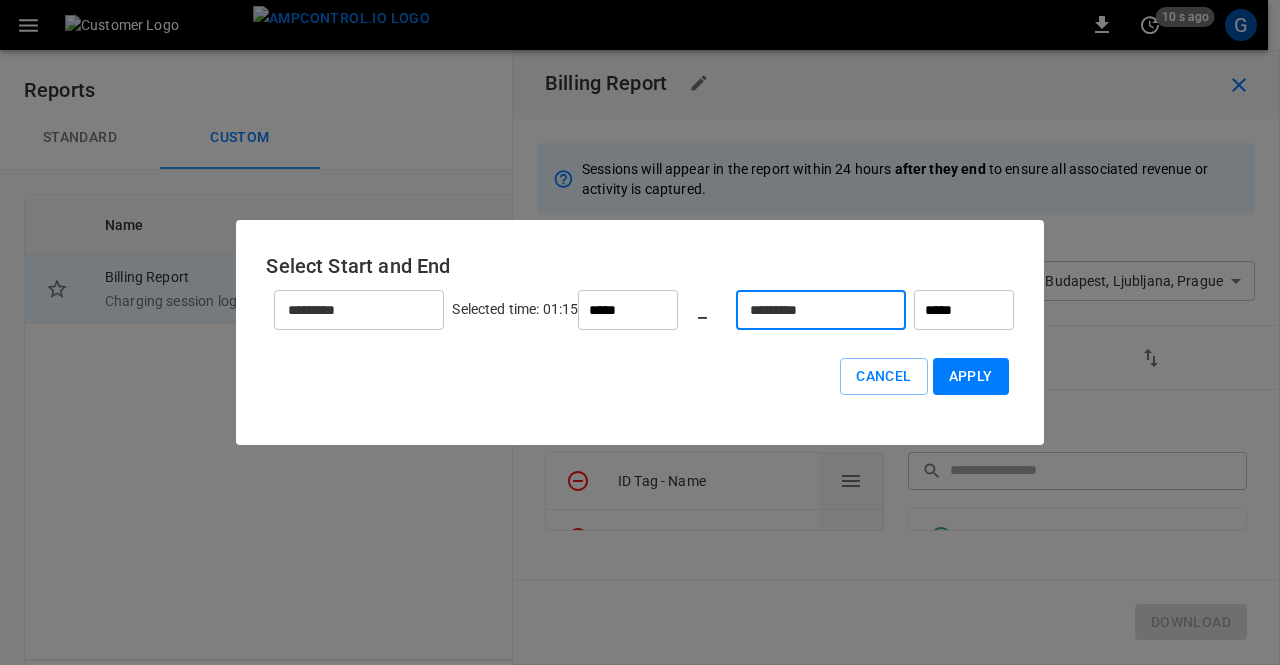 click on "Apply" at bounding box center (971, 376) 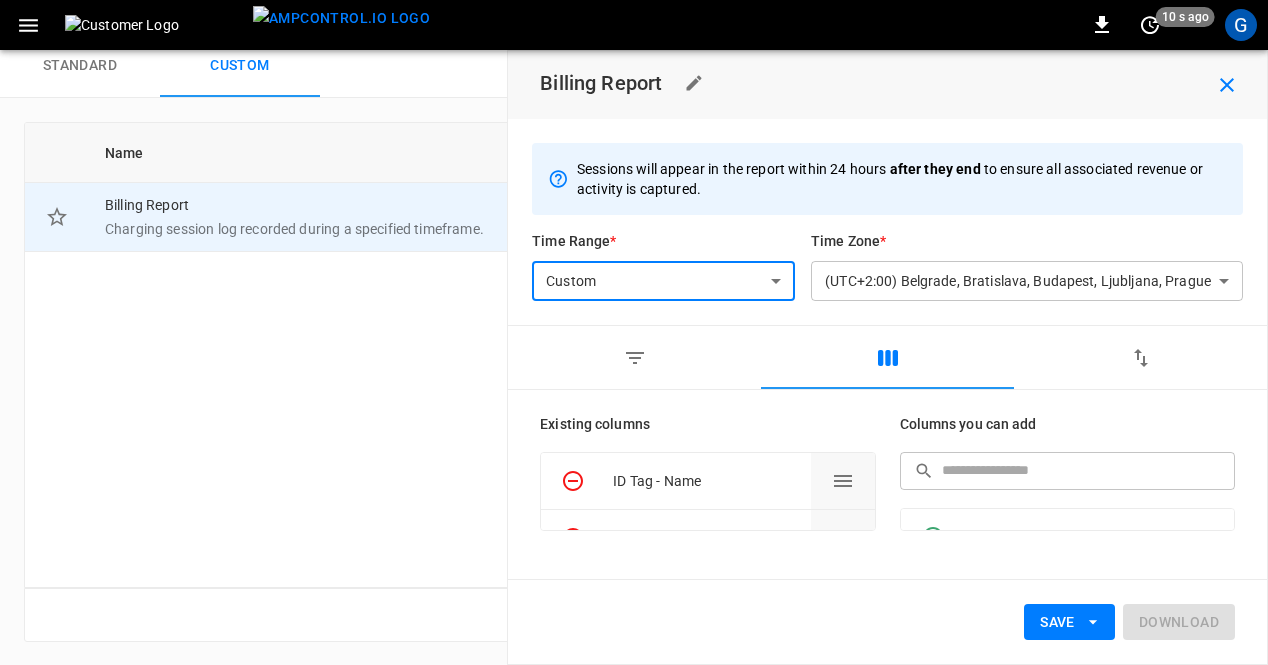 scroll, scrollTop: 0, scrollLeft: 0, axis: both 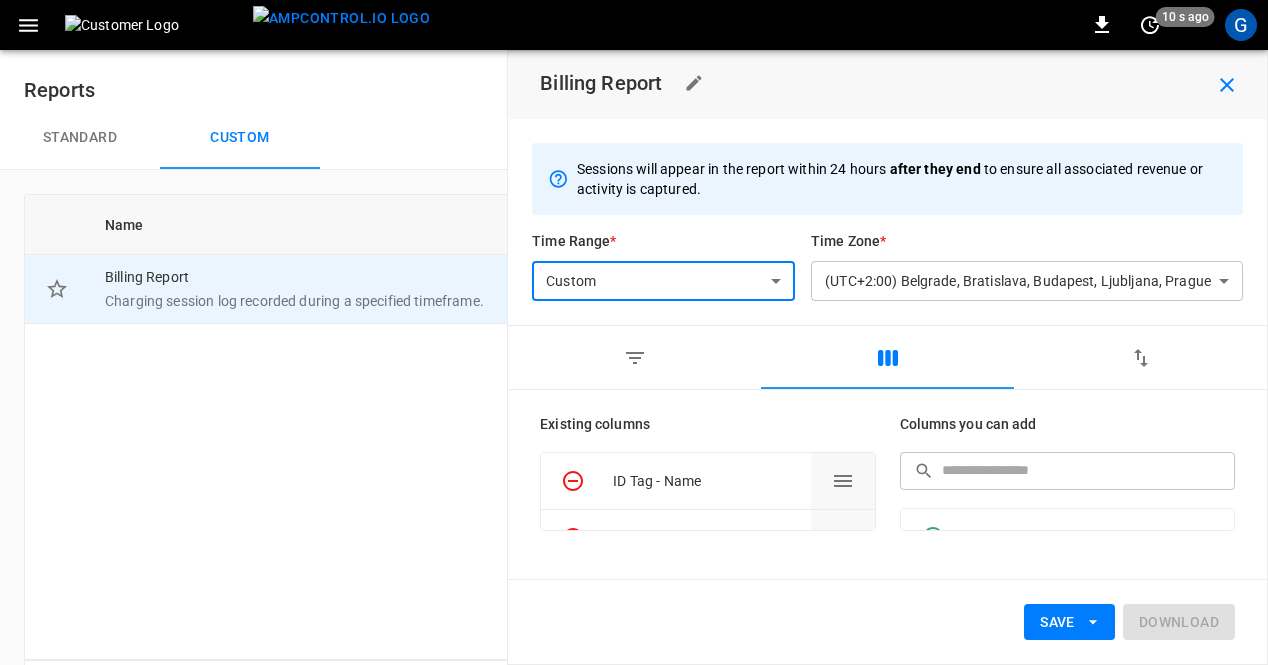 click 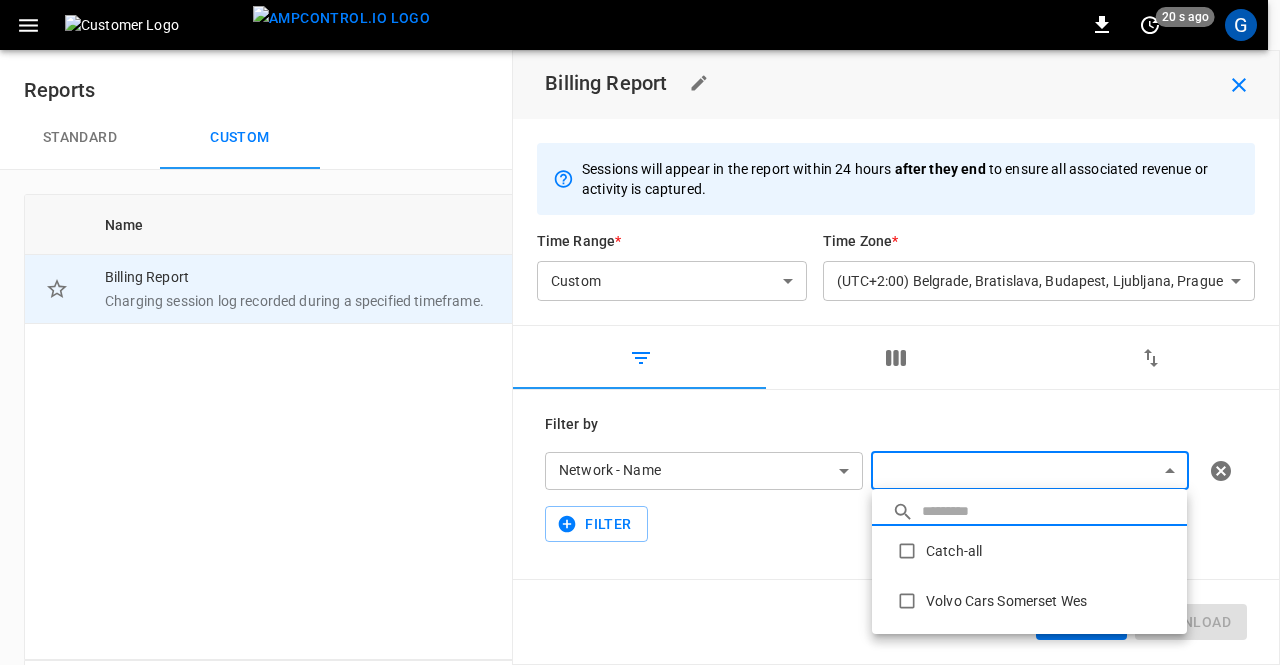 click on "**********" at bounding box center (640, 379) 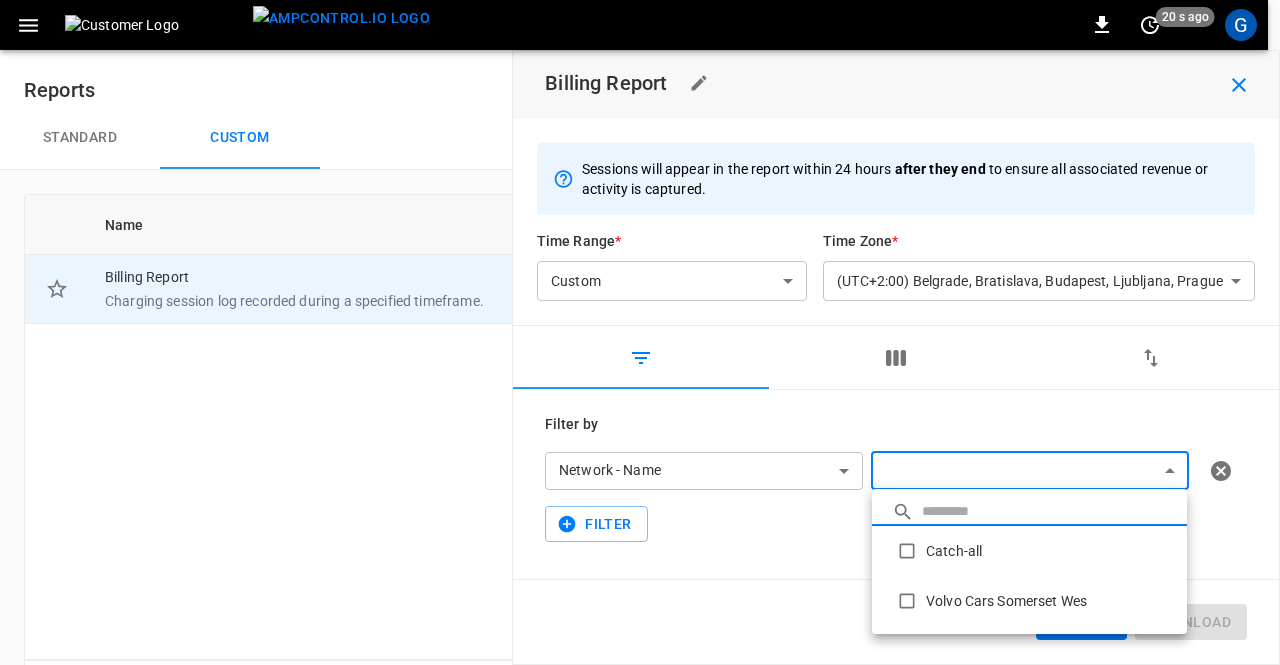 click on "Volvo Cars Somerset Wes" at bounding box center (1029, 601) 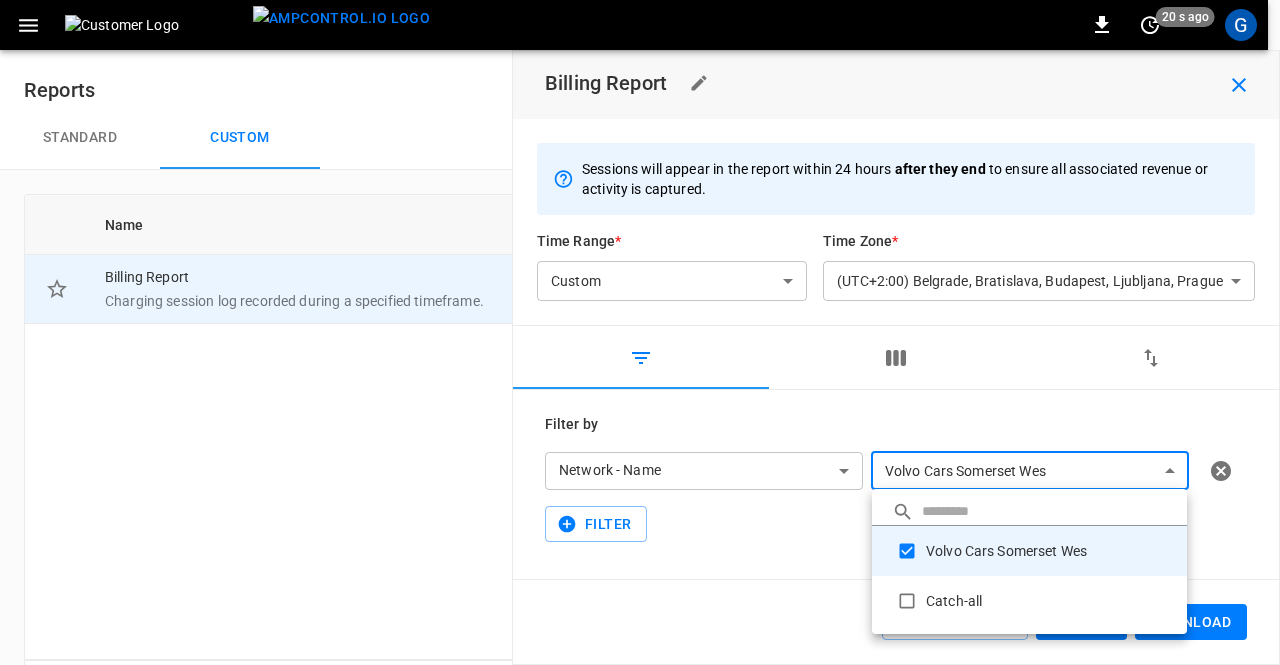 click at bounding box center [640, 332] 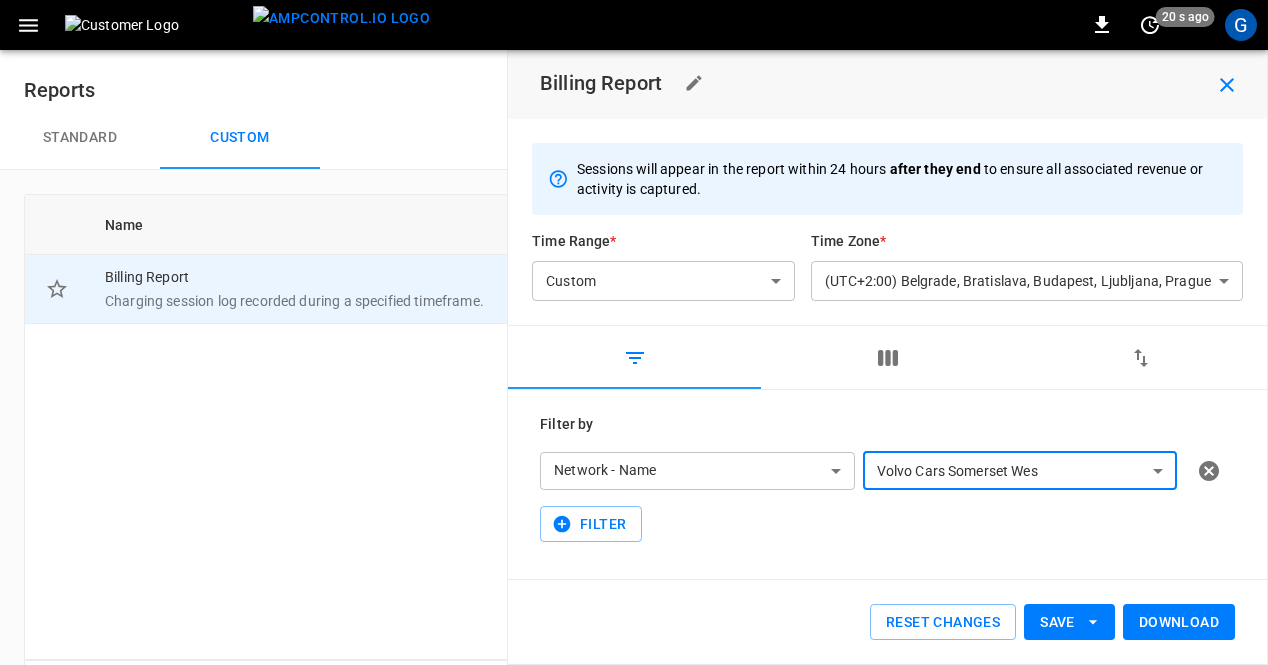 click on "Download" at bounding box center (1179, 622) 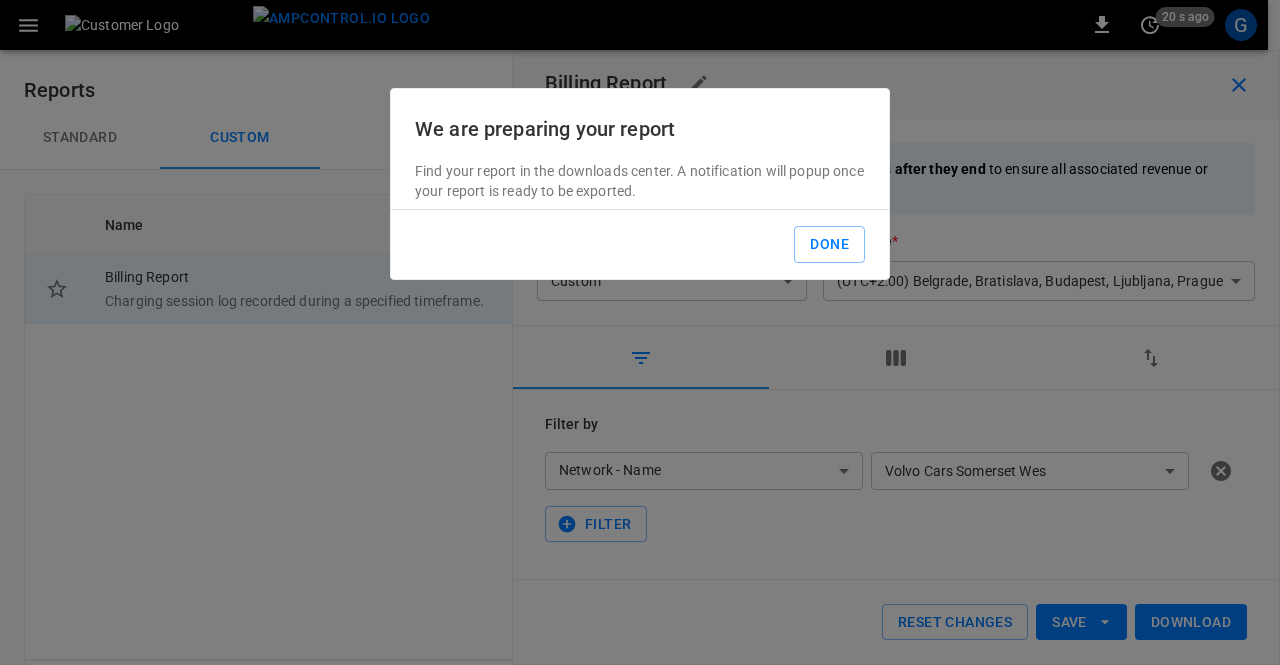 click on "Done" at bounding box center (829, 244) 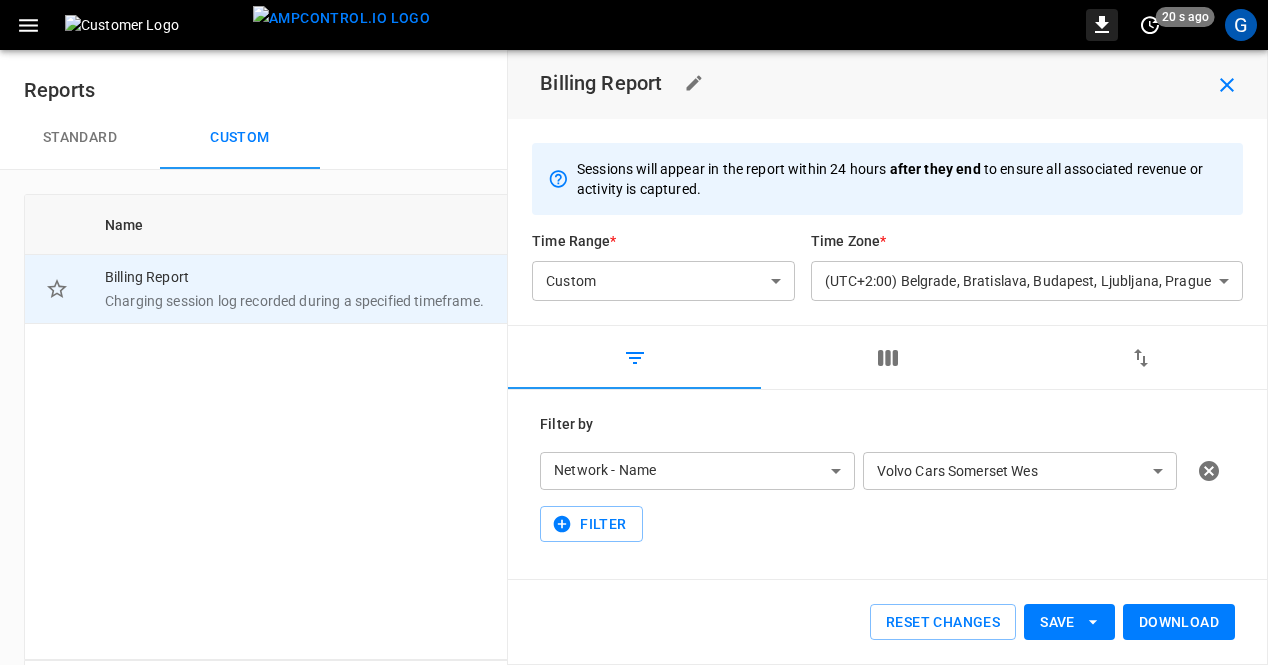 click 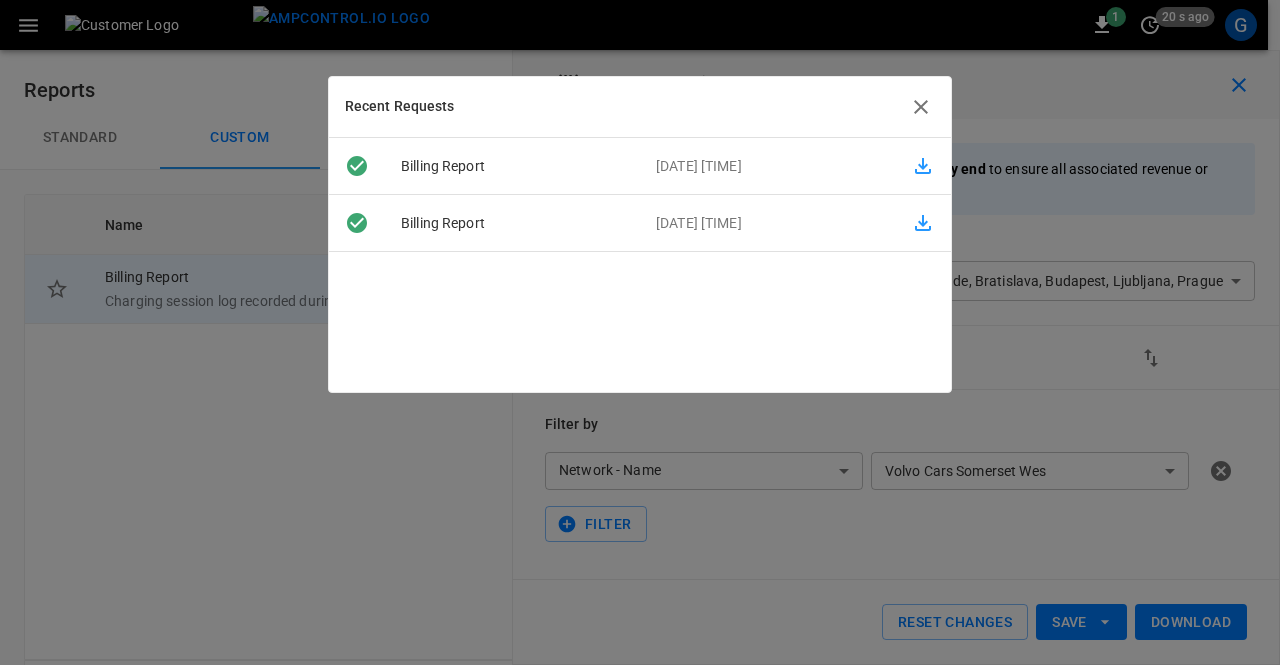 click 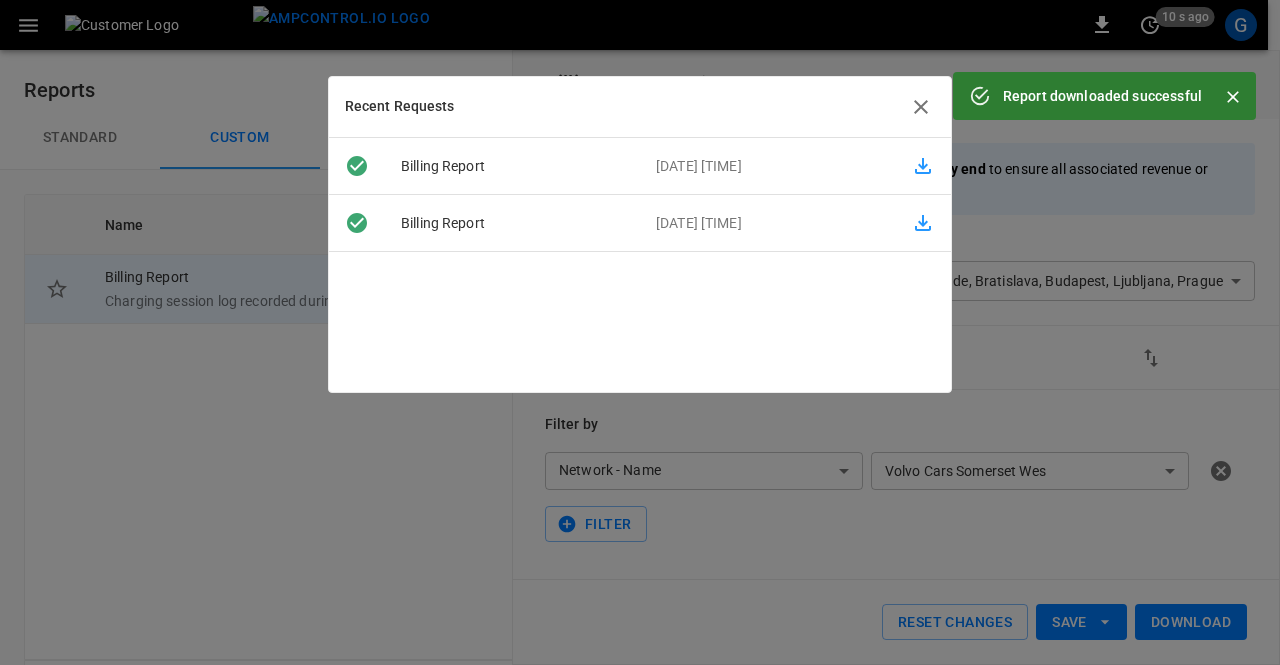 click 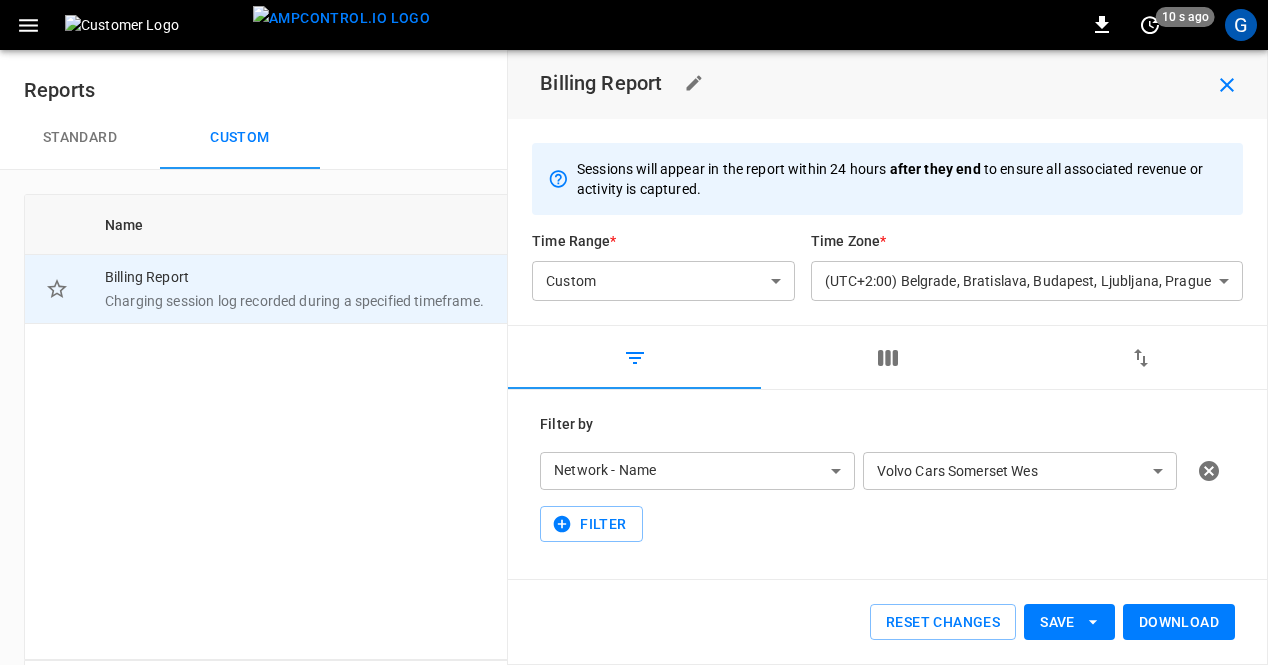 click 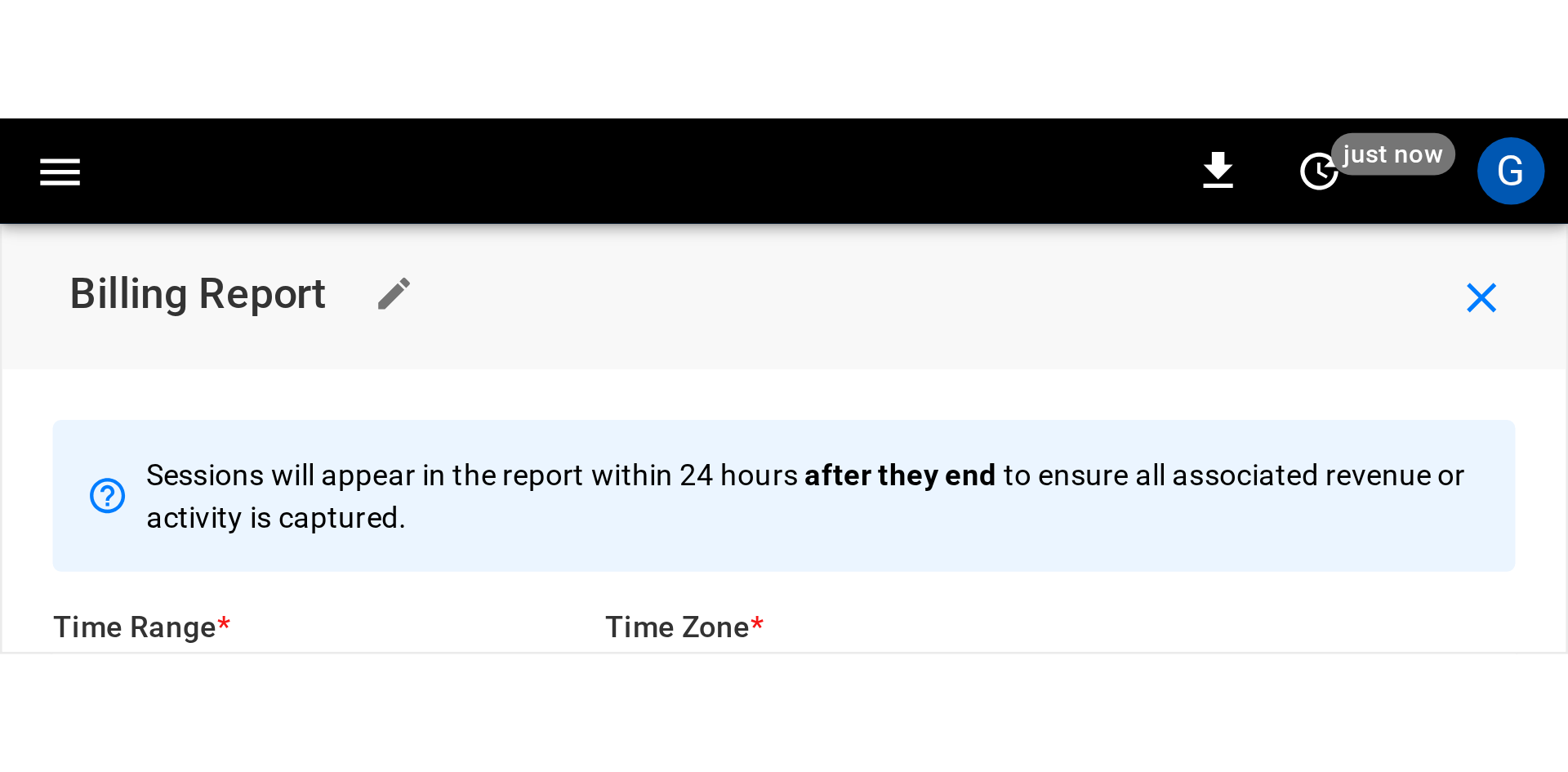 scroll, scrollTop: 0, scrollLeft: 0, axis: both 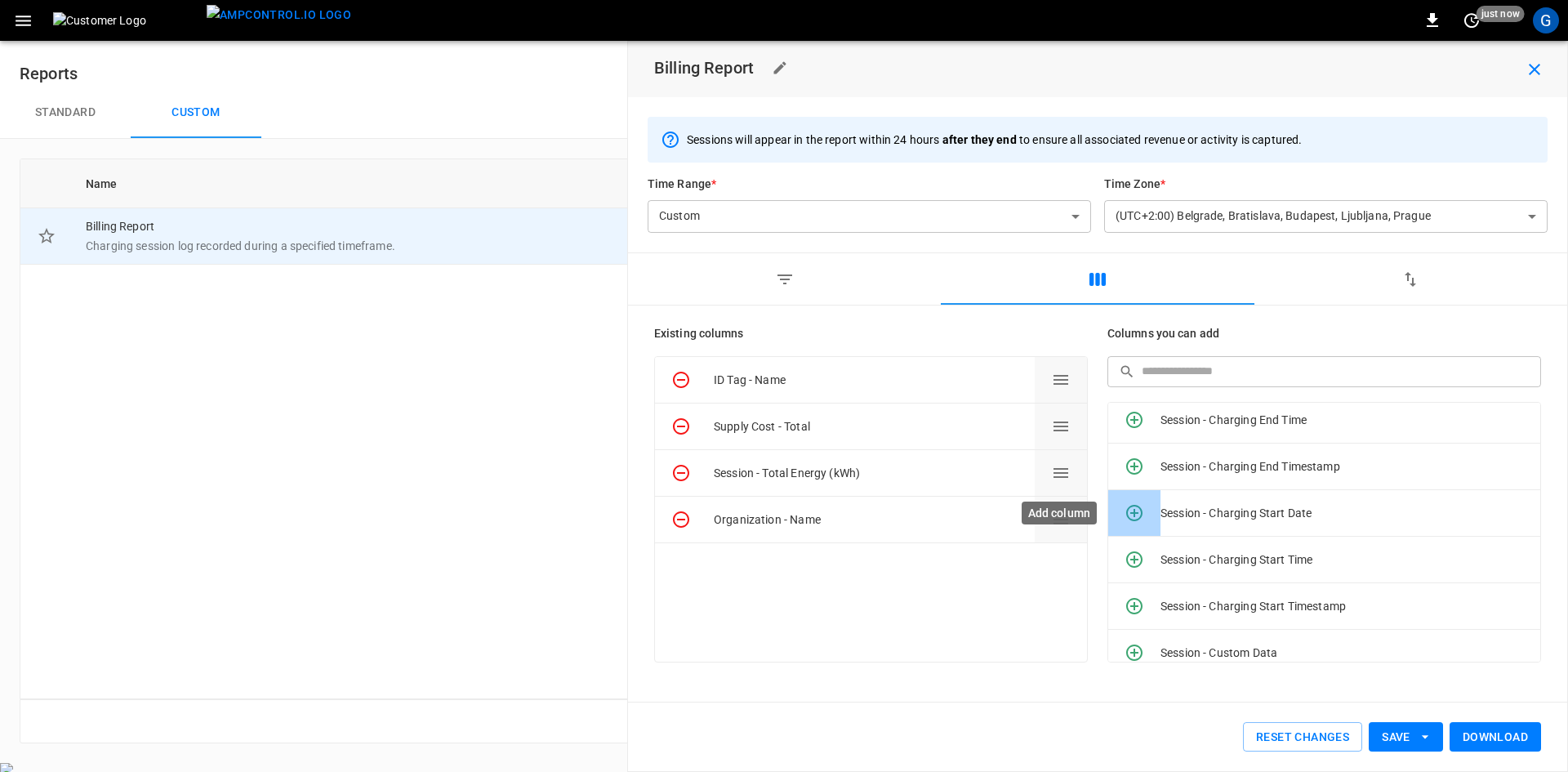 click 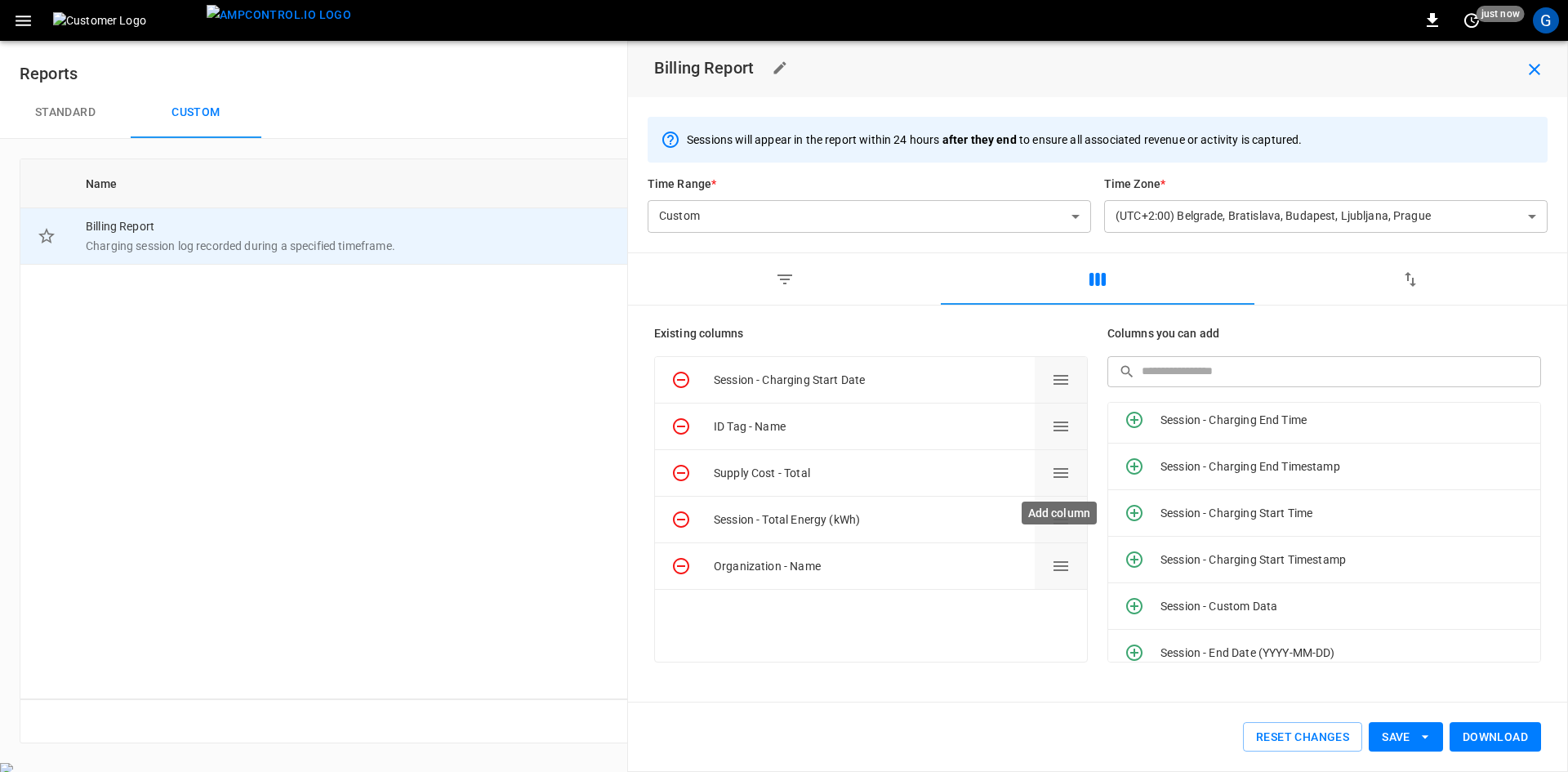 click 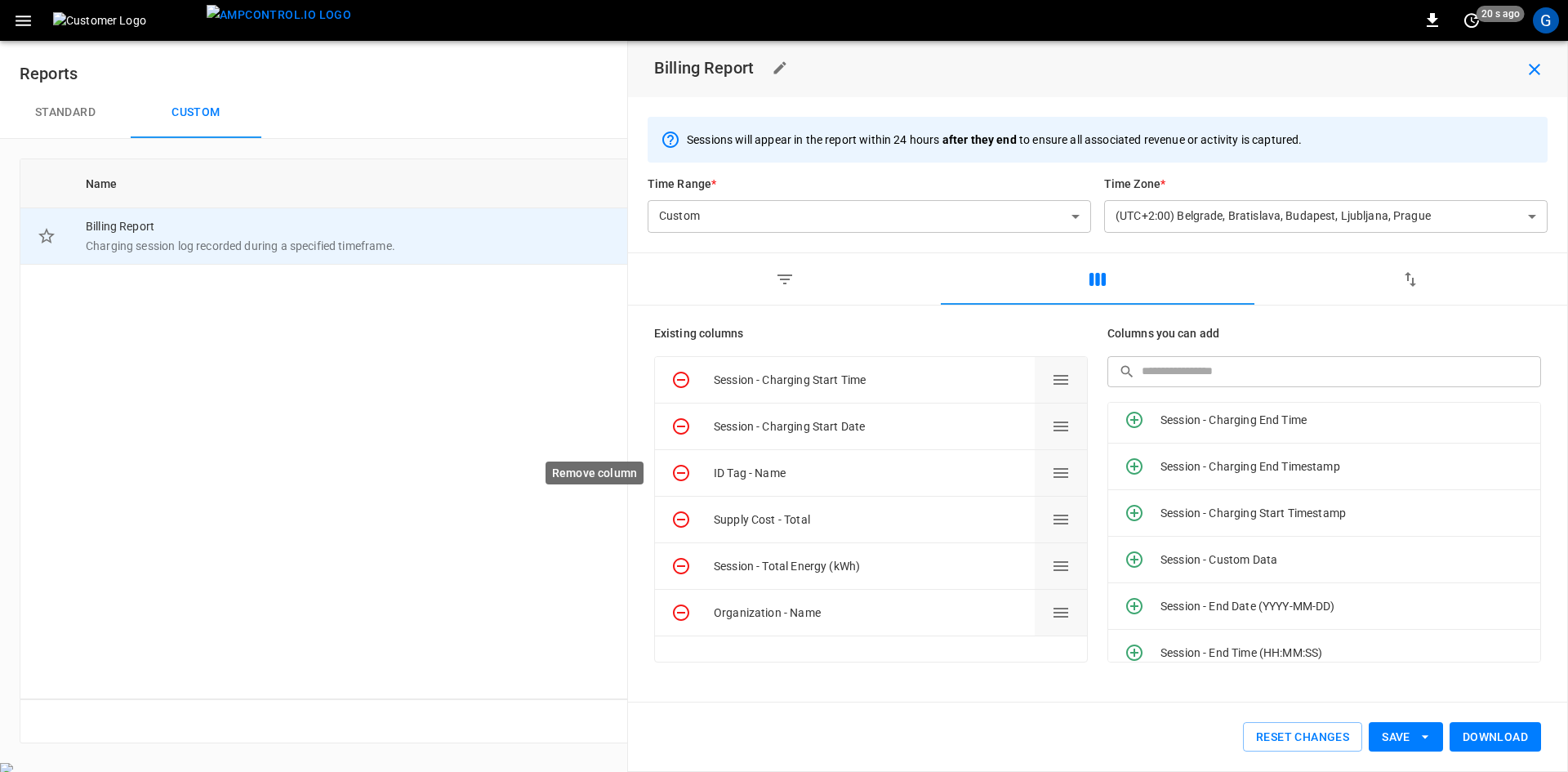 drag, startPoint x: 683, startPoint y: 517, endPoint x: 686, endPoint y: 460, distance: 57.07889 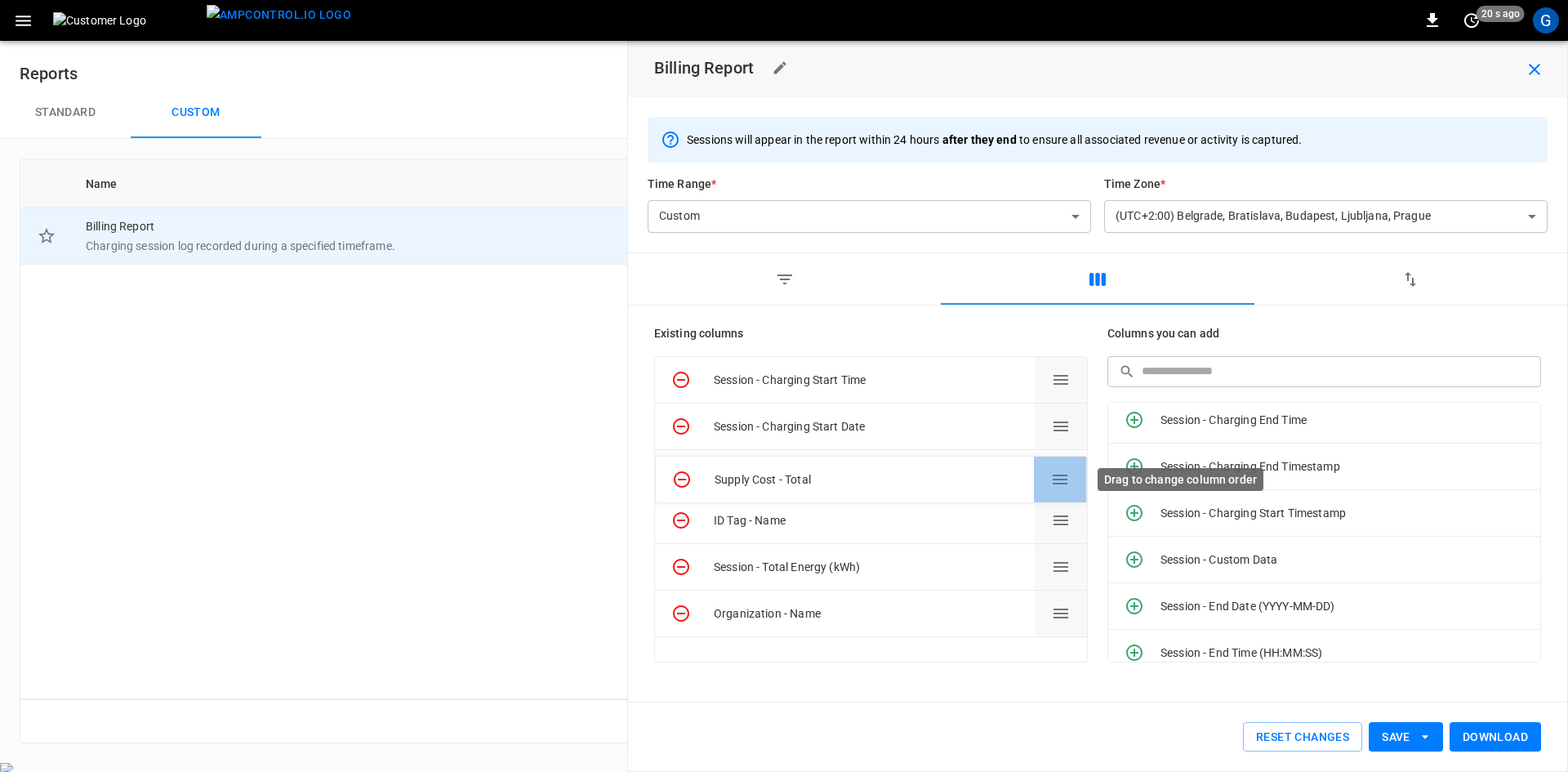 drag, startPoint x: 1069, startPoint y: 533, endPoint x: 1062, endPoint y: 492, distance: 41.593269 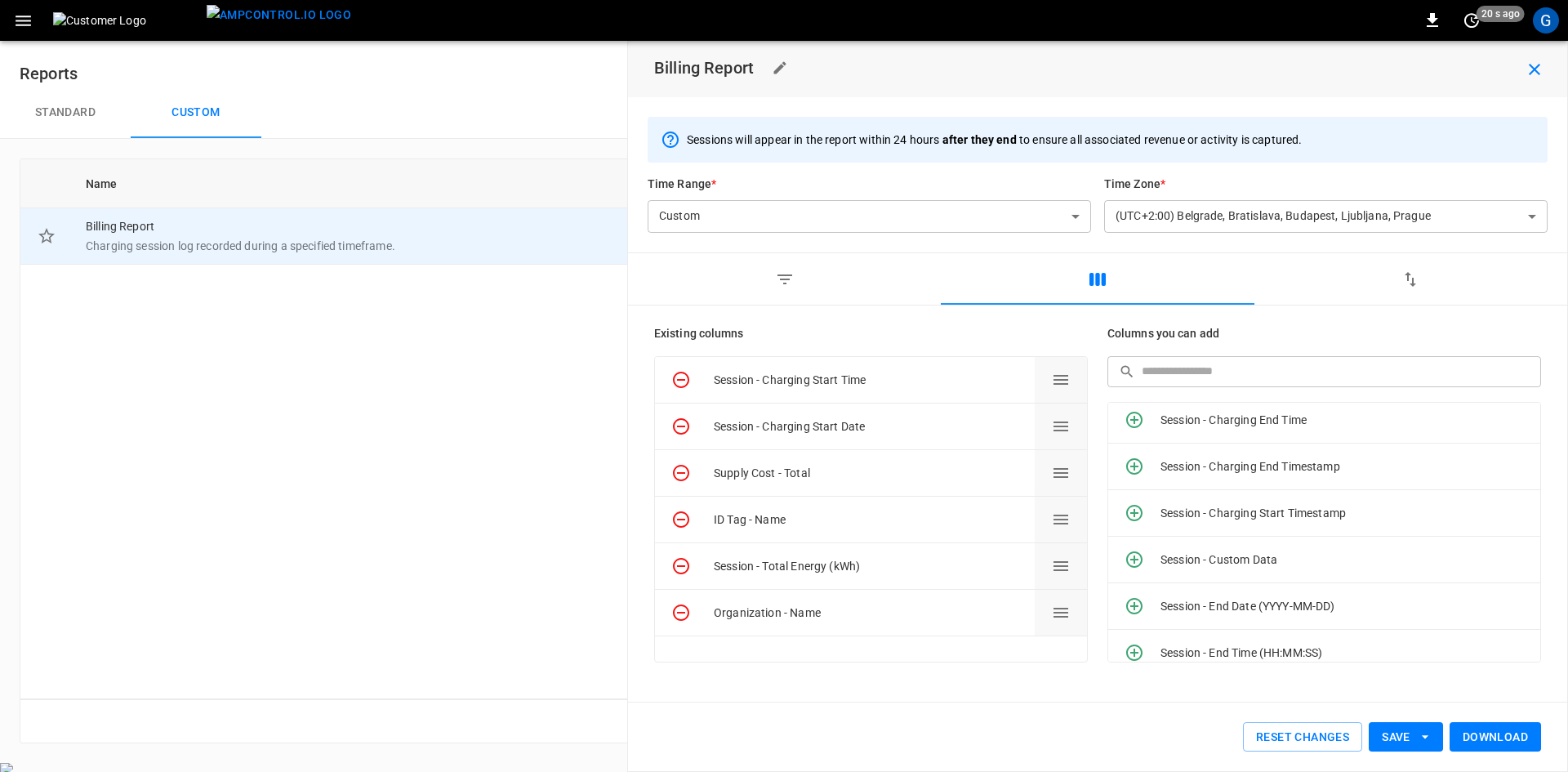 click on "Download" at bounding box center [1495, 737] 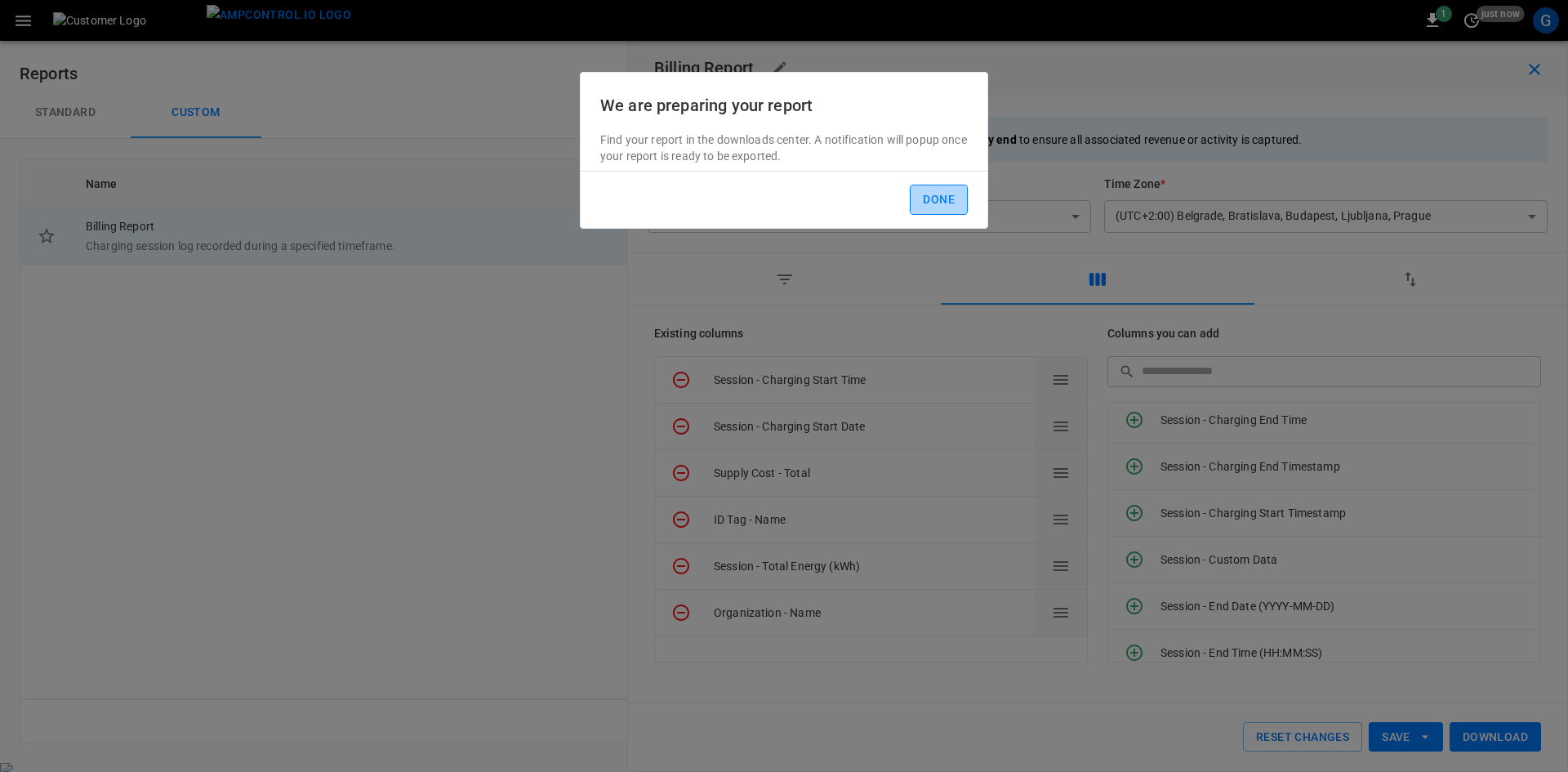 click on "Done" at bounding box center (938, 199) 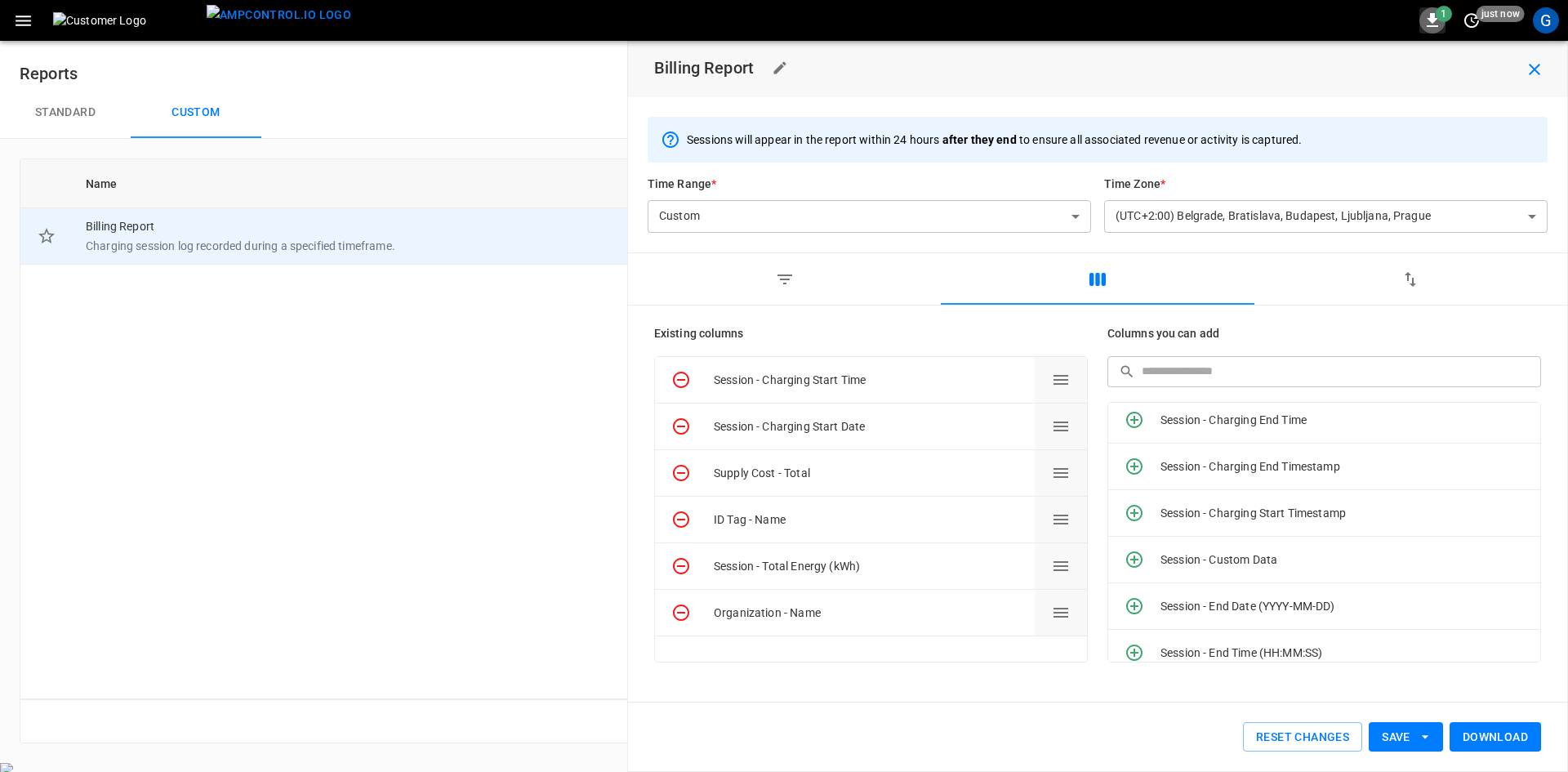 click 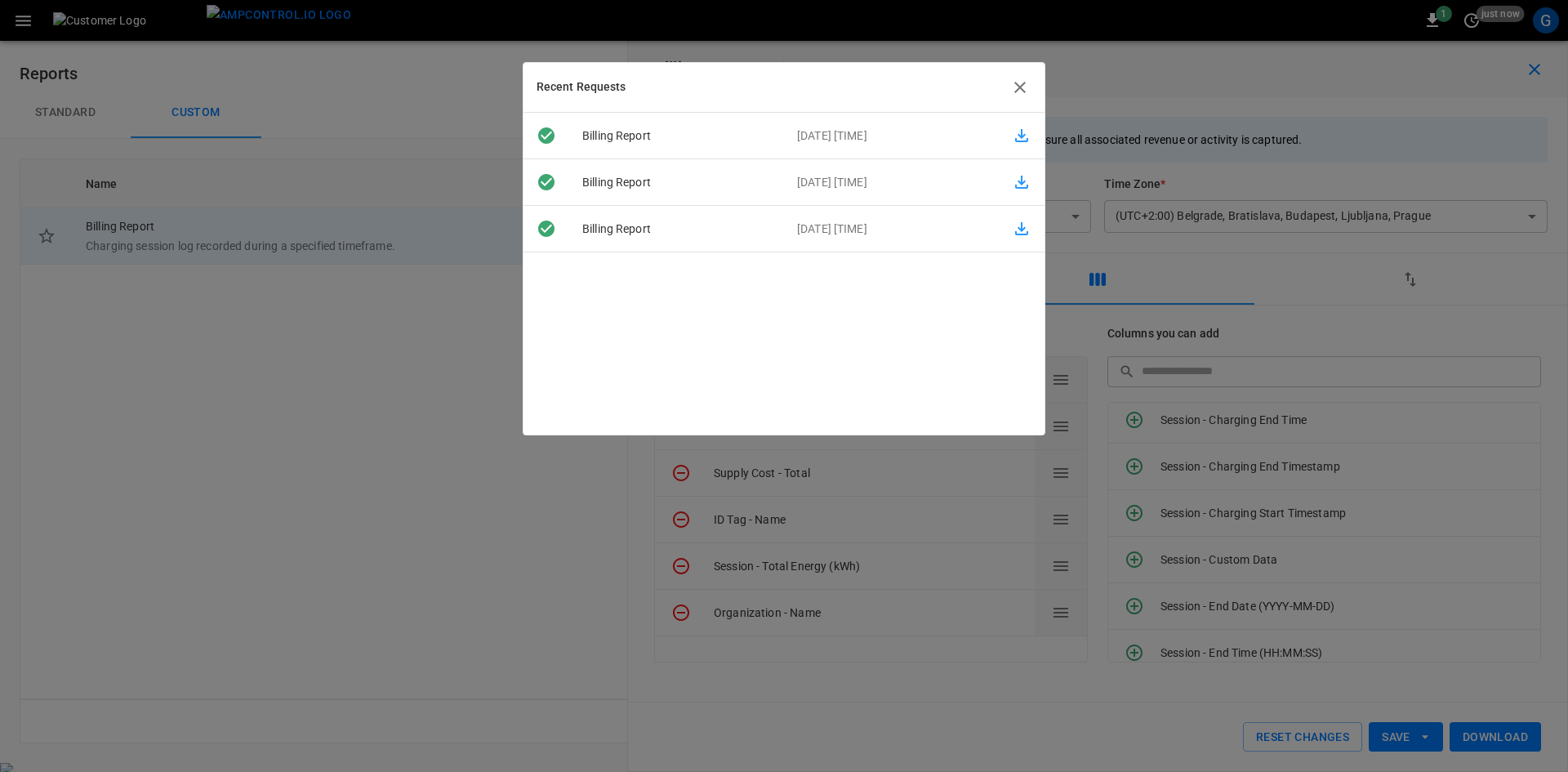 click 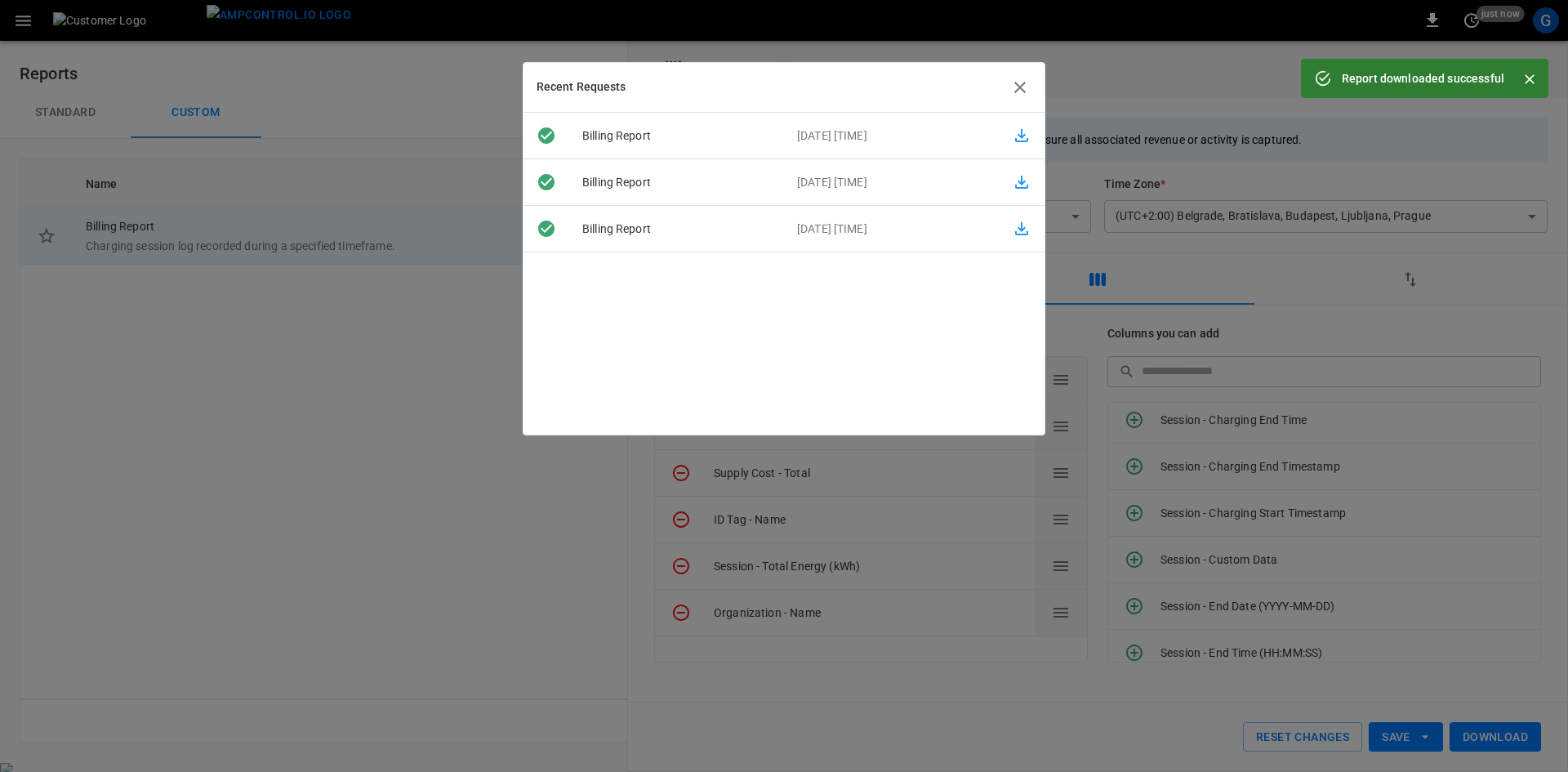 click 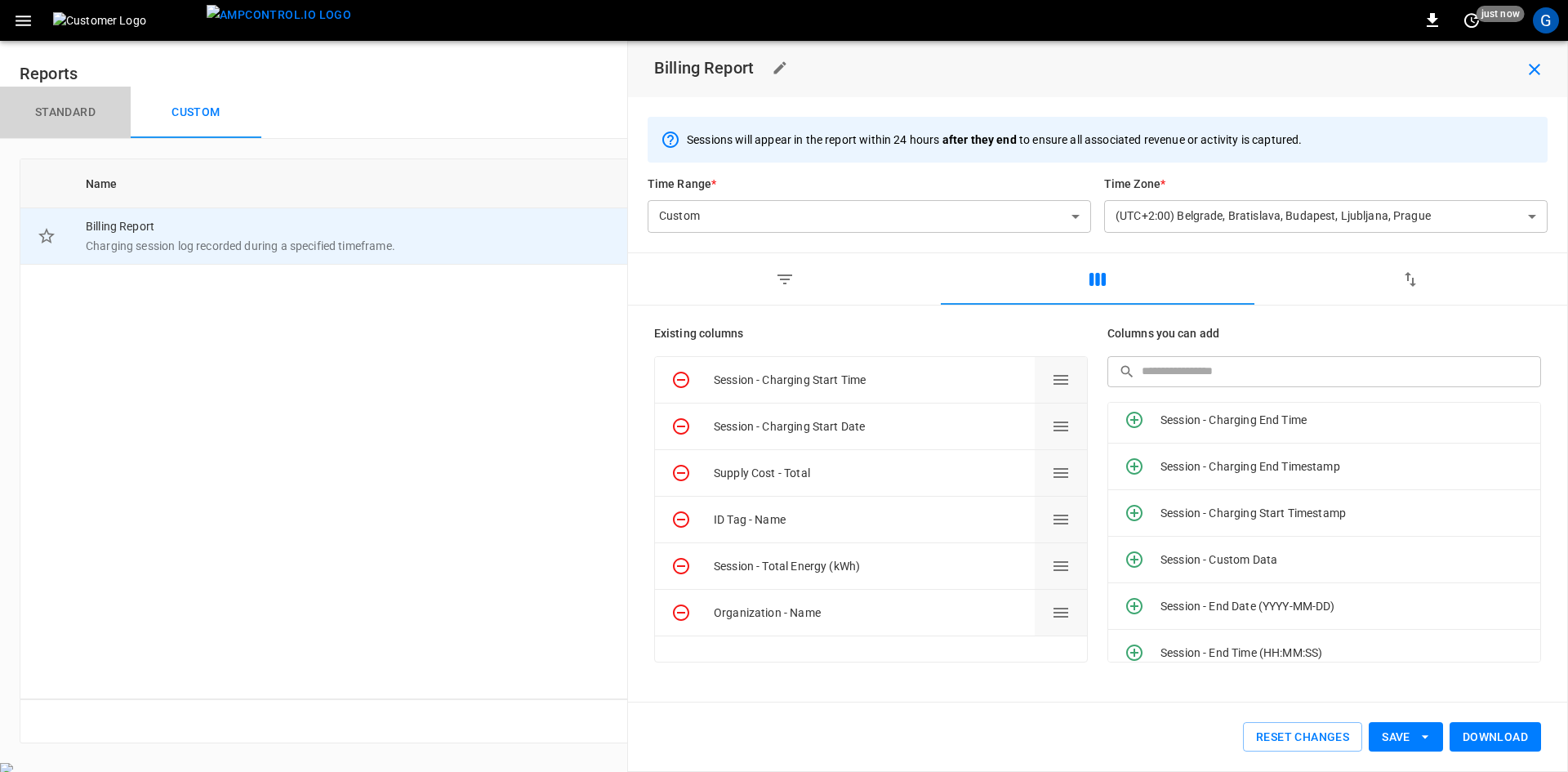 click on "Standard" at bounding box center [65, 113] 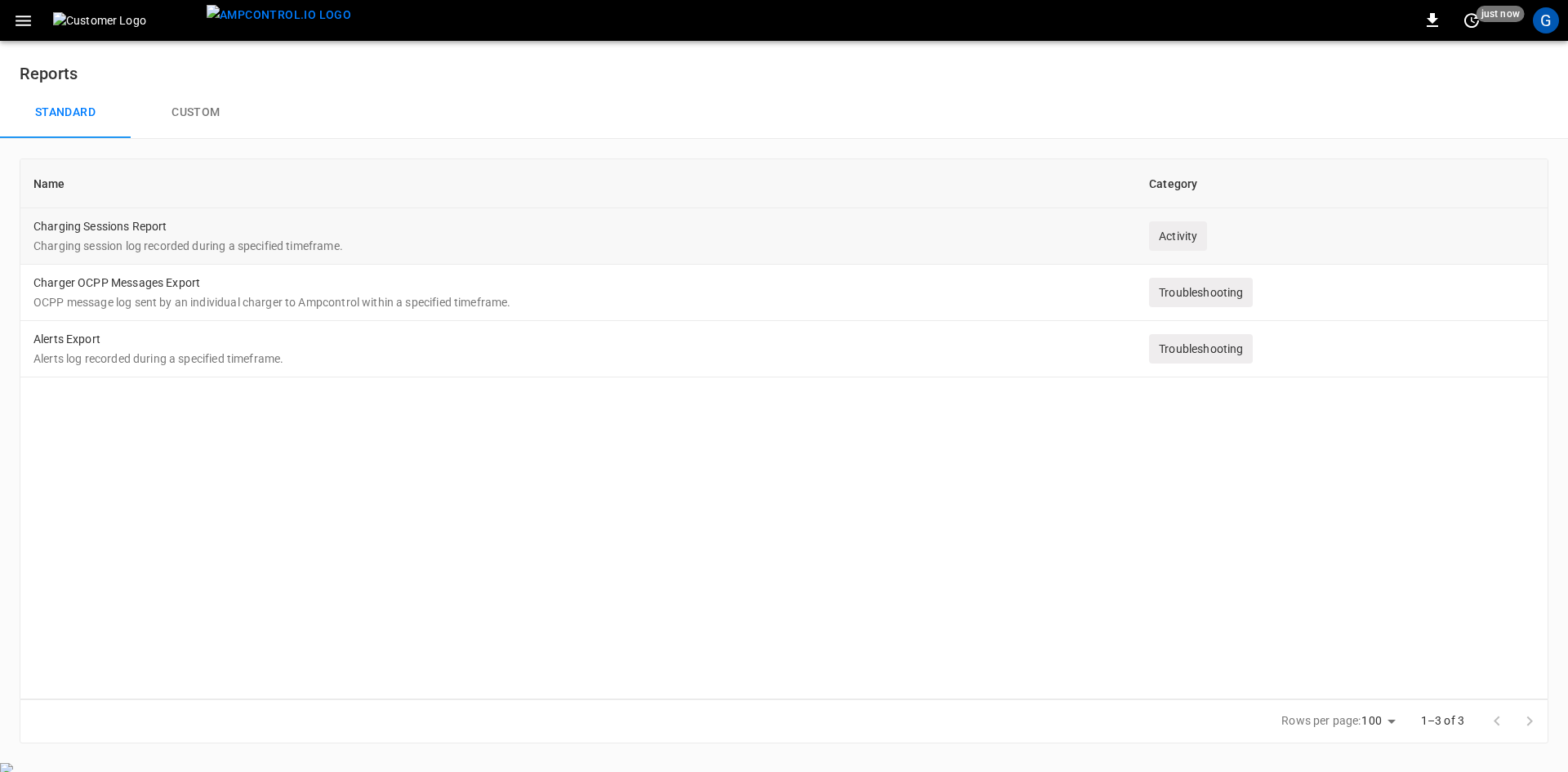 click on "Charging session log recorded during a specified timeframe." at bounding box center (578, 246) 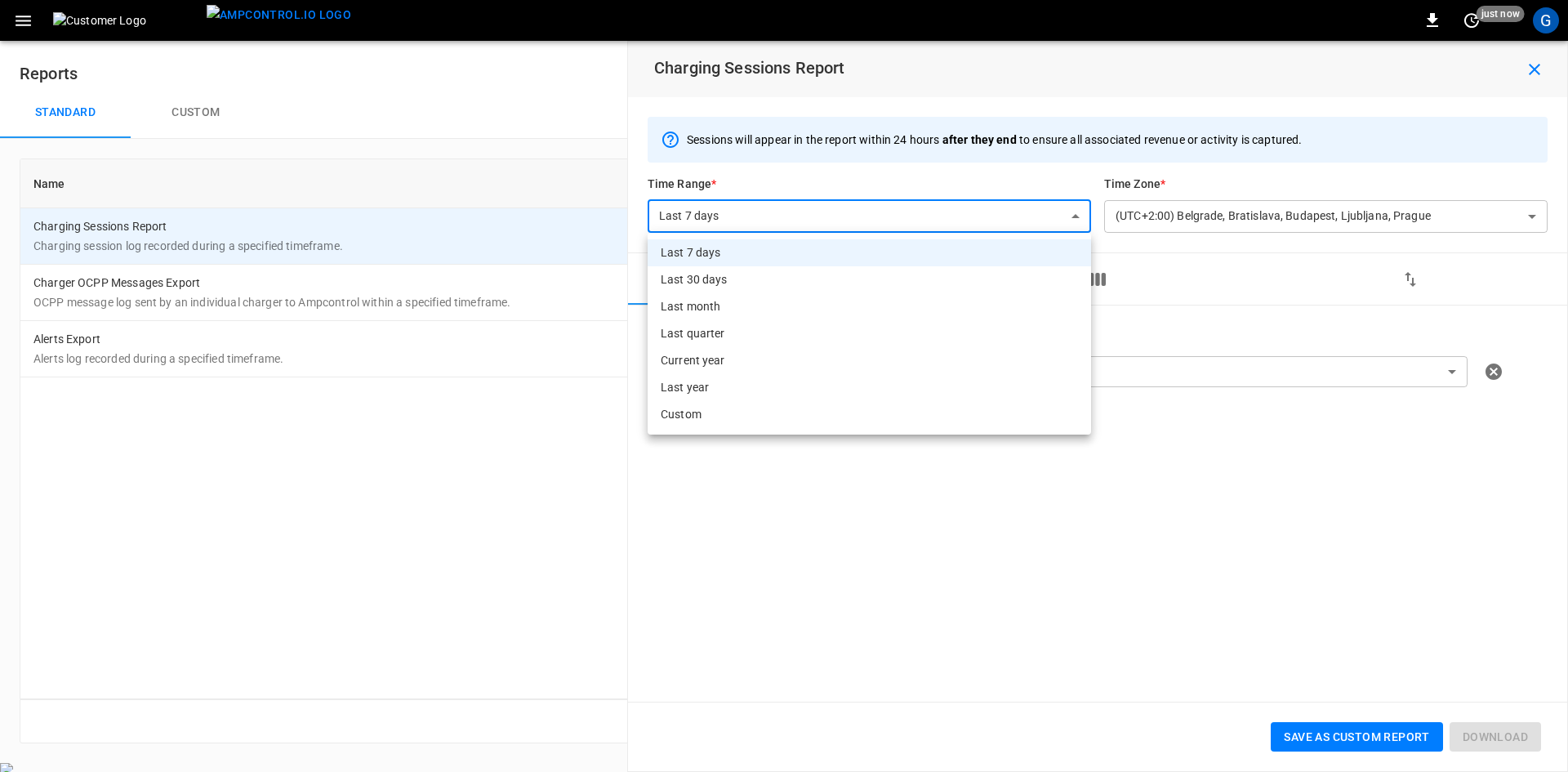 click on "**********" at bounding box center [784, 390] 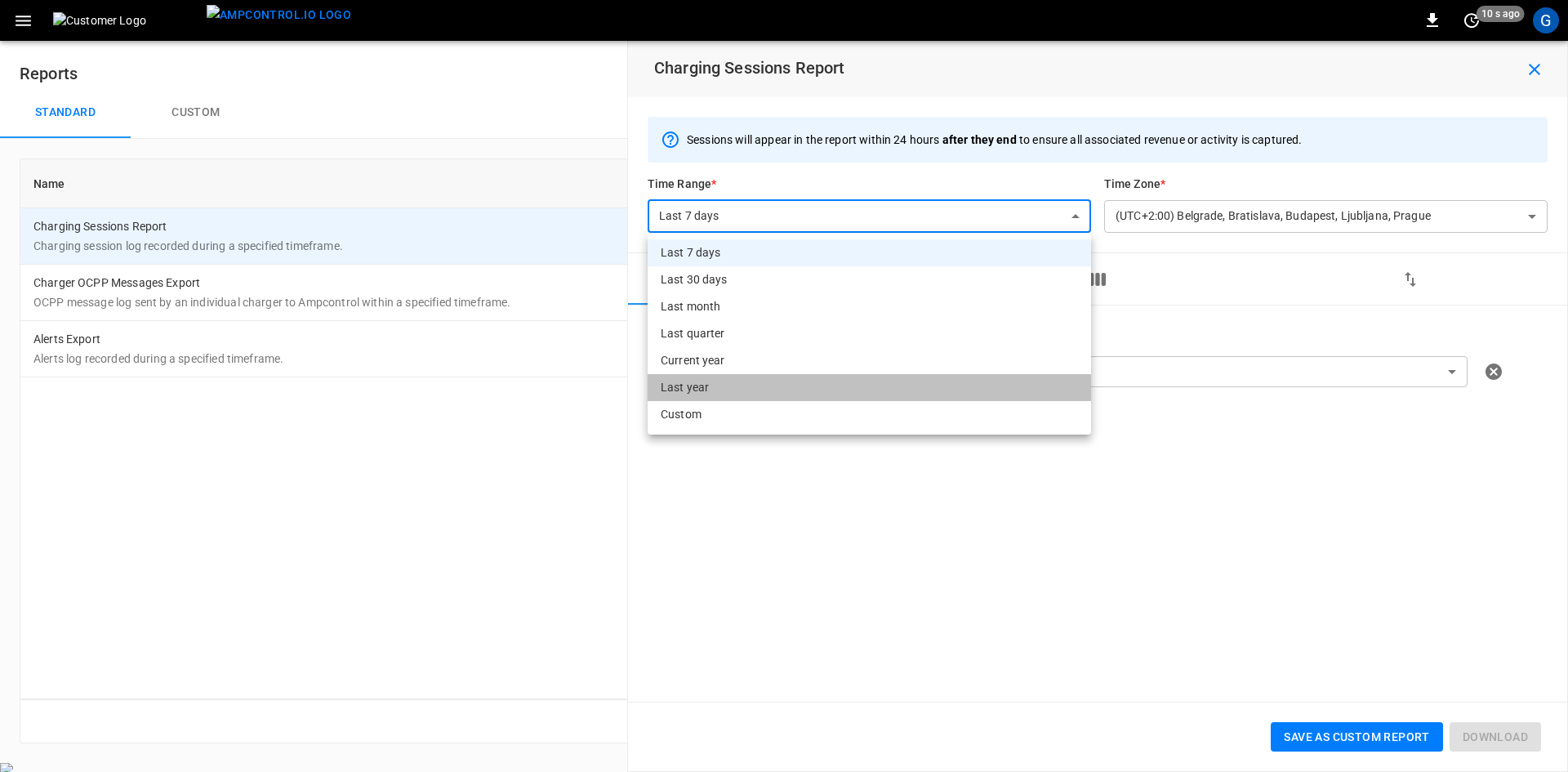 click on "Last year" at bounding box center (869, 387) 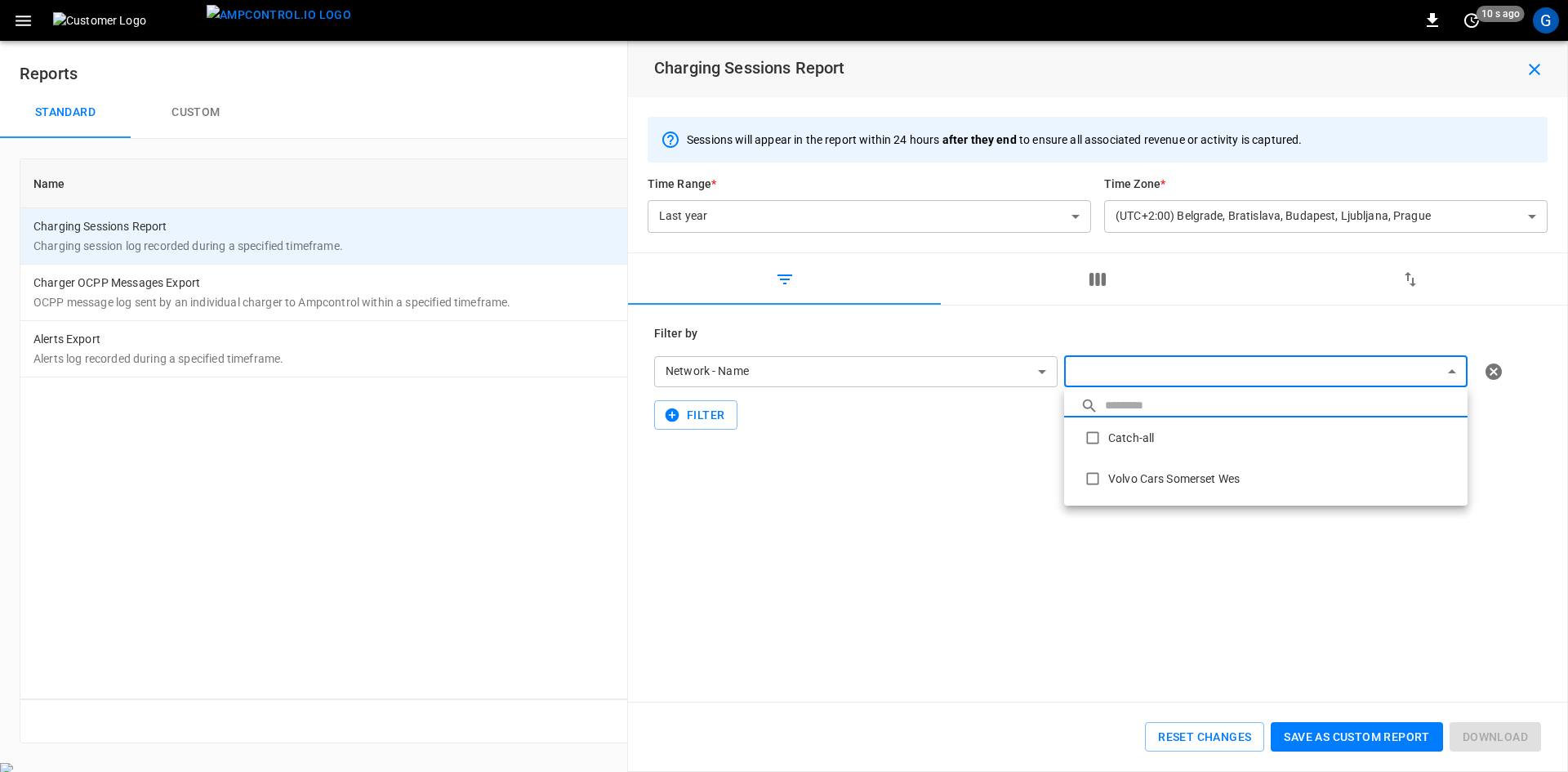 click on "**********" at bounding box center [784, 390] 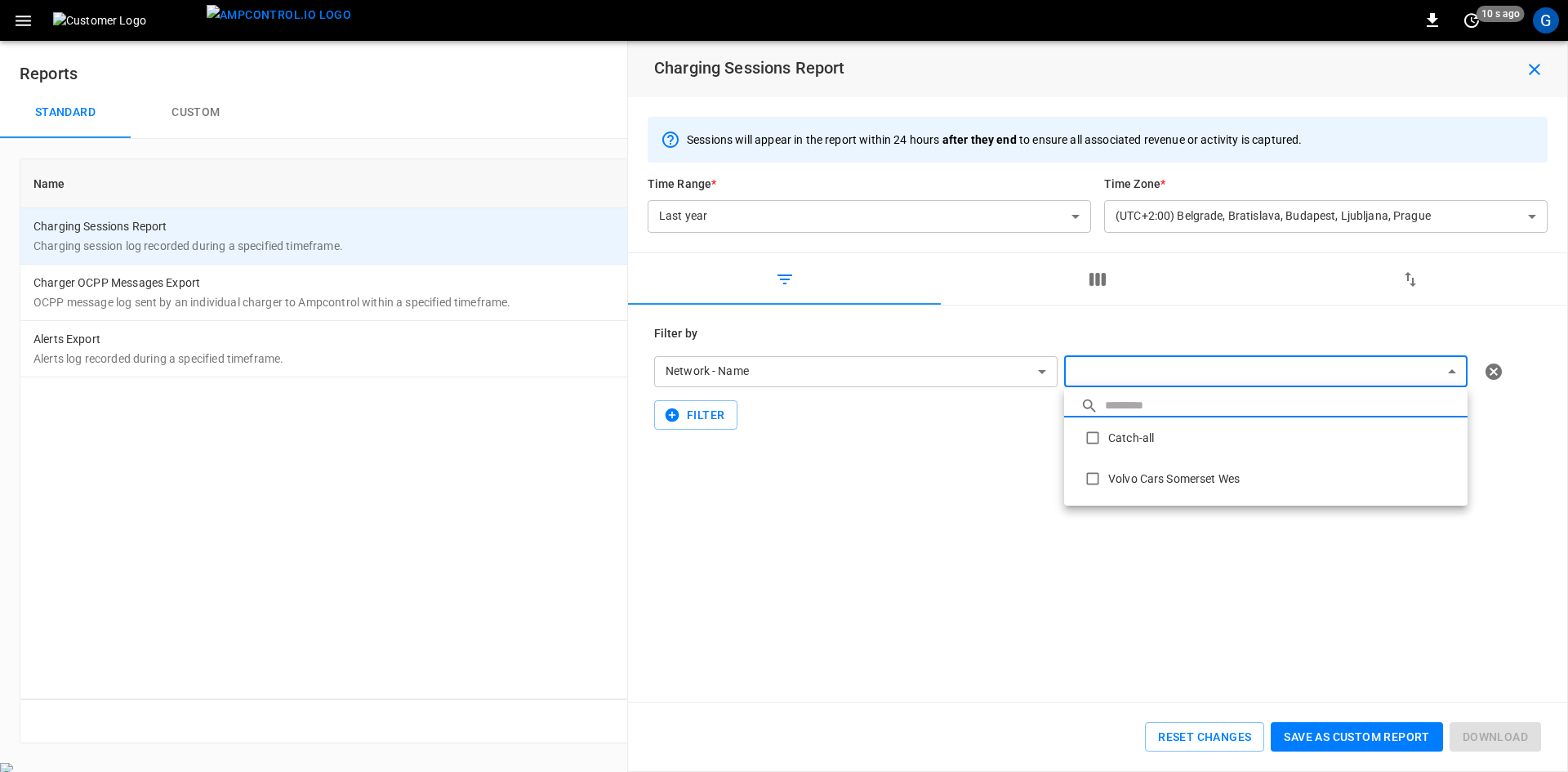 type on "**********" 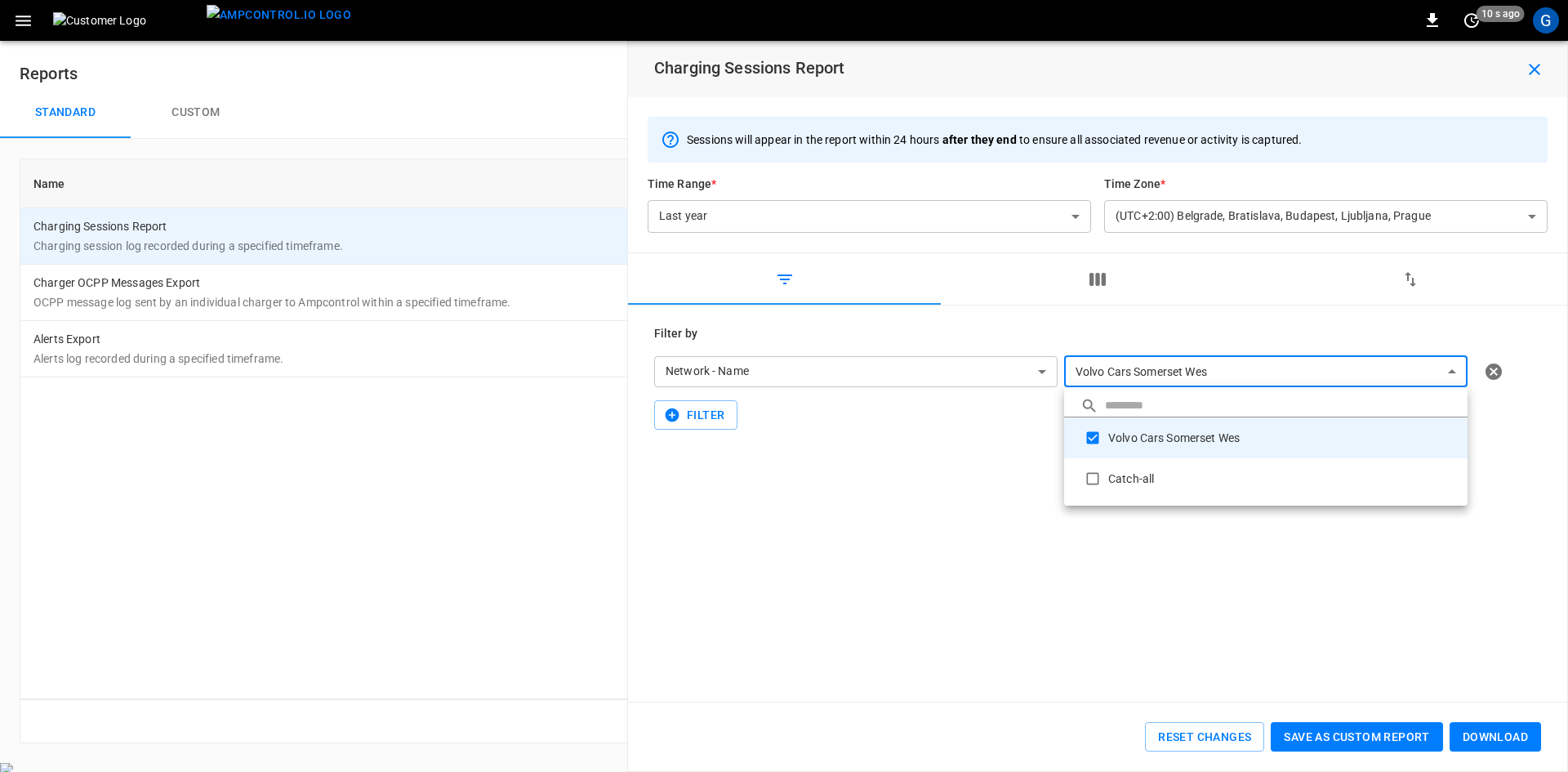 click at bounding box center (784, 386) 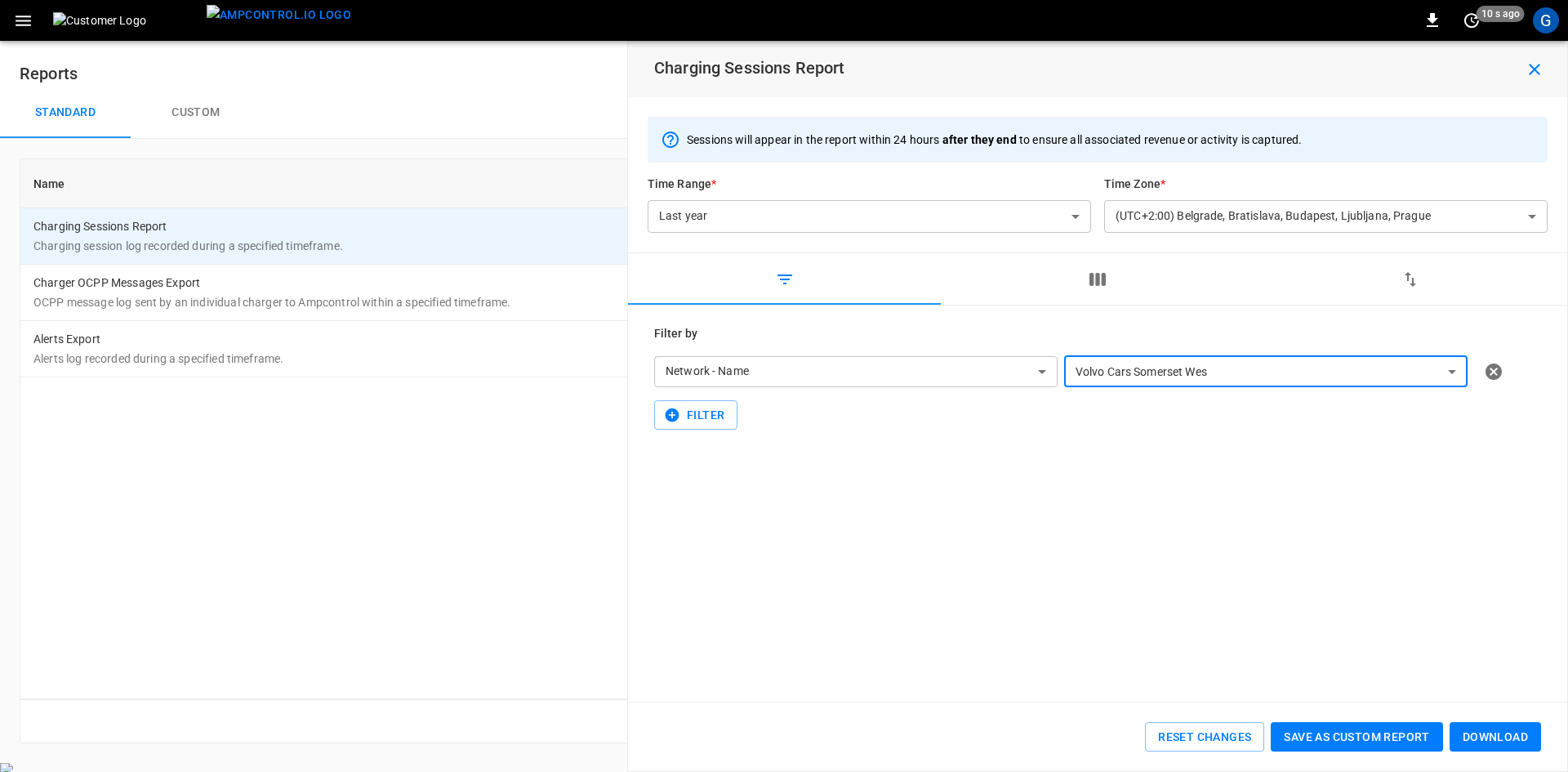click 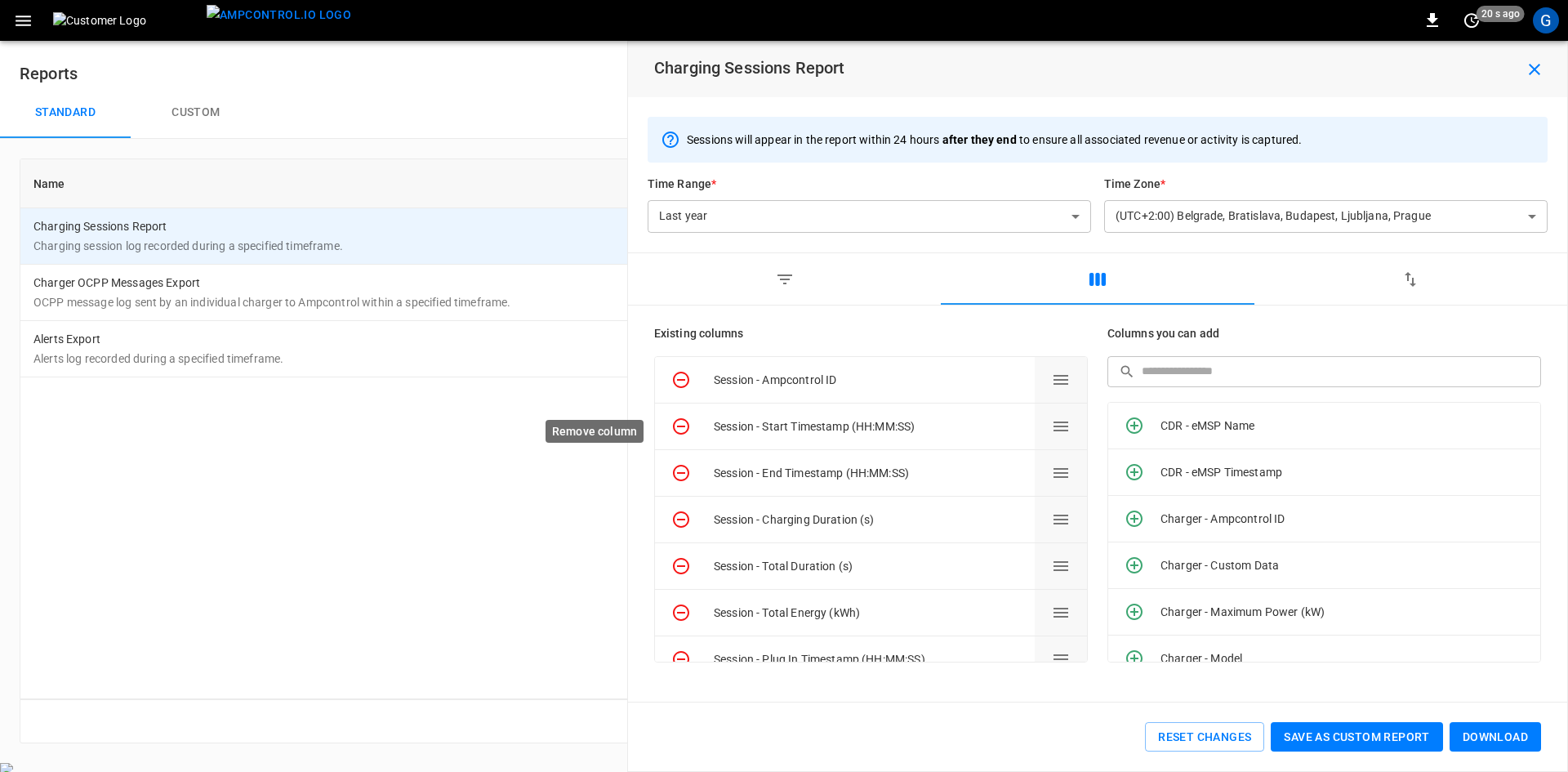 scroll, scrollTop: 82, scrollLeft: 0, axis: vertical 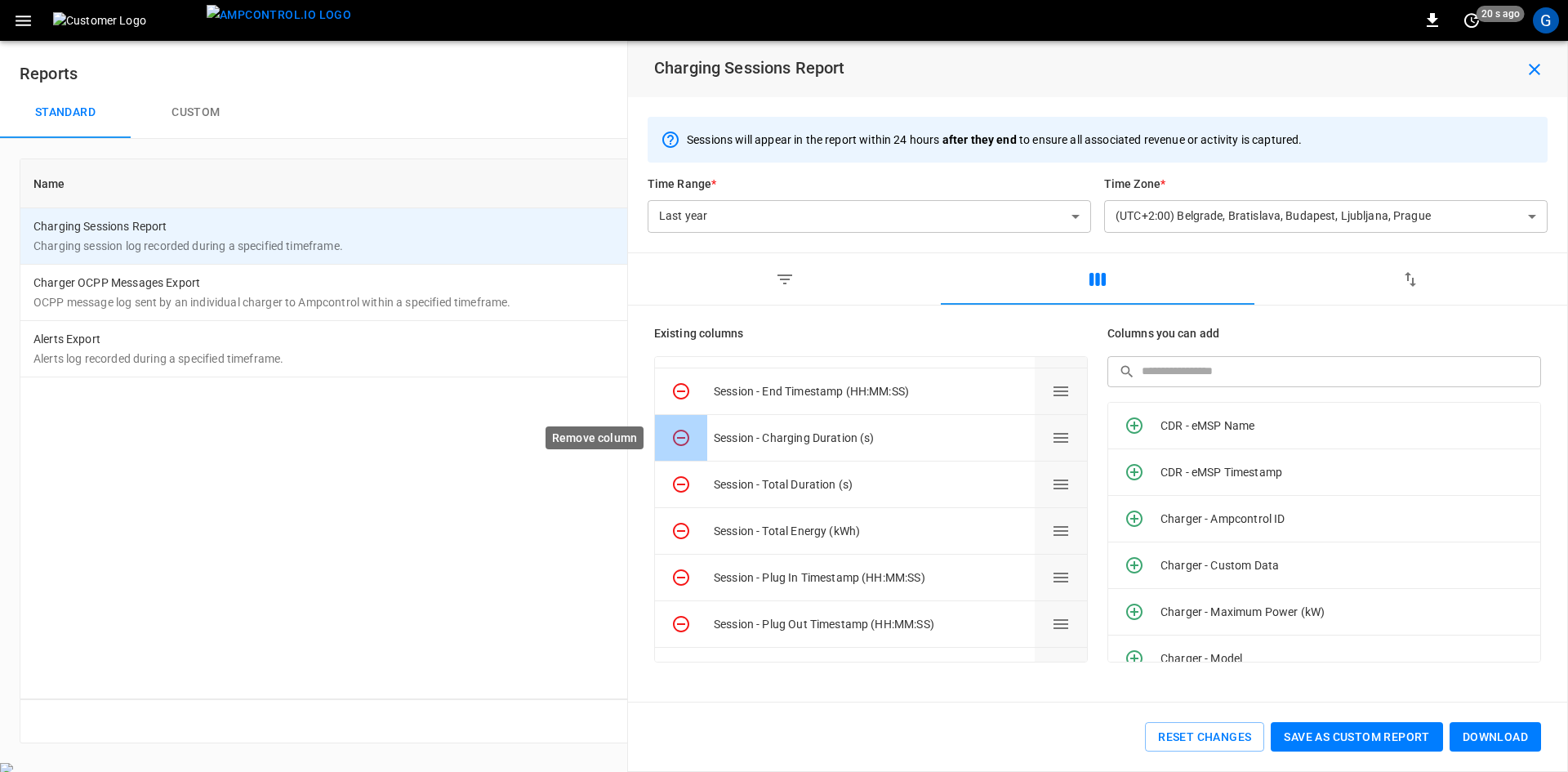 click 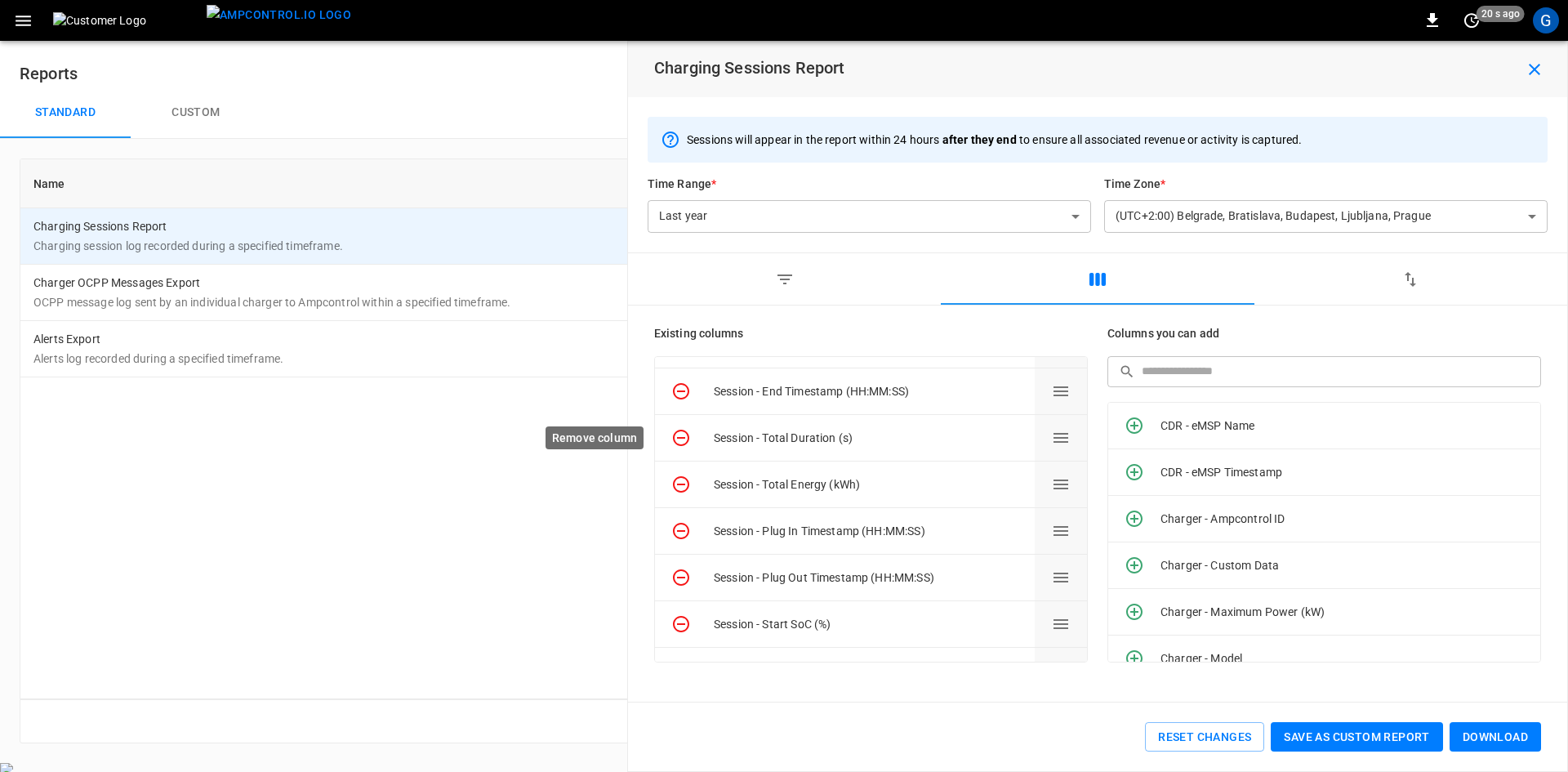click 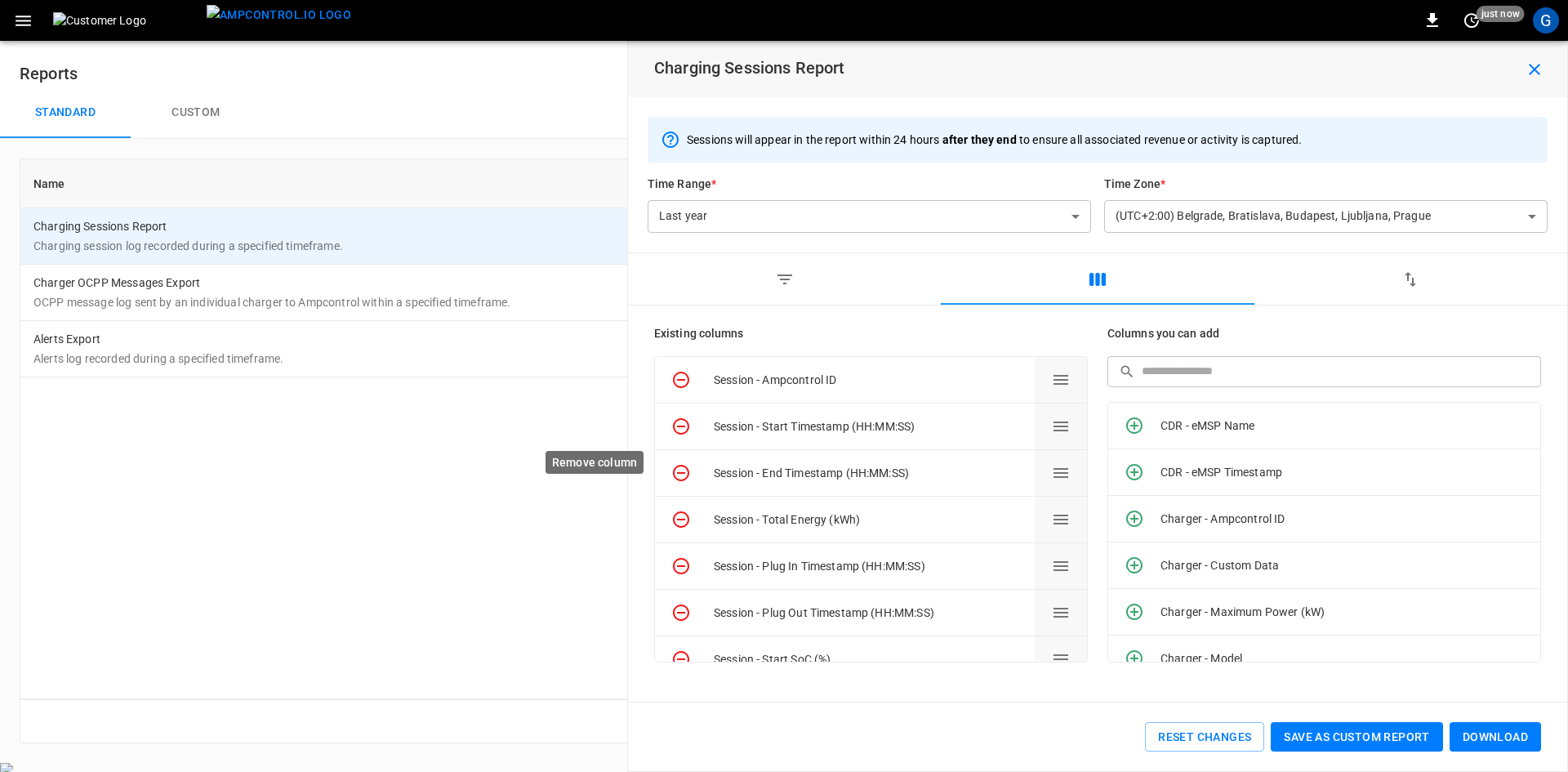 scroll, scrollTop: 82, scrollLeft: 0, axis: vertical 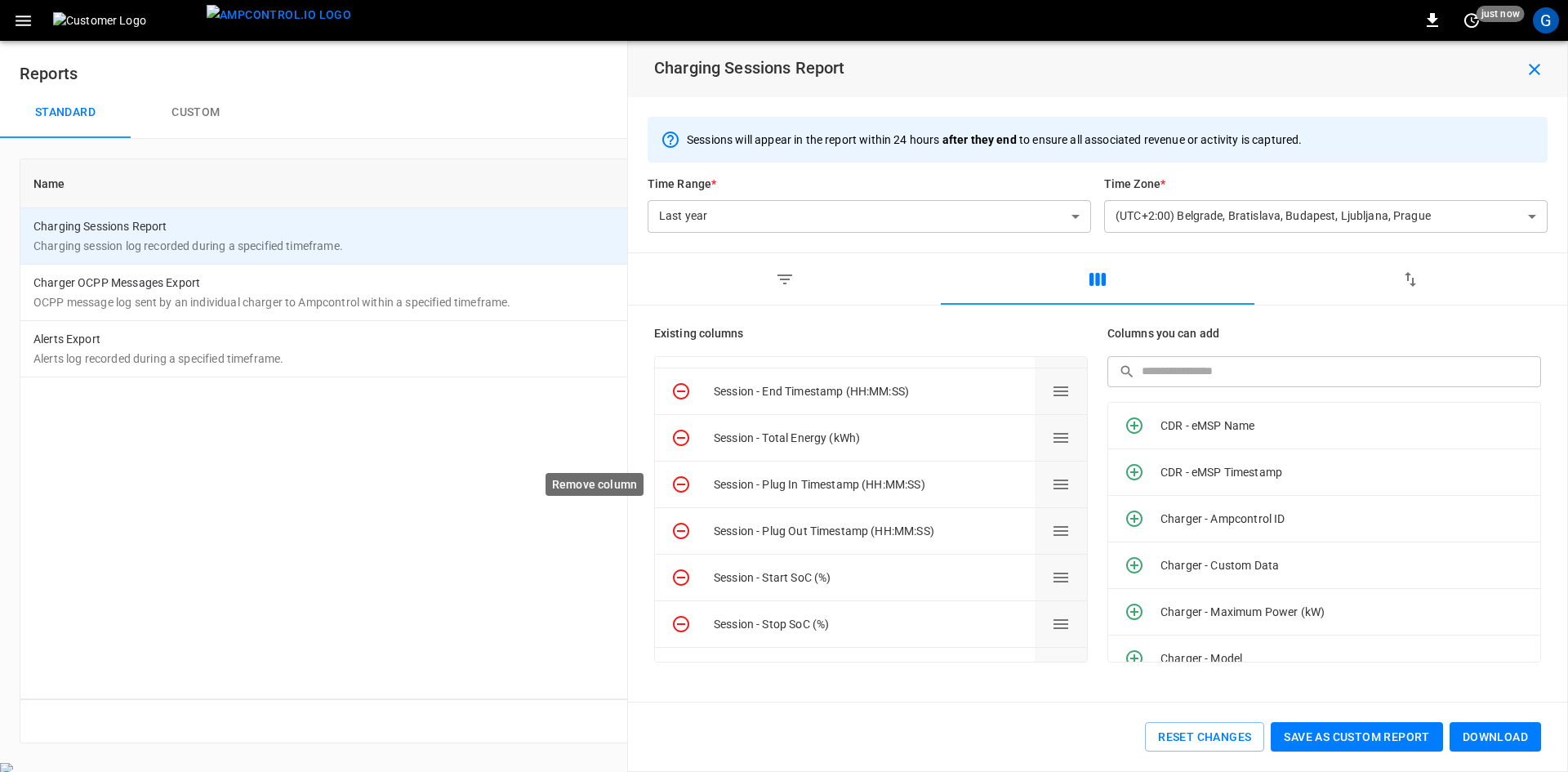 click 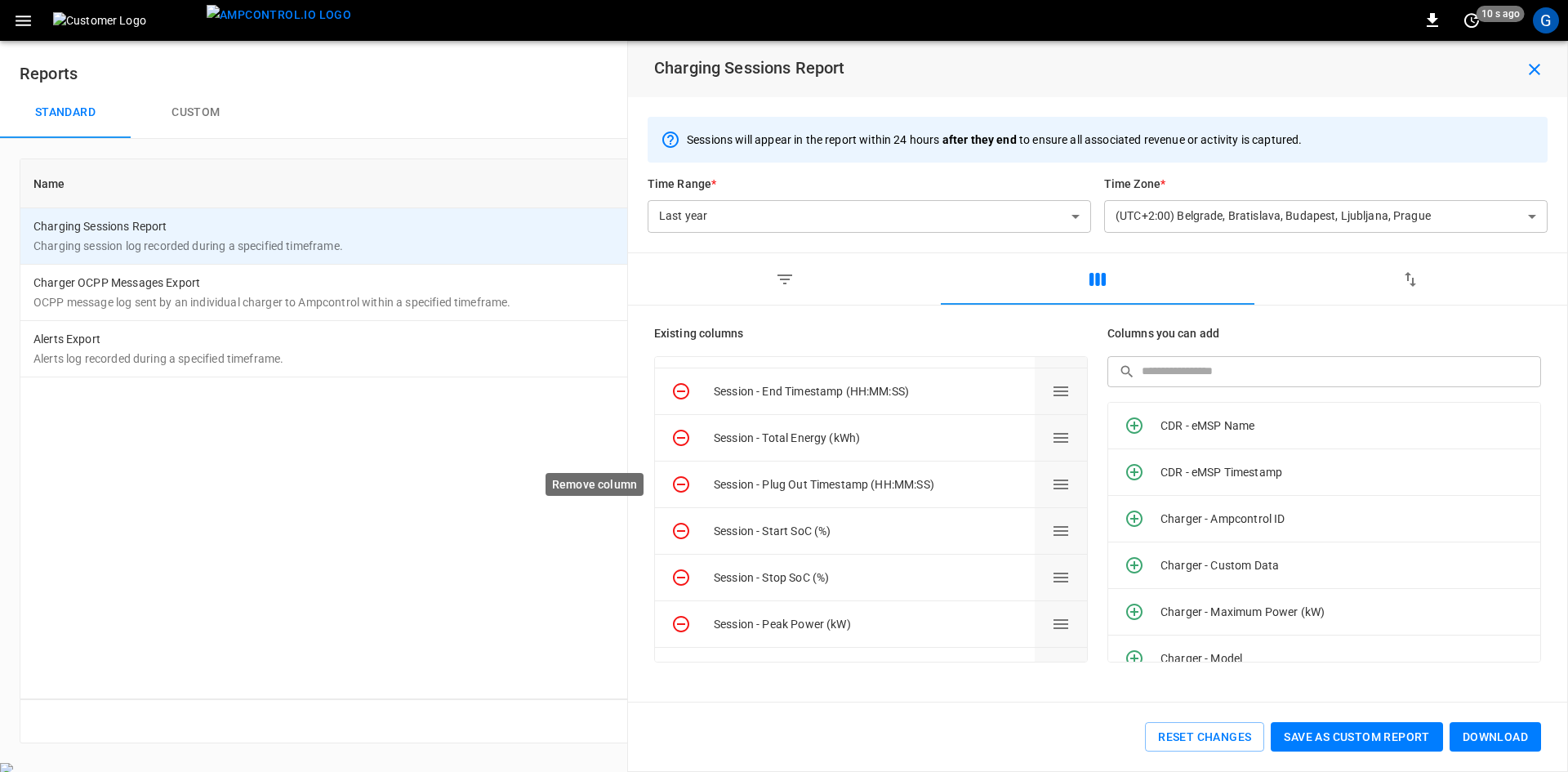 click 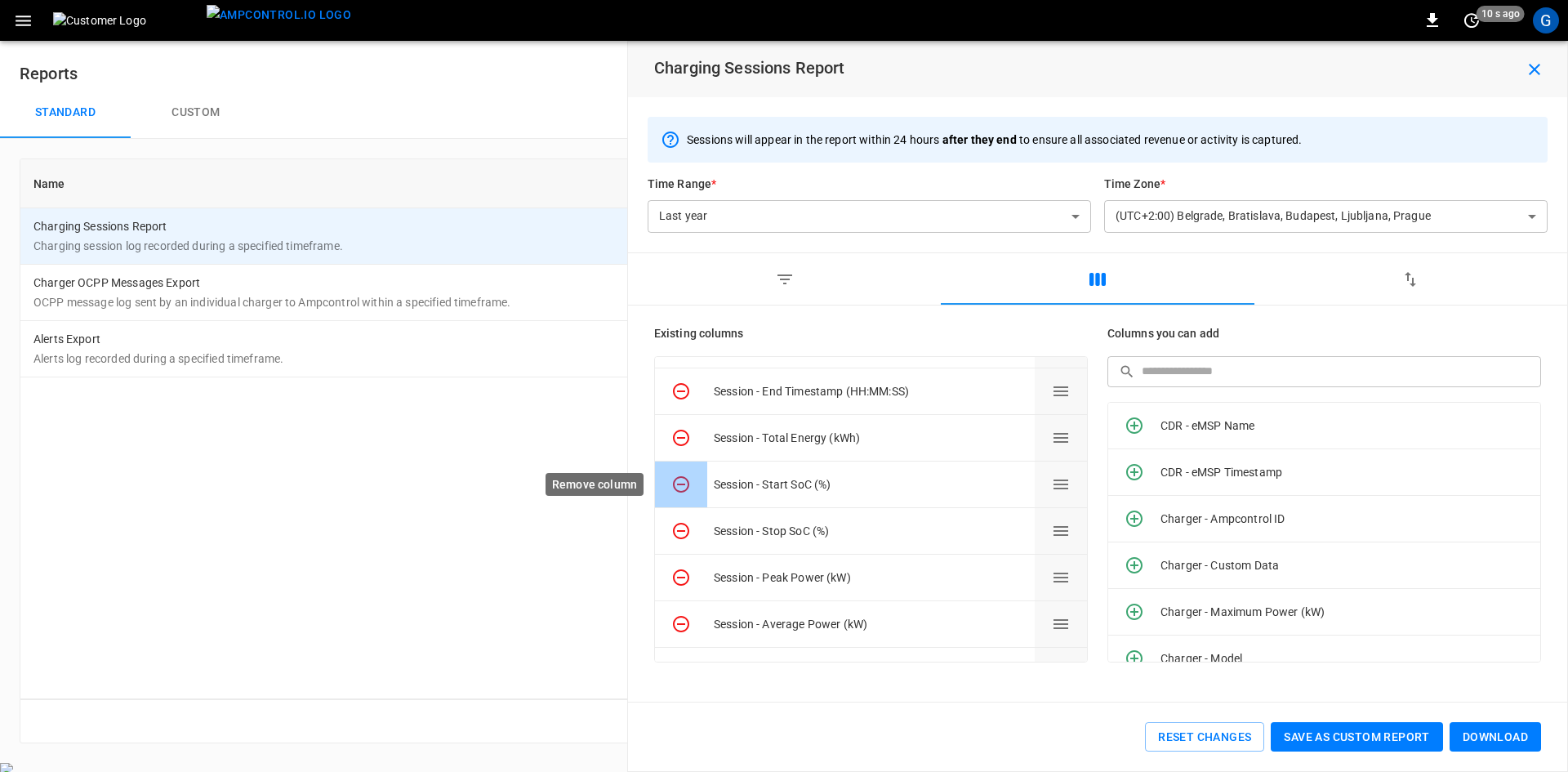 click 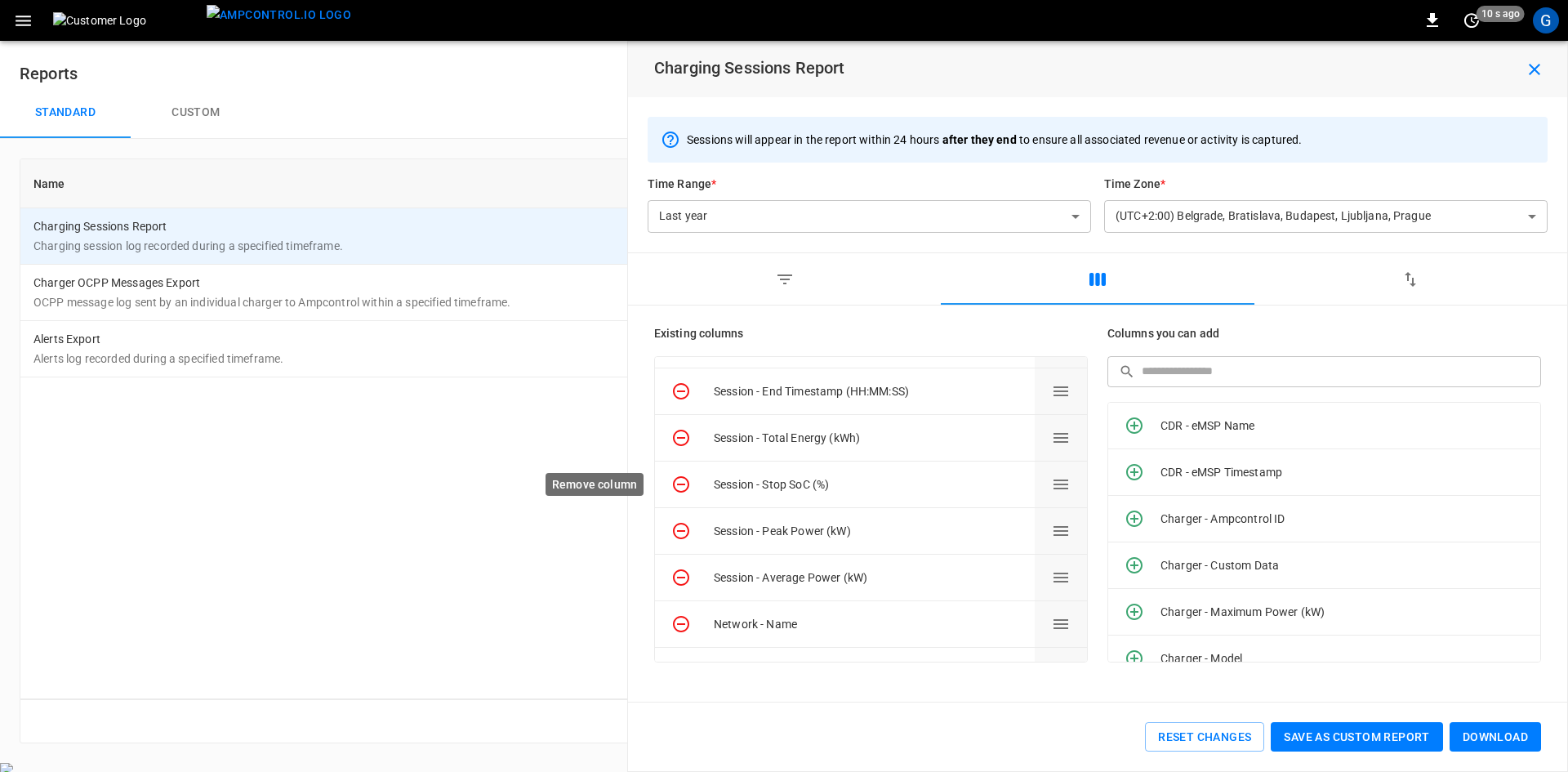 click 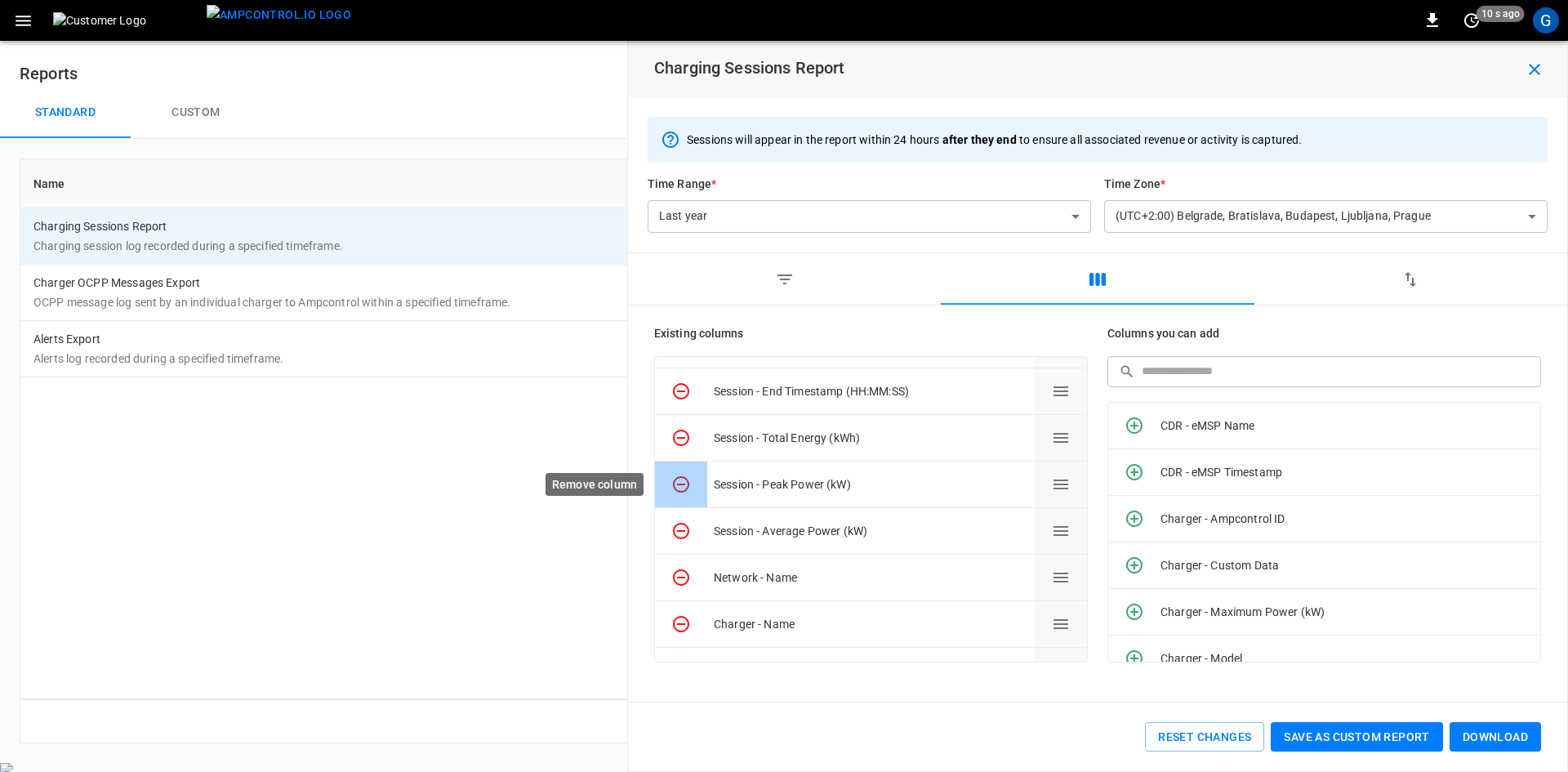click 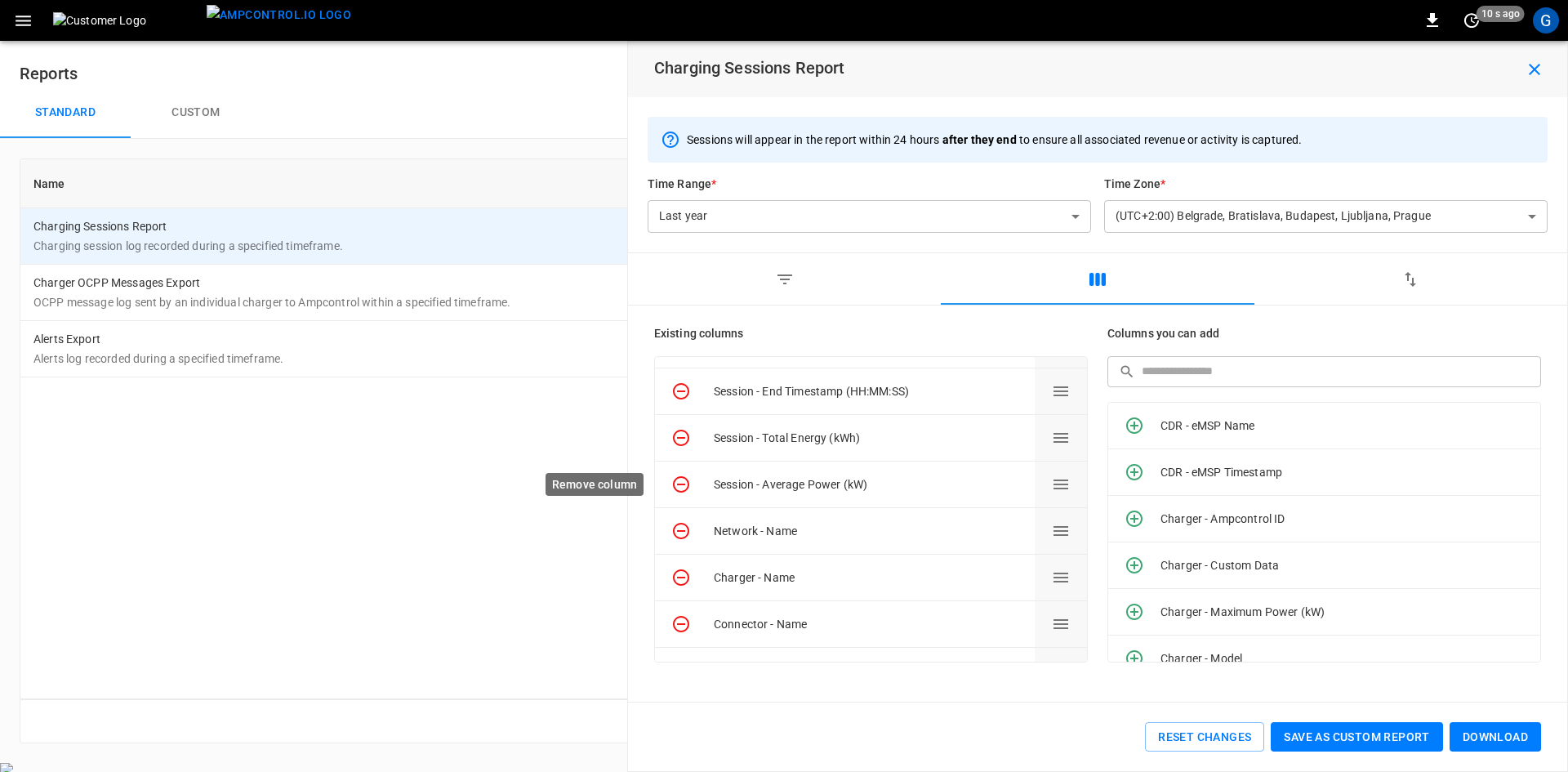 click 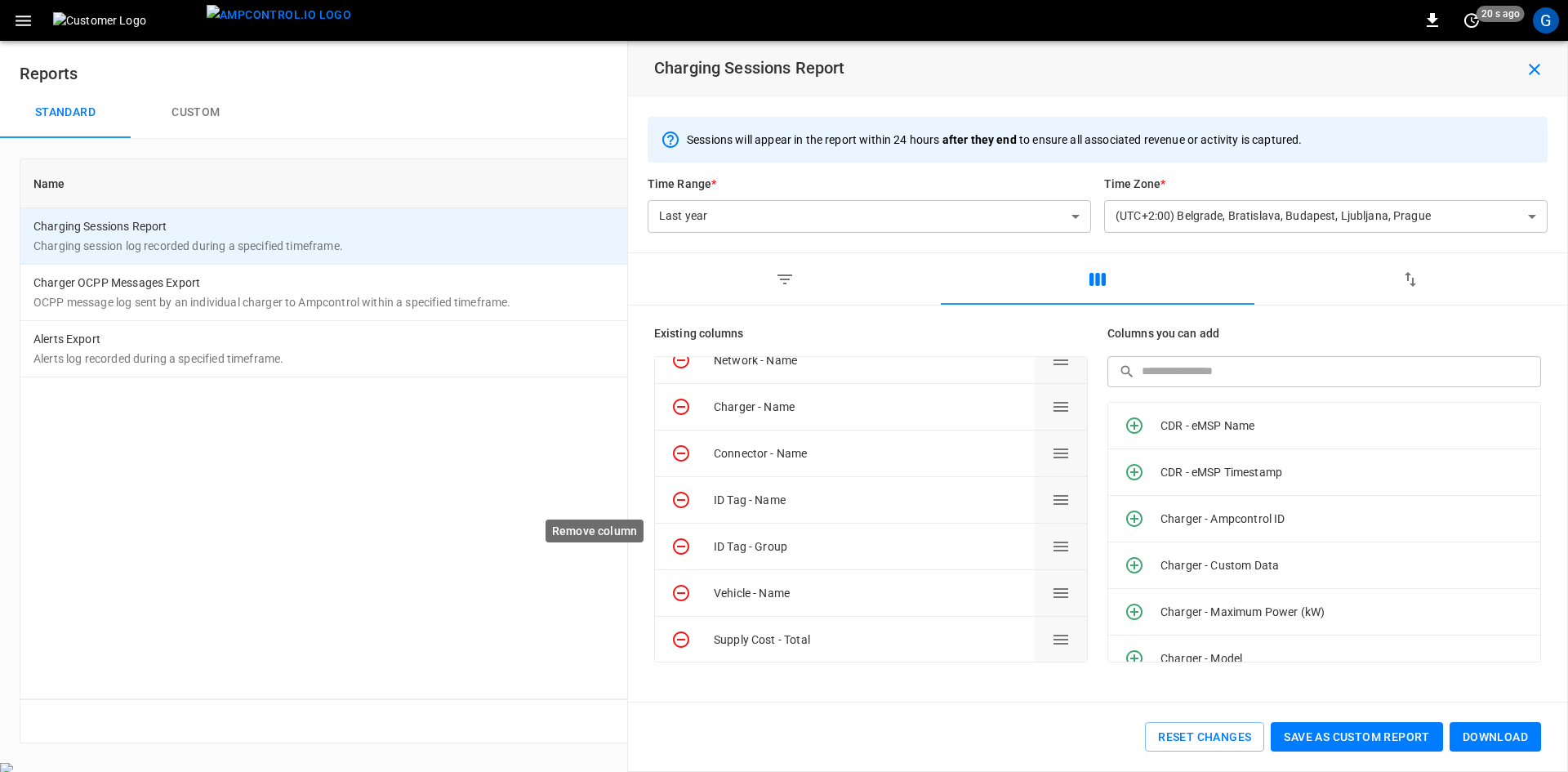 scroll, scrollTop: 245, scrollLeft: 0, axis: vertical 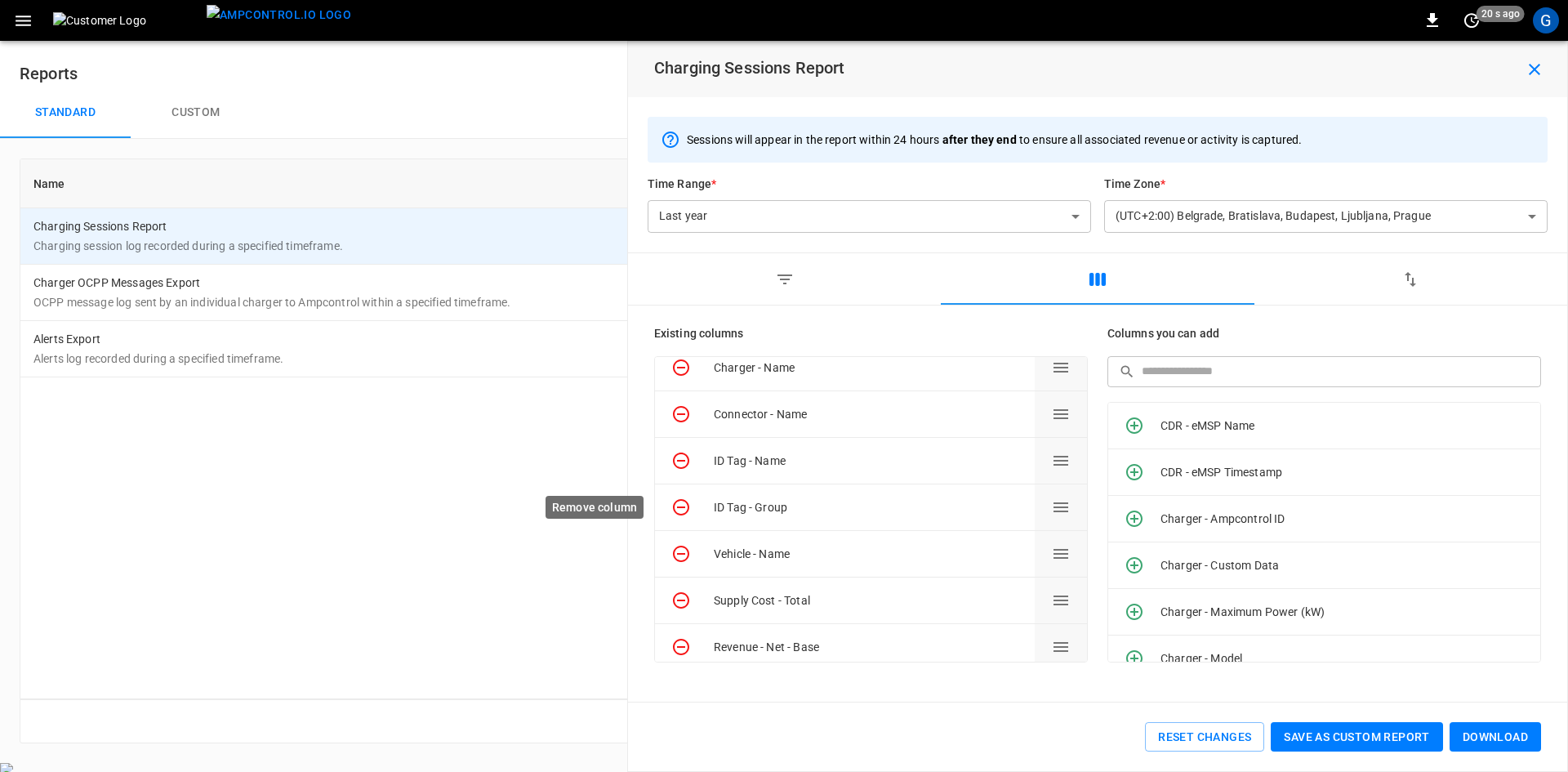 click 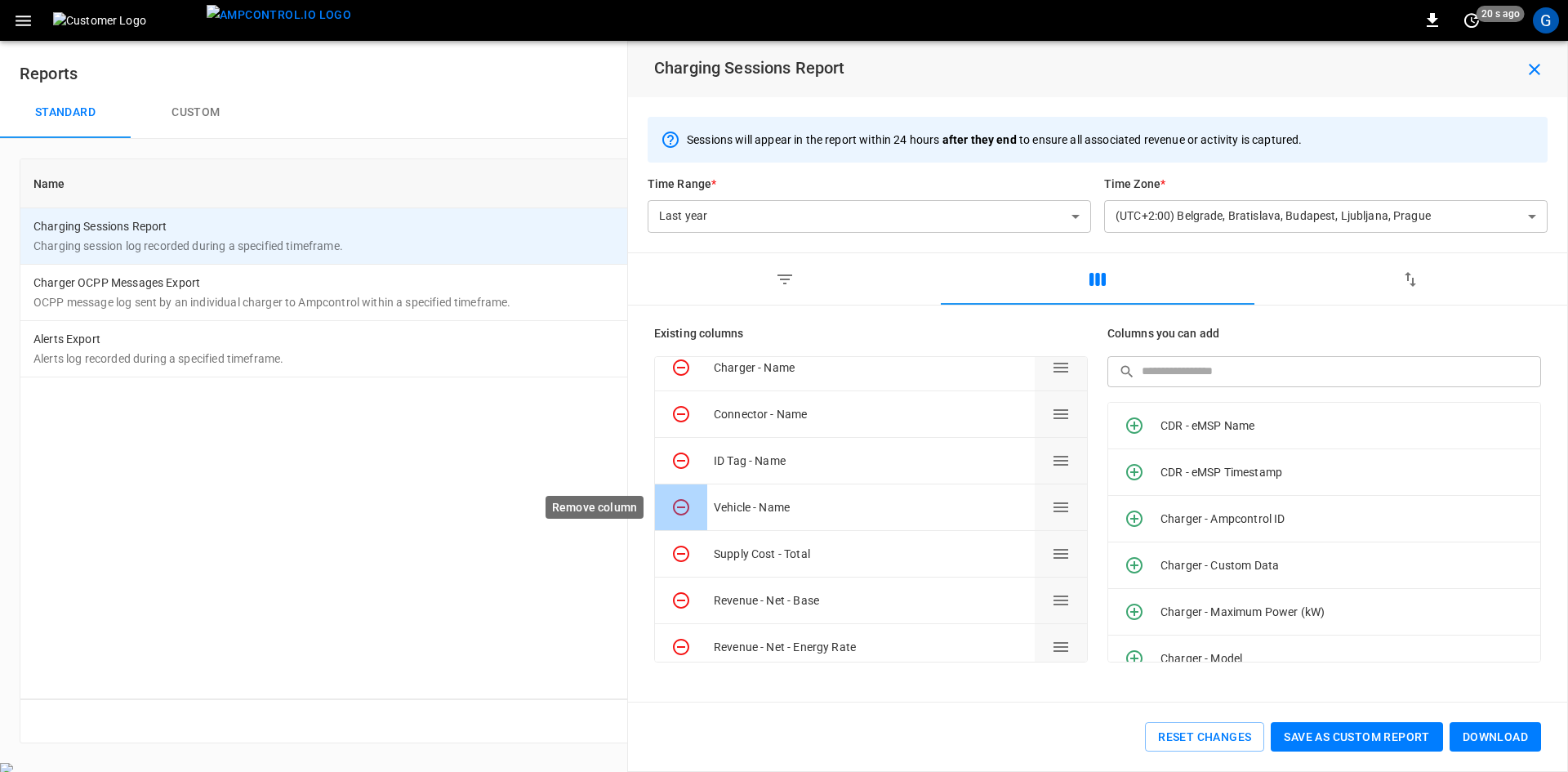 click 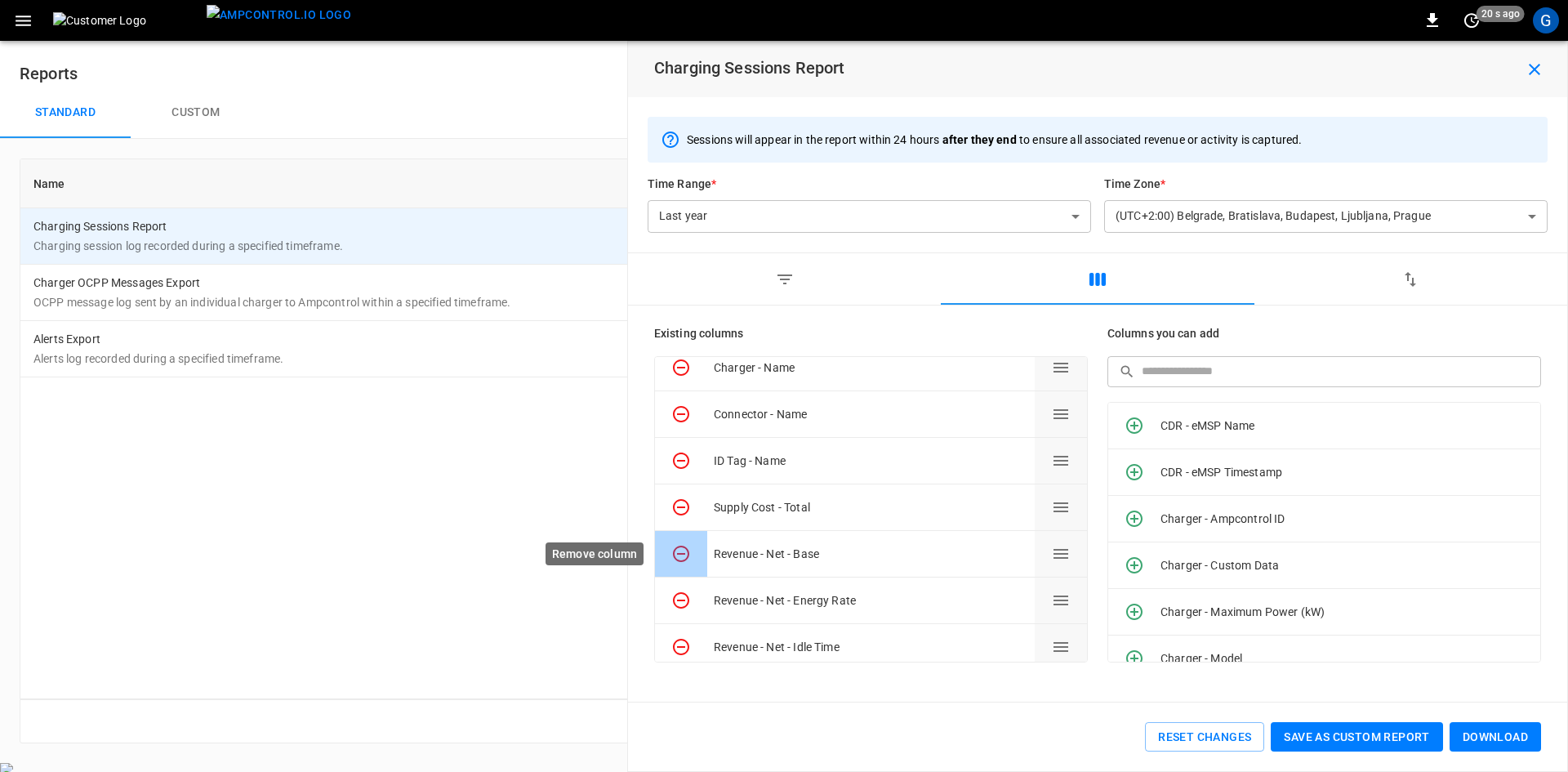 click 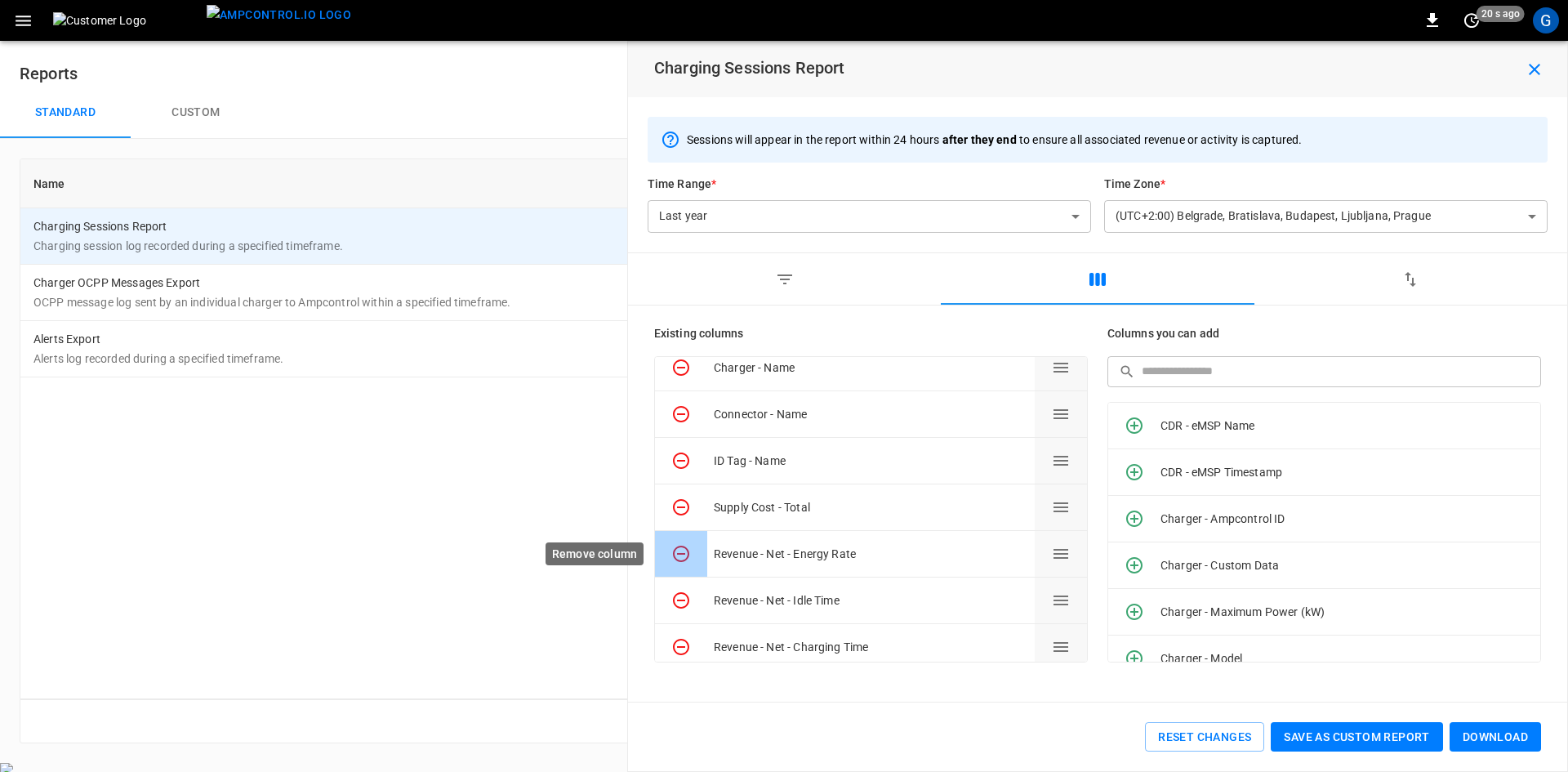 click 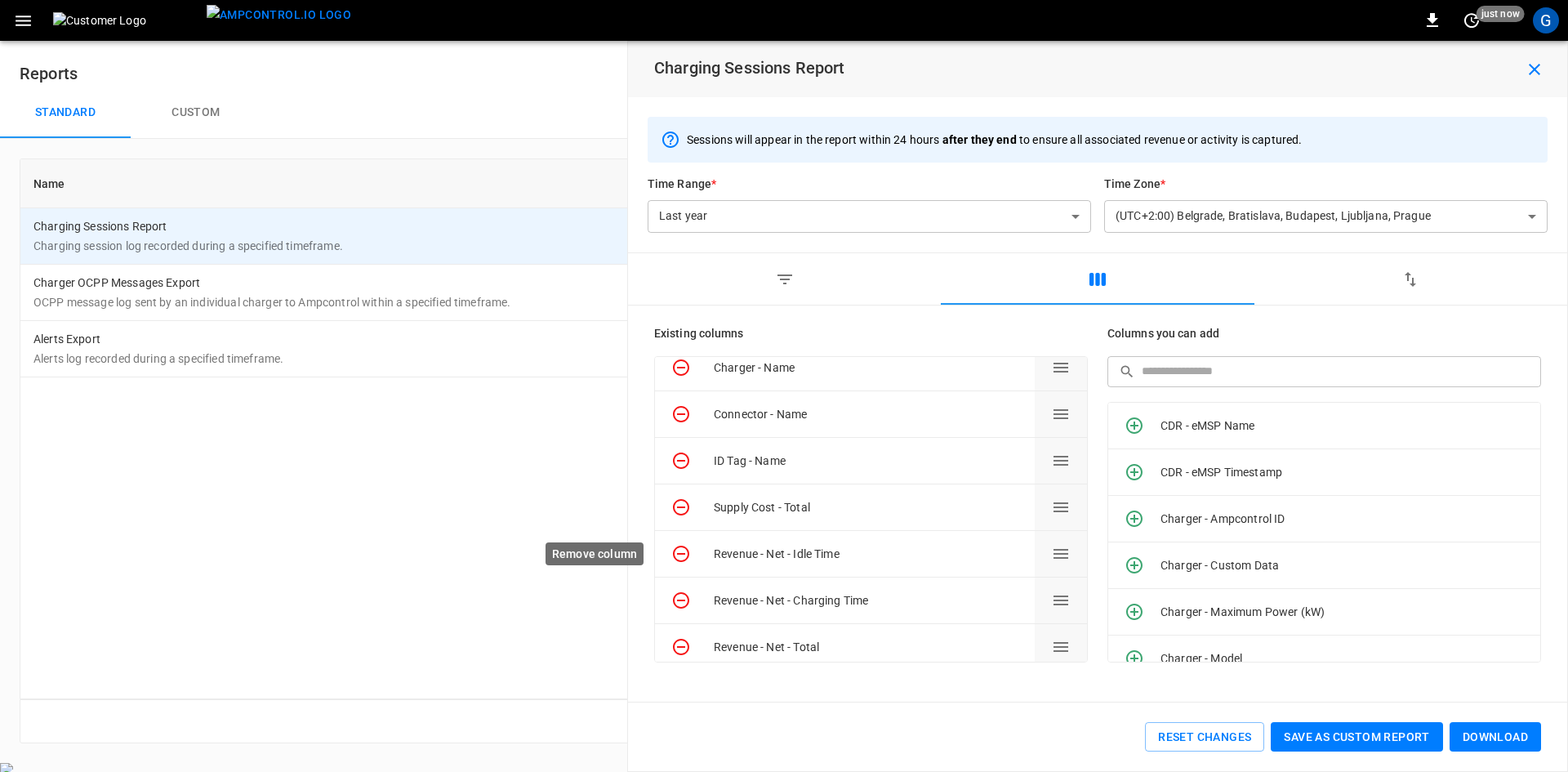 click 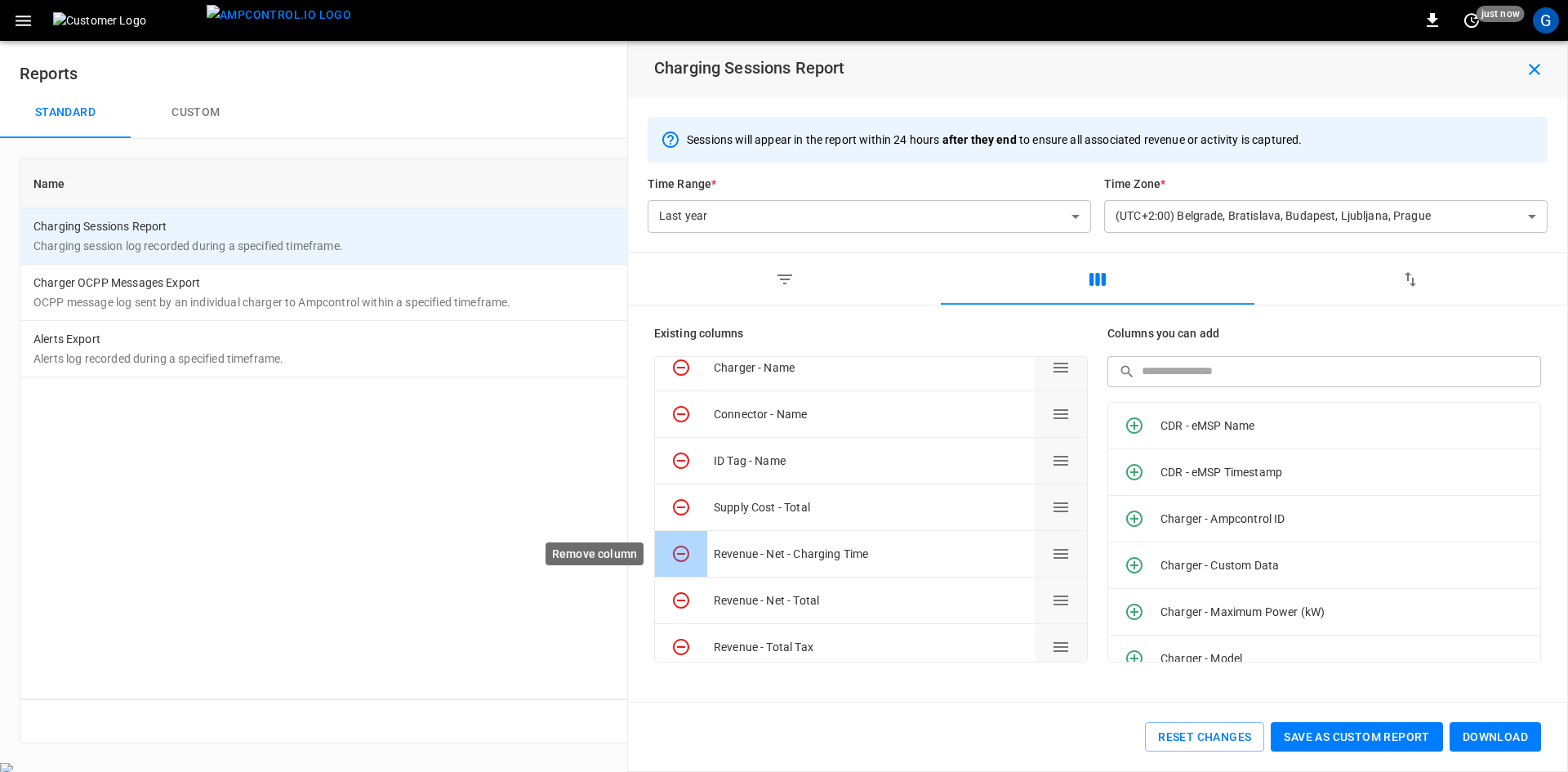 click 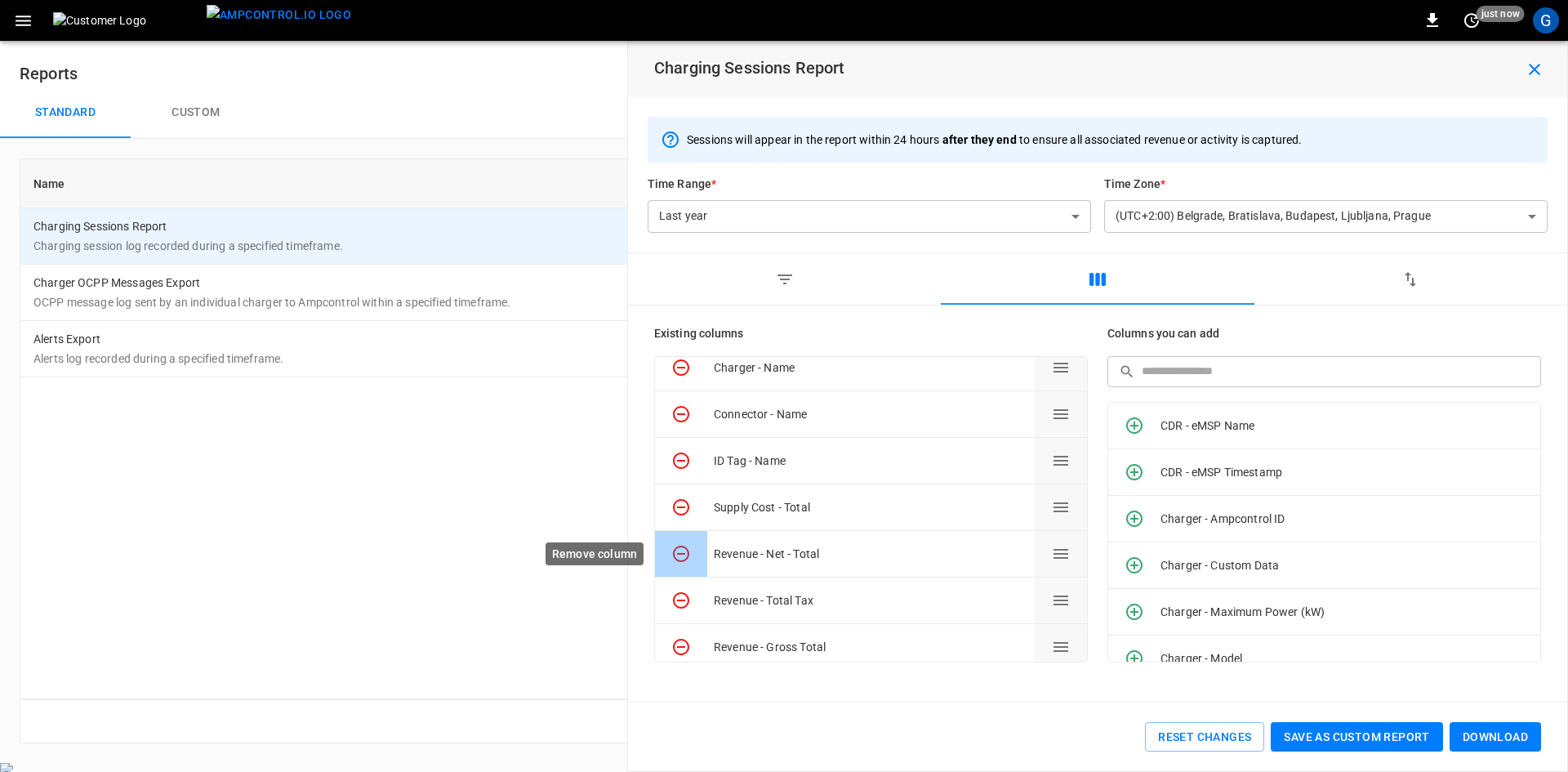 click 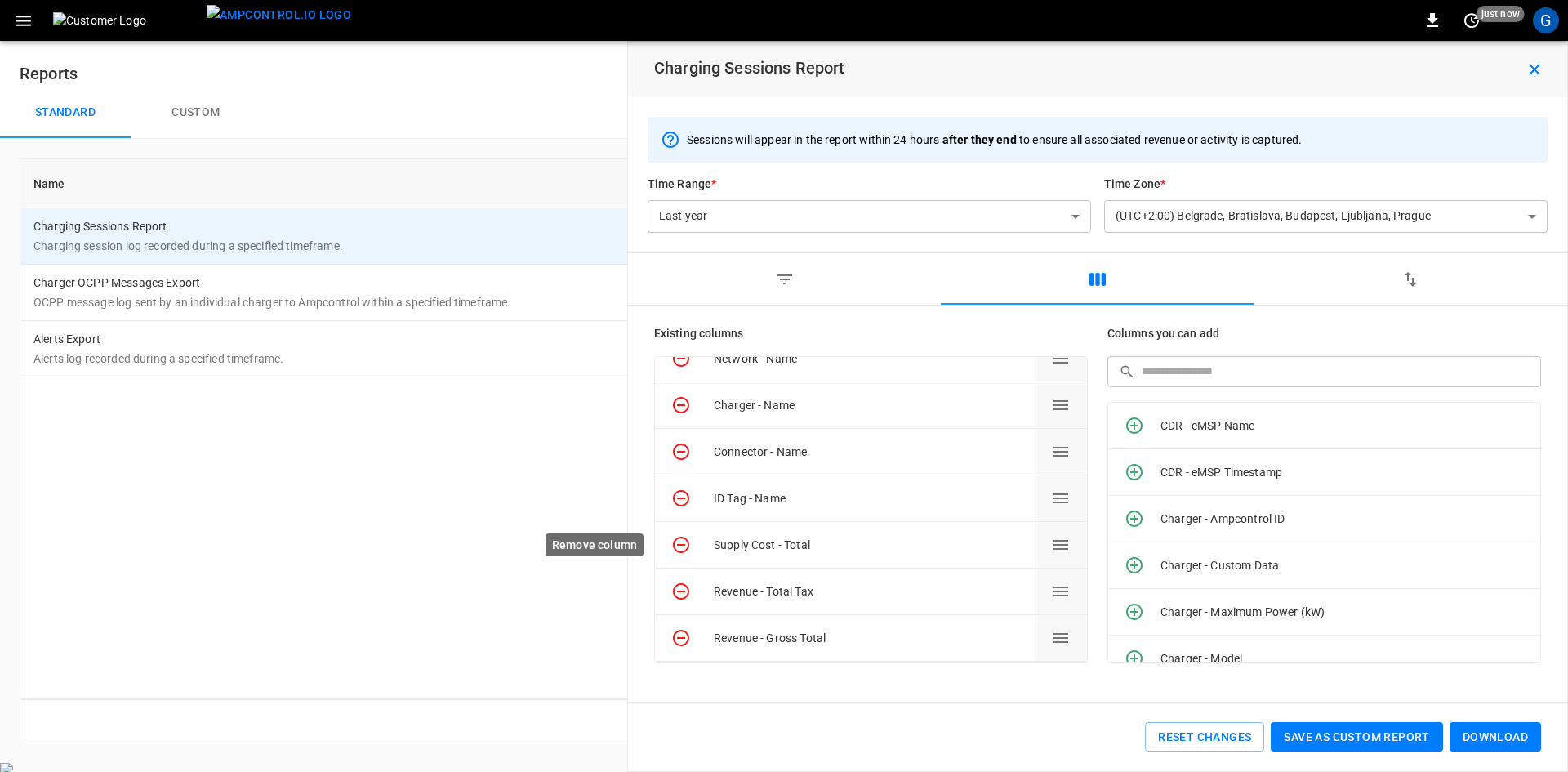 scroll, scrollTop: 208, scrollLeft: 0, axis: vertical 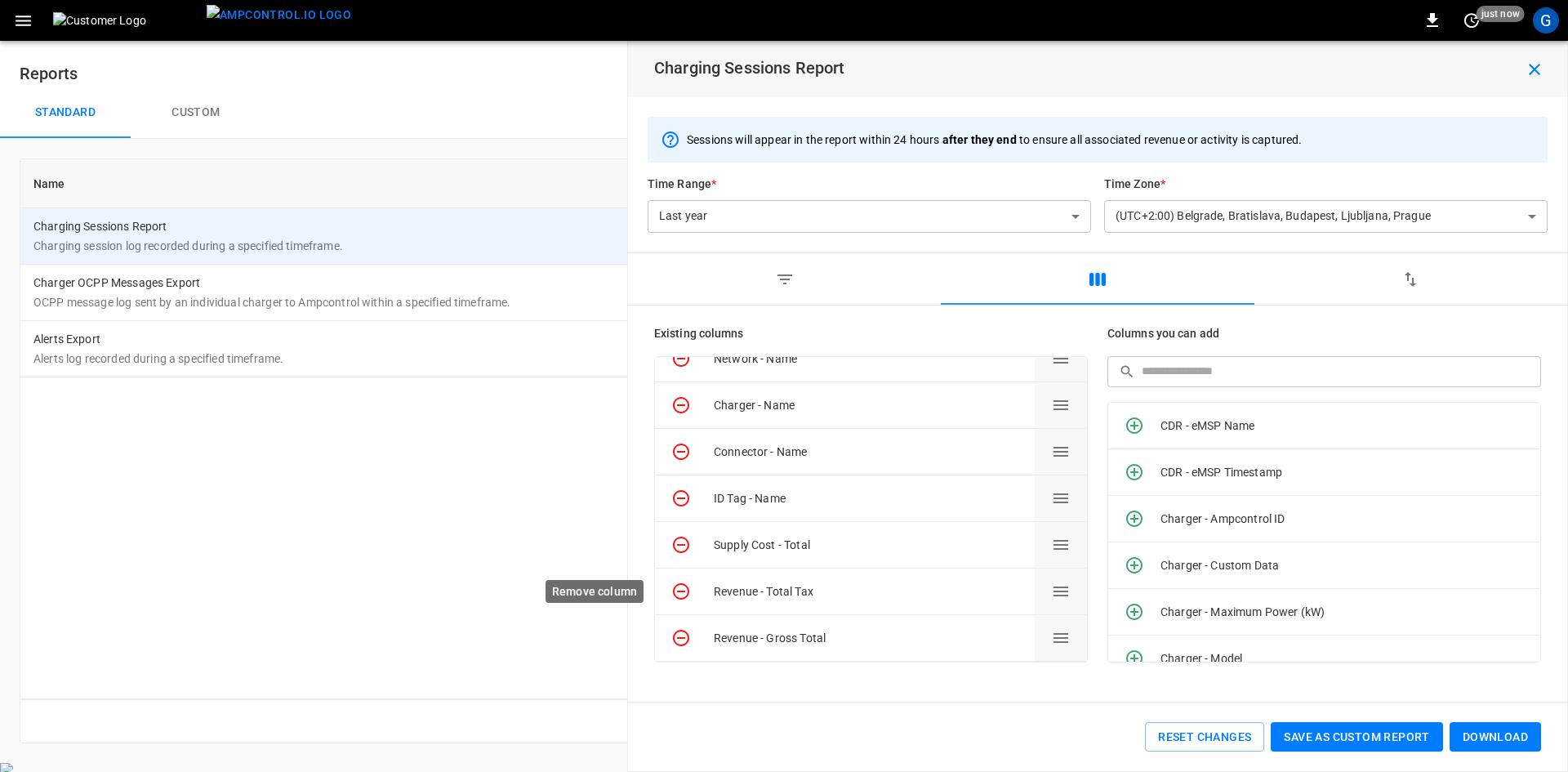 click 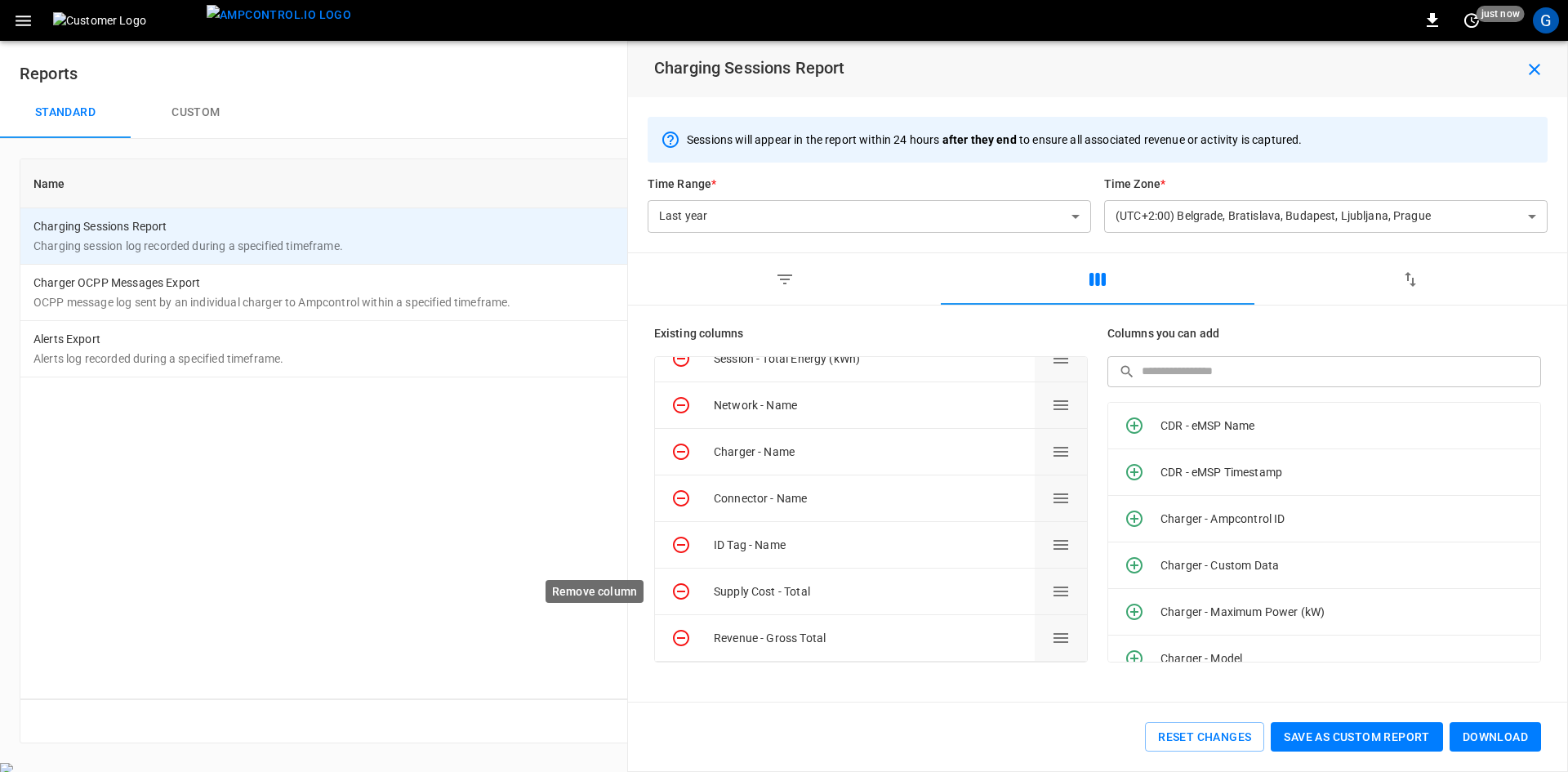 scroll, scrollTop: 161, scrollLeft: 0, axis: vertical 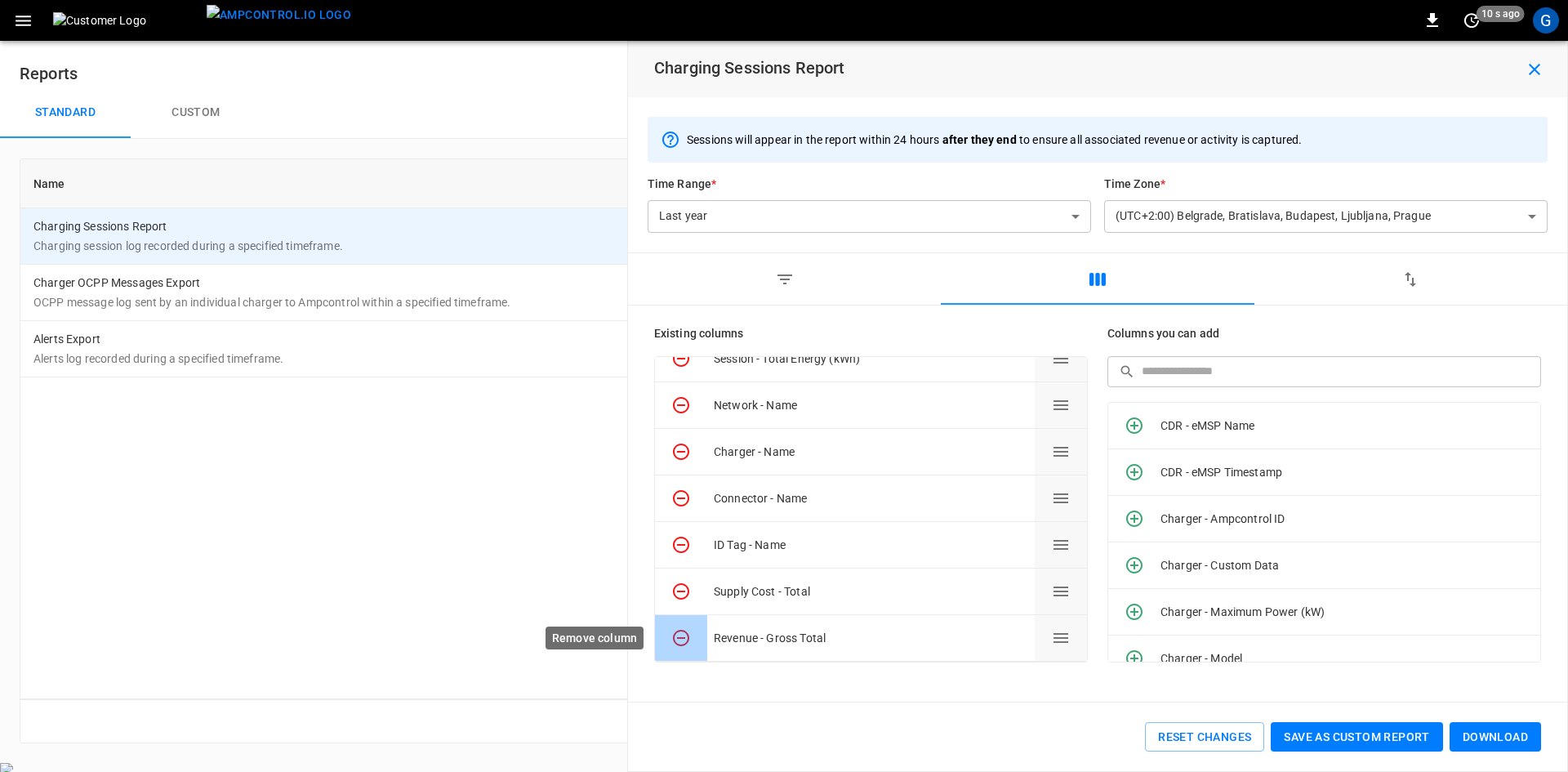 click 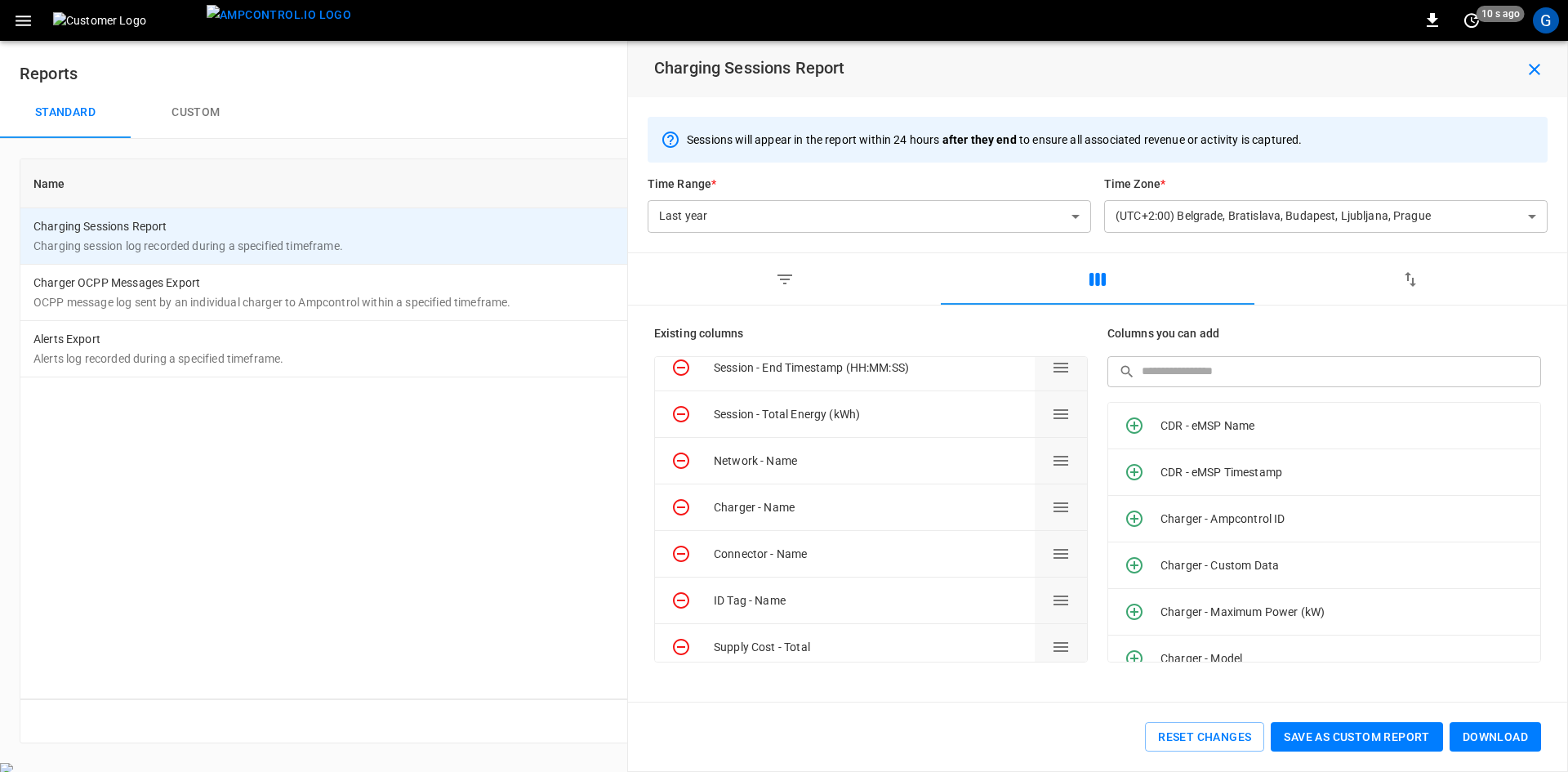 scroll, scrollTop: 114, scrollLeft: 0, axis: vertical 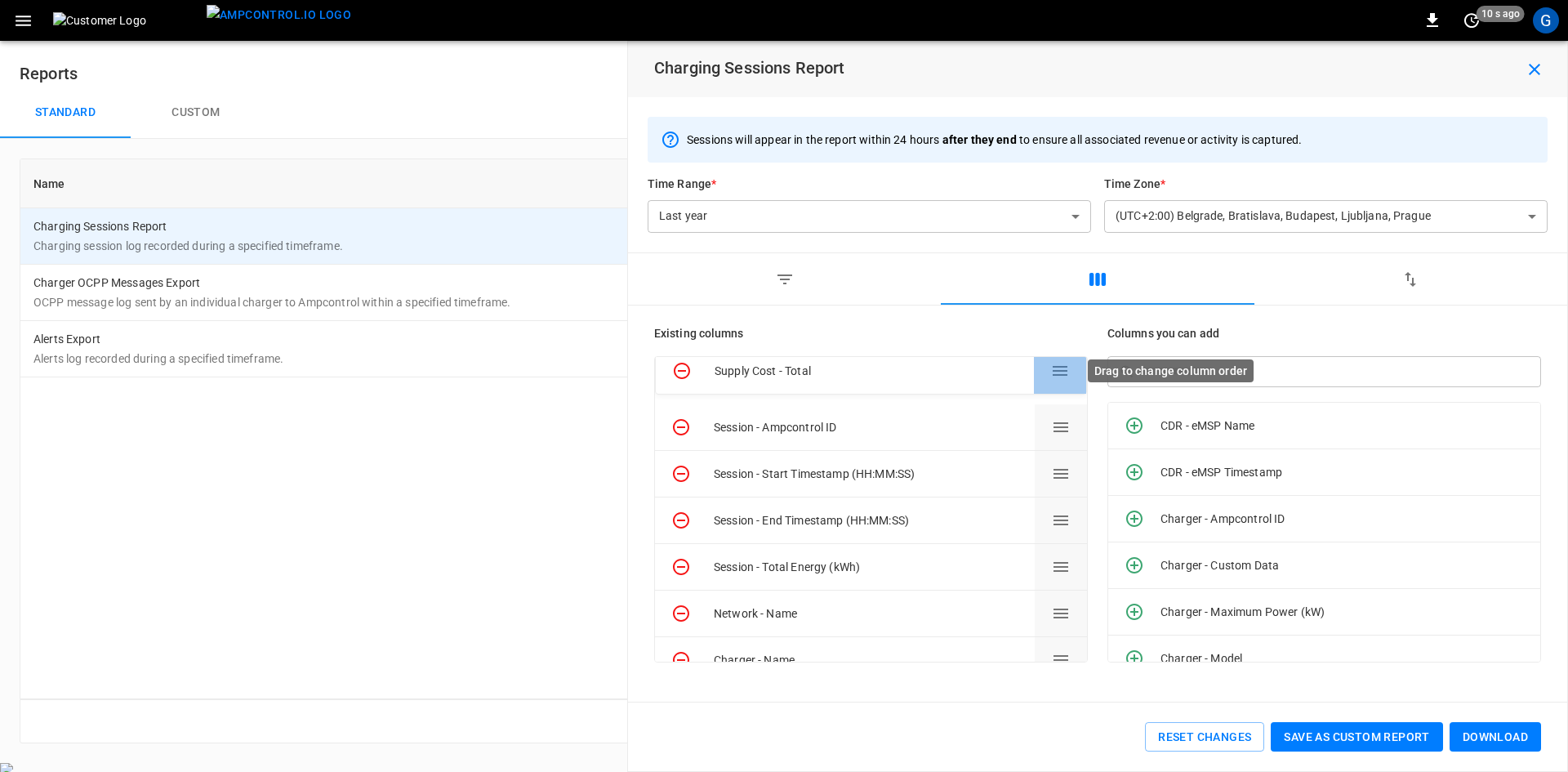drag, startPoint x: 1054, startPoint y: 644, endPoint x: 1049, endPoint y: 376, distance: 268.04664 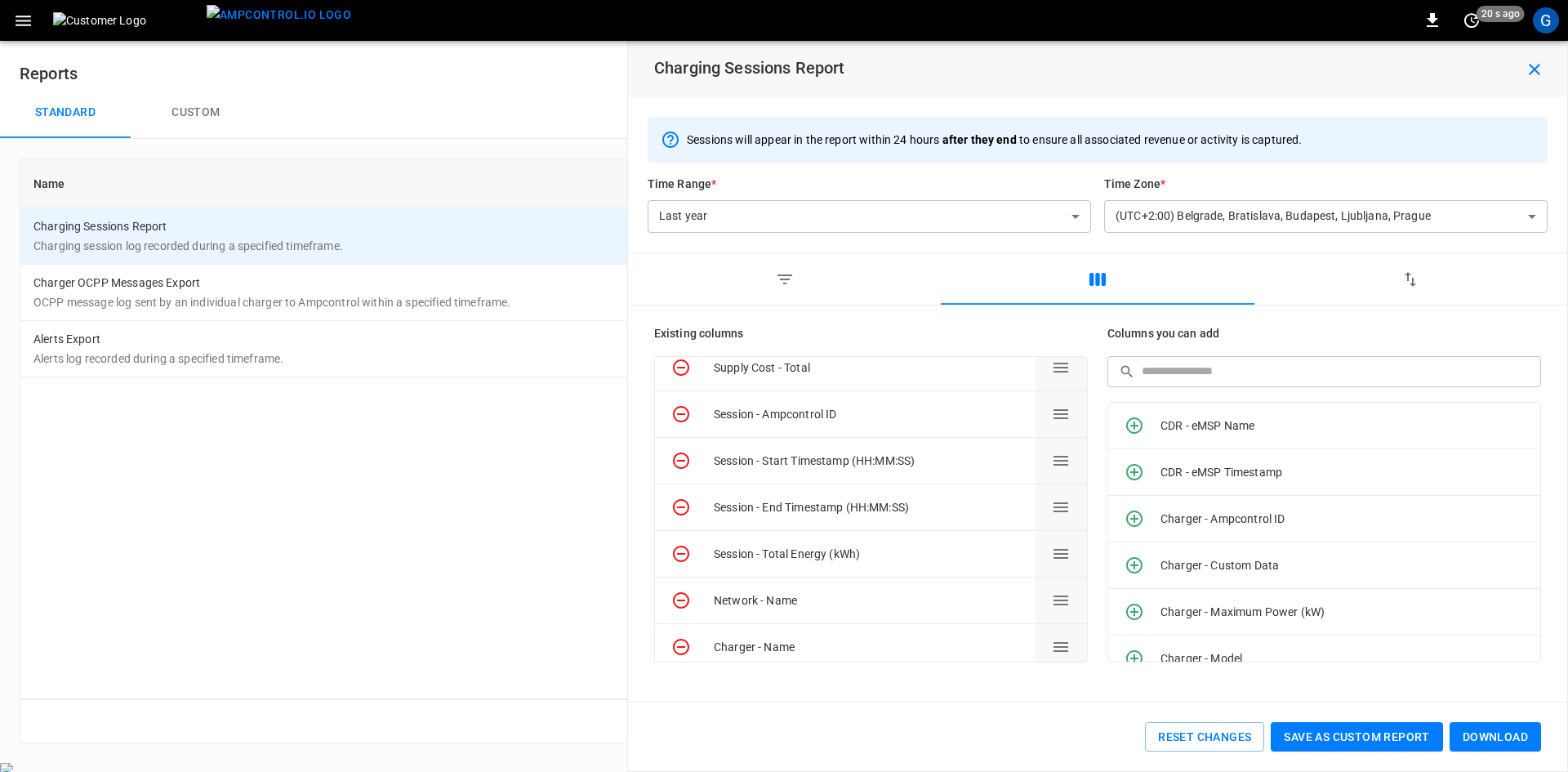 scroll, scrollTop: 0, scrollLeft: 0, axis: both 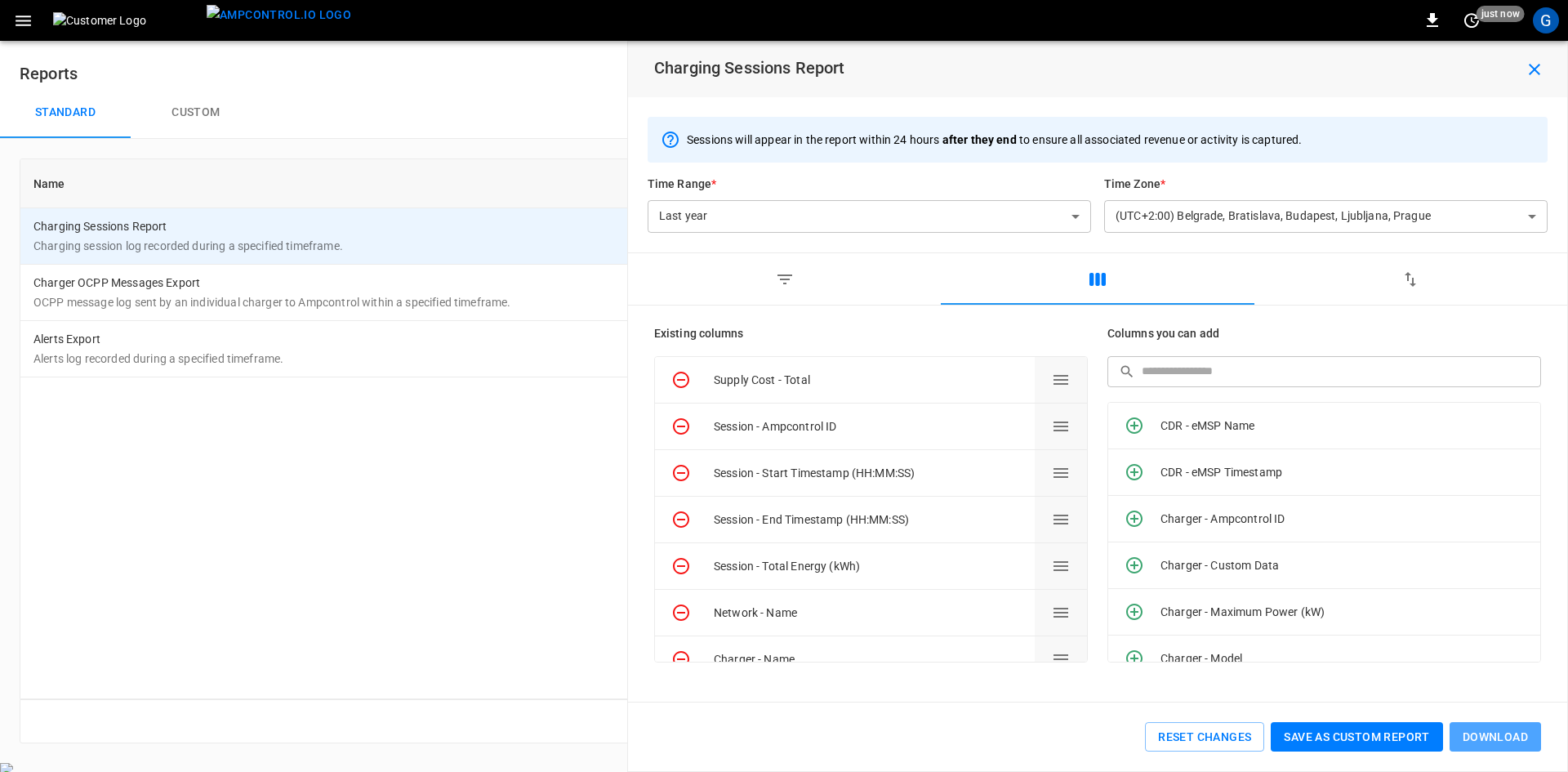 click on "Download" at bounding box center [1495, 737] 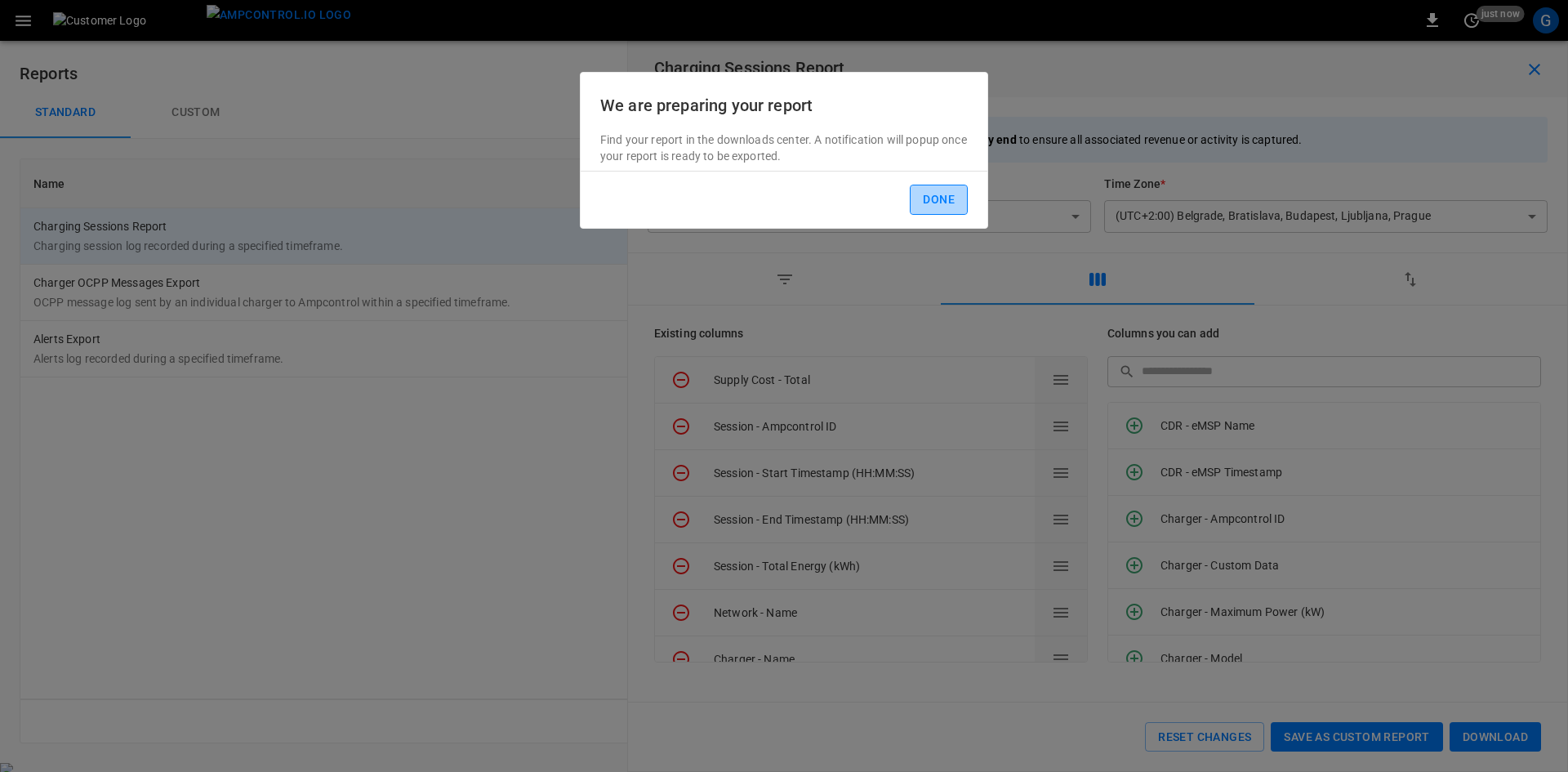 click on "Done" at bounding box center (938, 199) 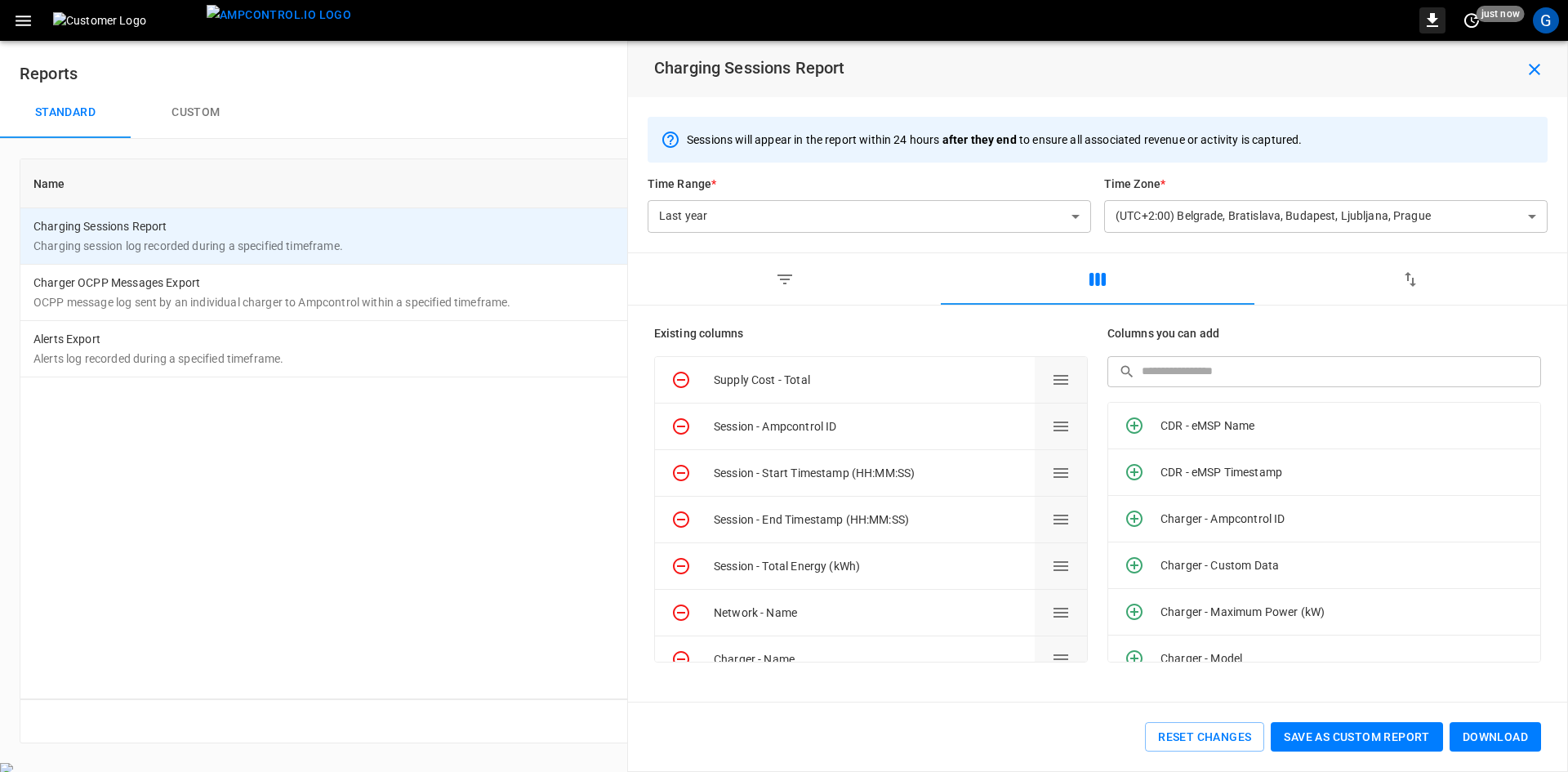 click 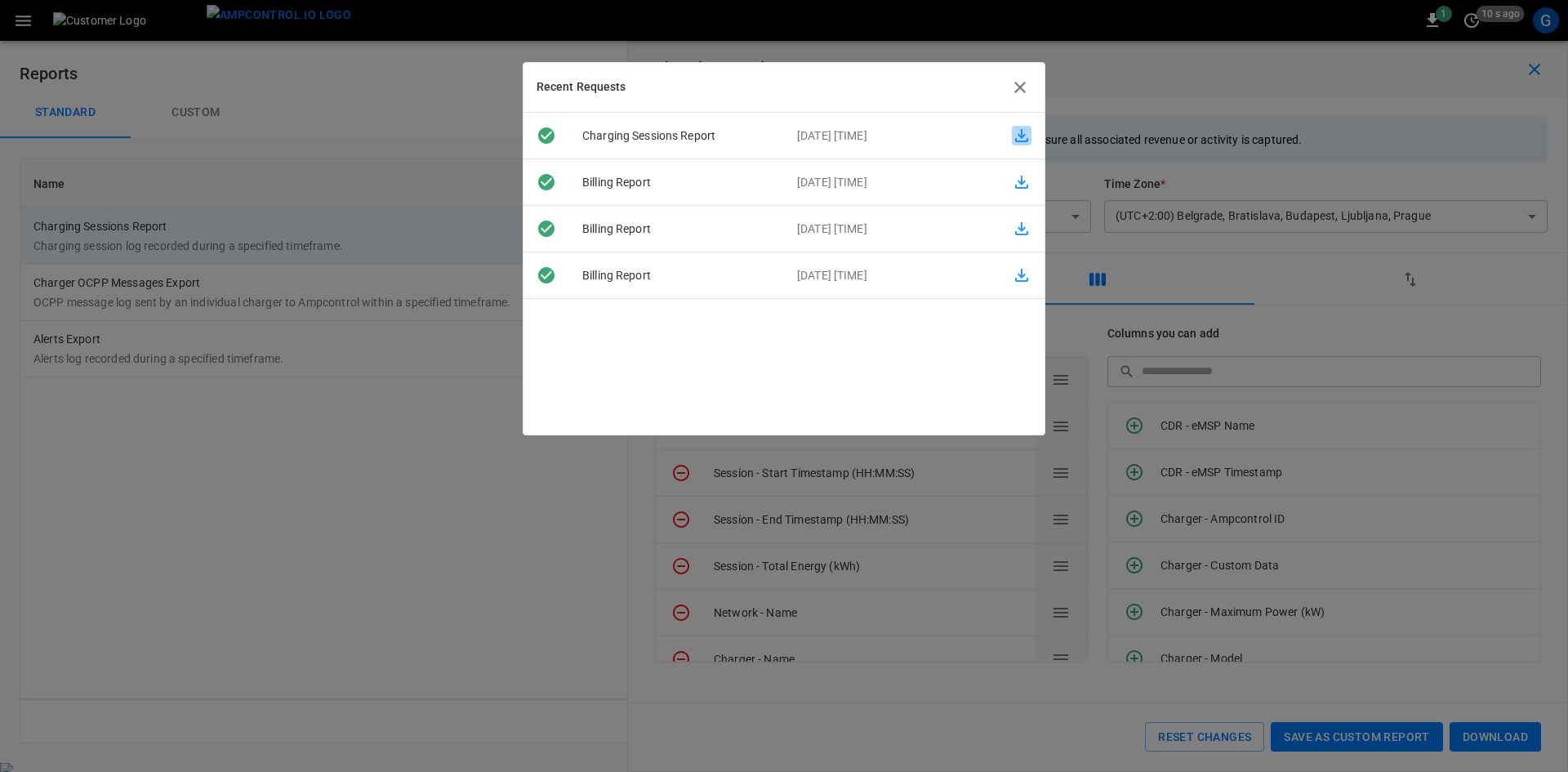 click 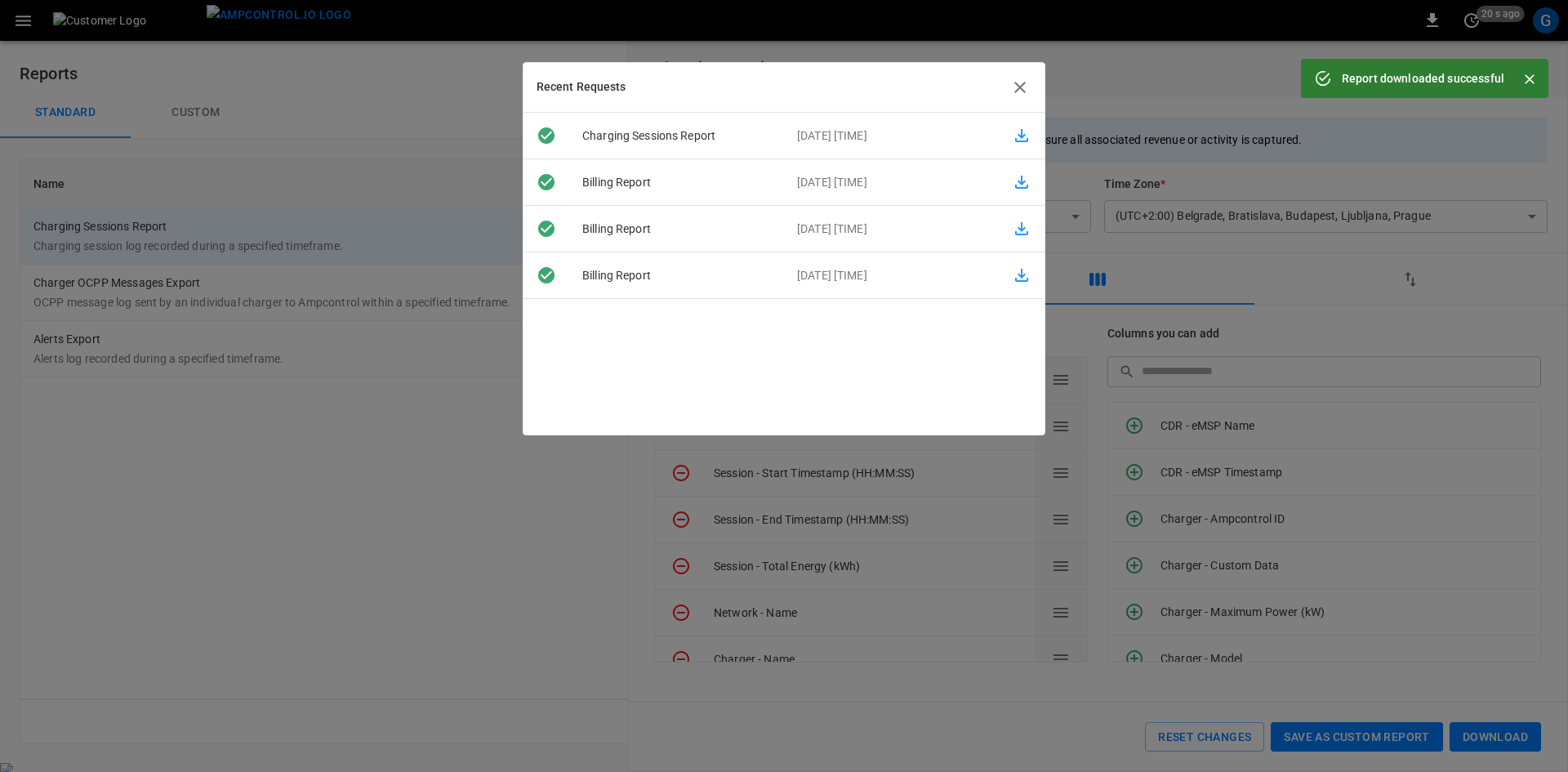 drag, startPoint x: 1022, startPoint y: 92, endPoint x: 1023, endPoint y: 106, distance: 14.035669 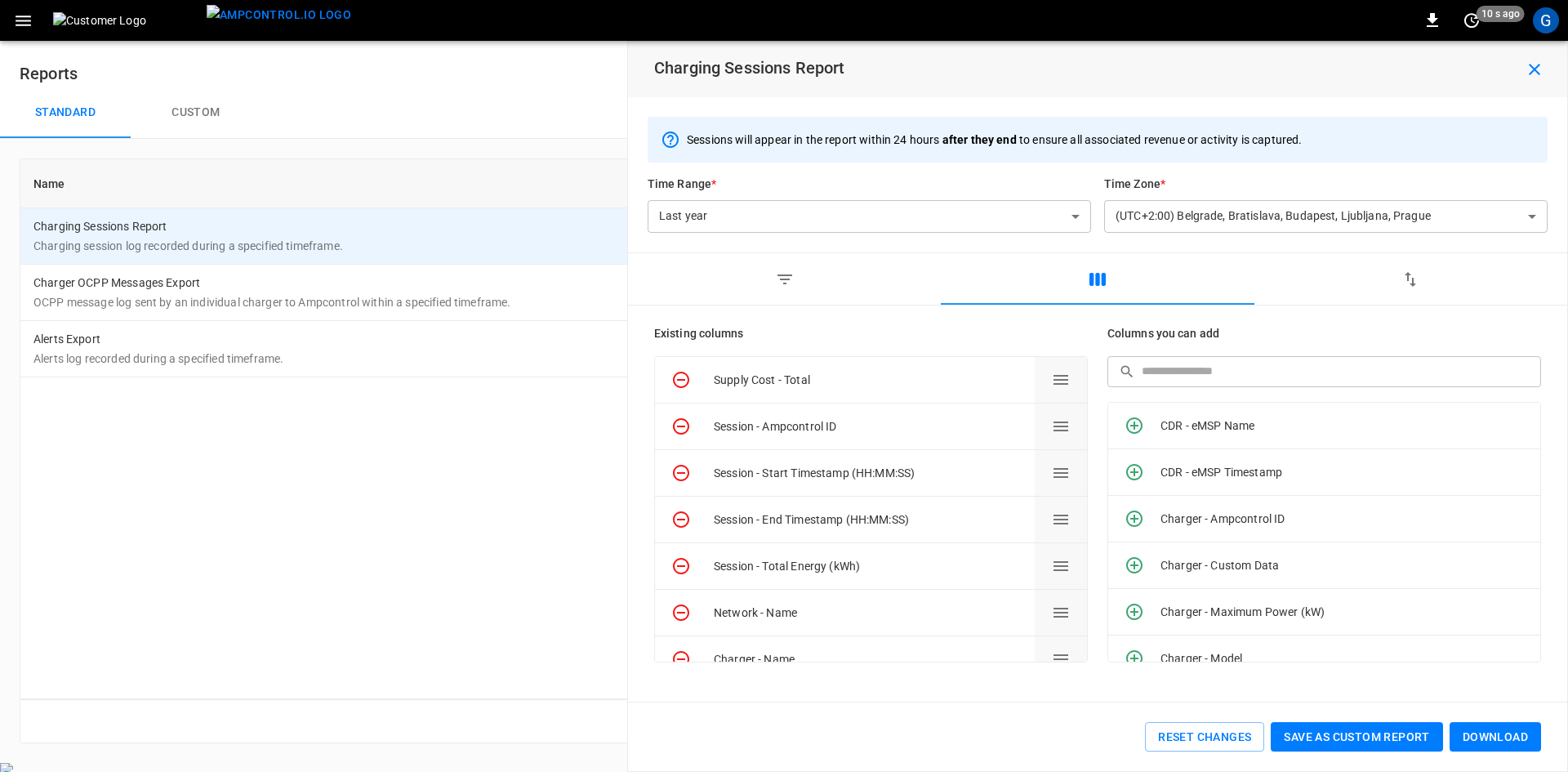 click on "**********" at bounding box center (784, 390) 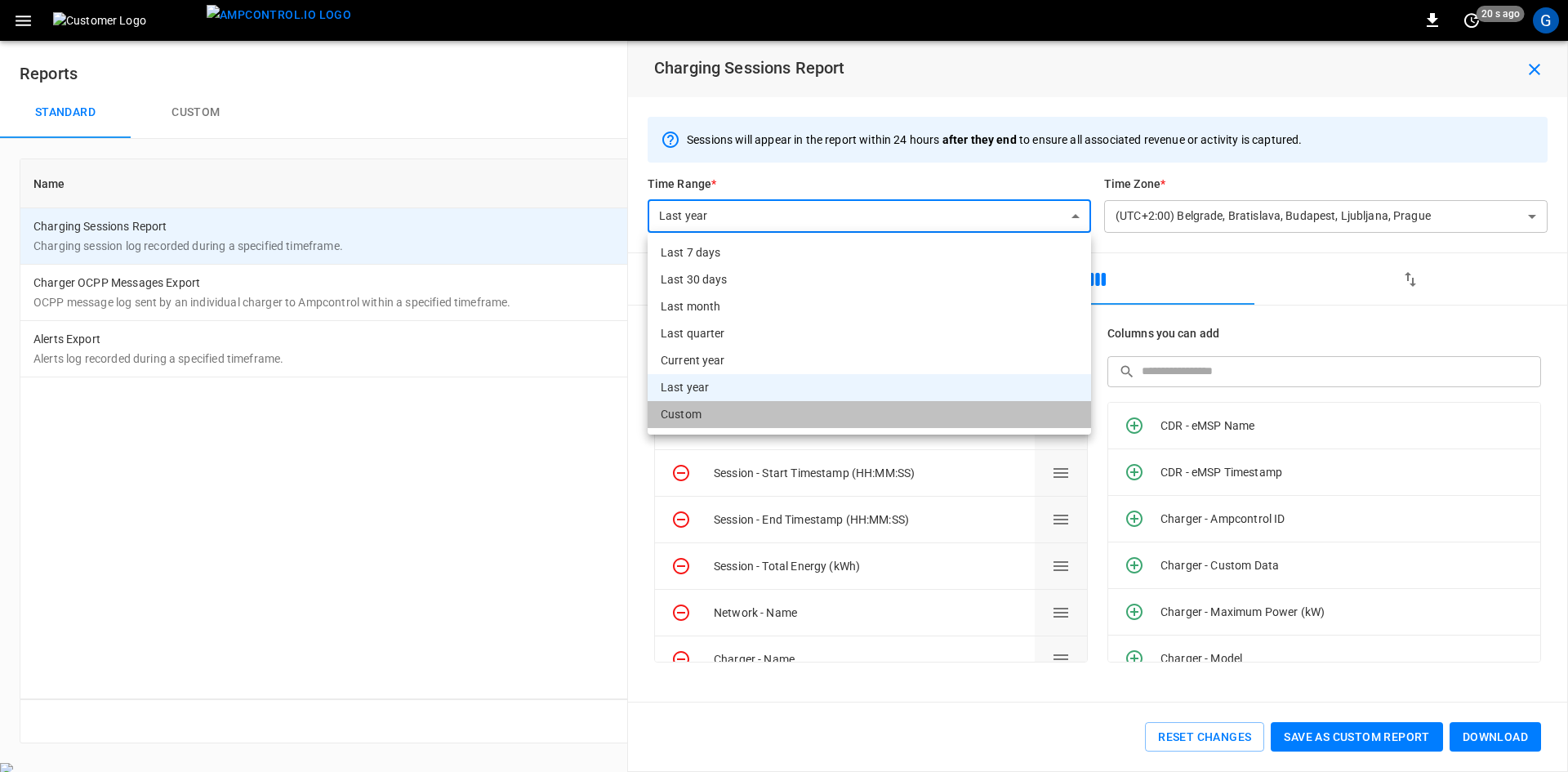 click on "Custom" at bounding box center [869, 414] 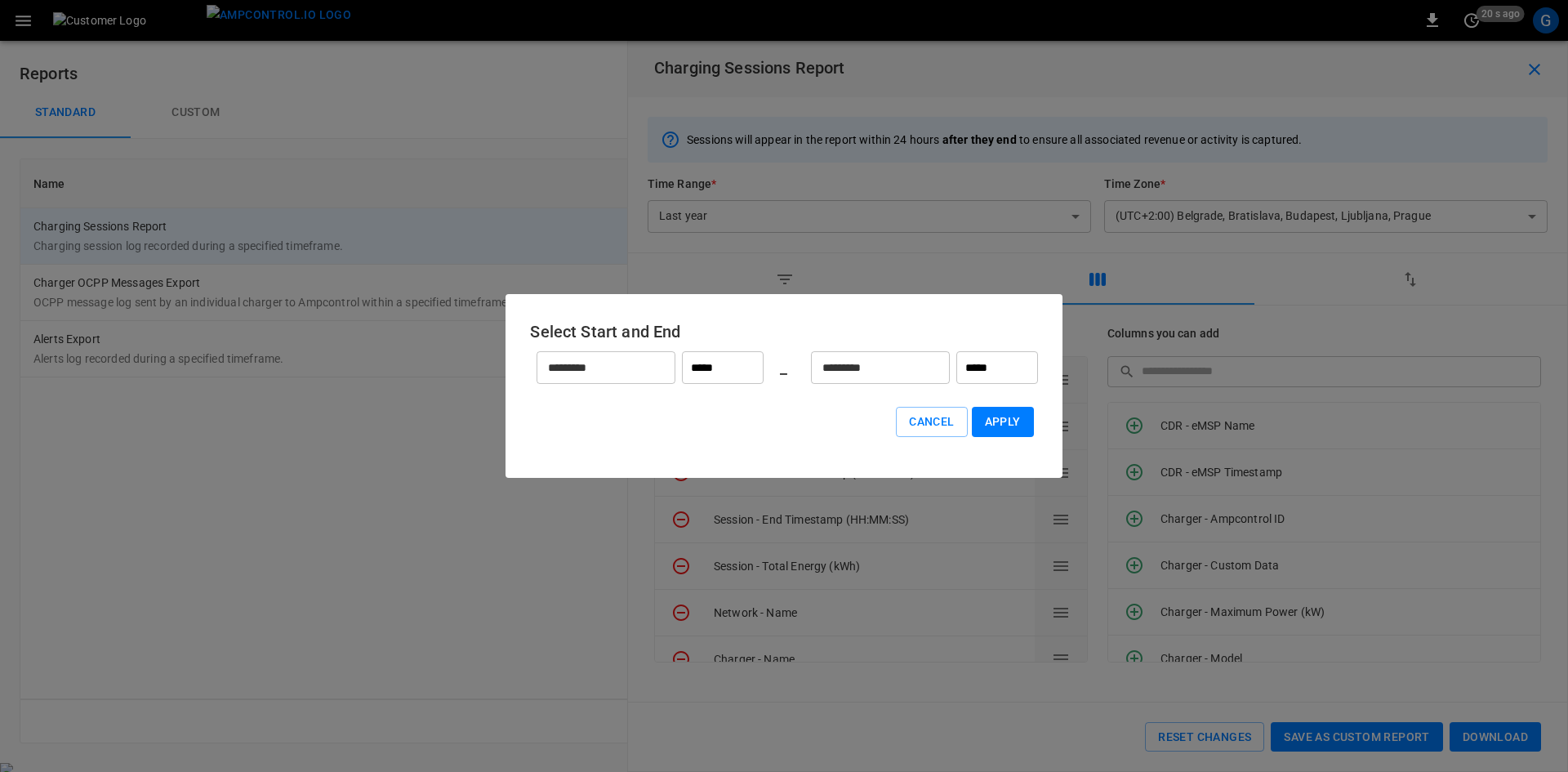 click on "*********" at bounding box center [597, 368] 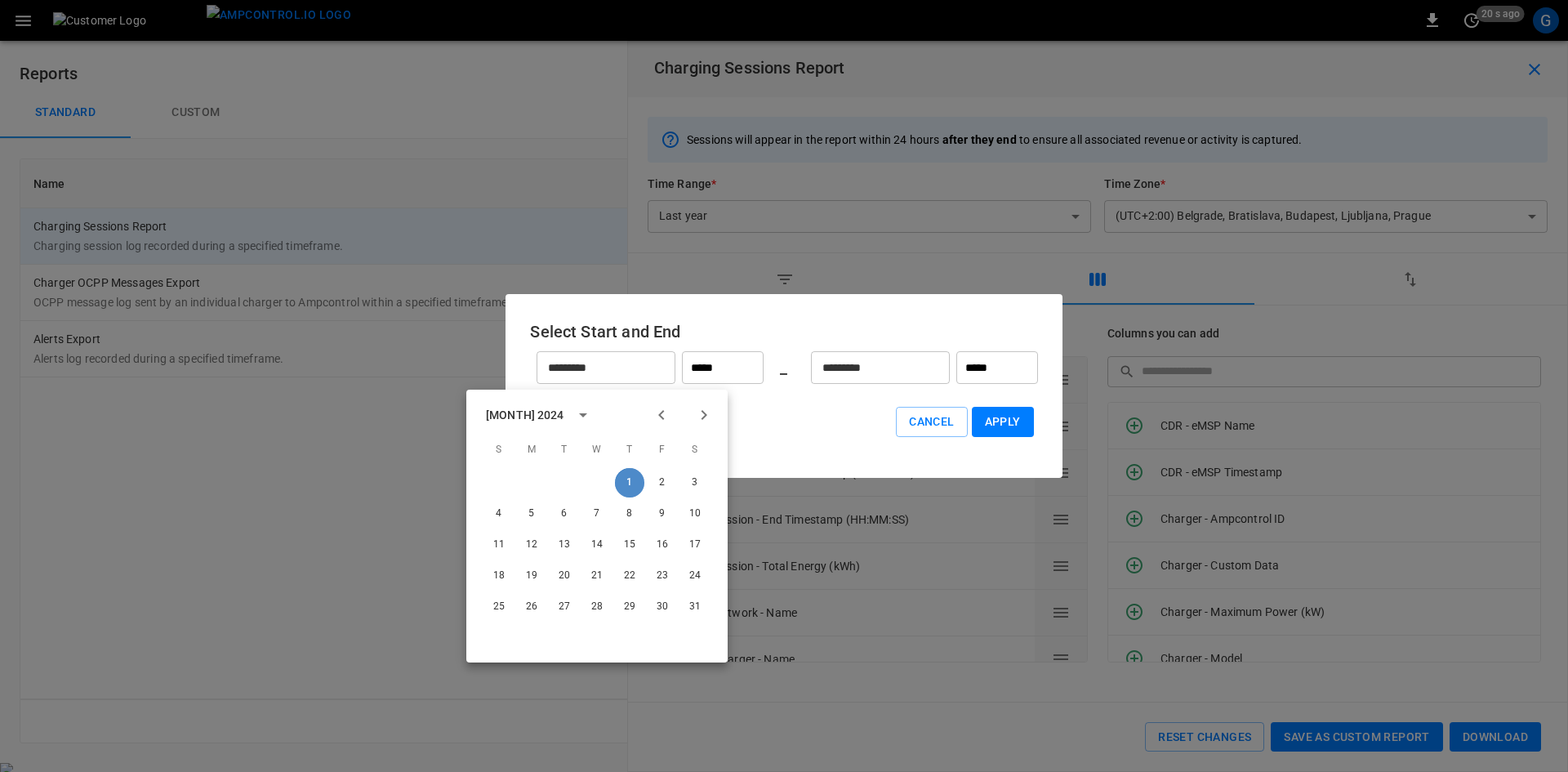 click on "1" at bounding box center [630, 483] 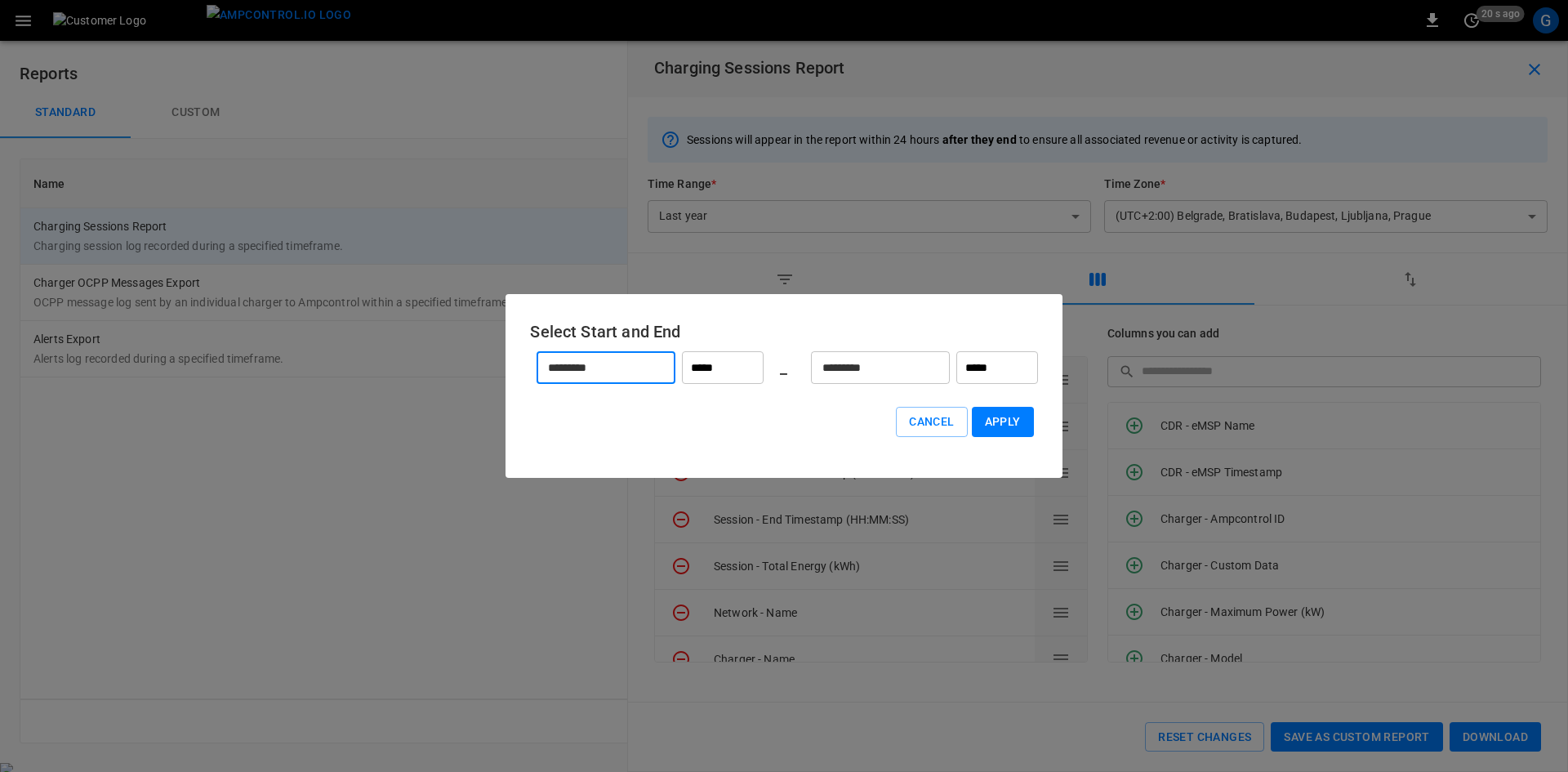 click on "*****" at bounding box center [723, 368] 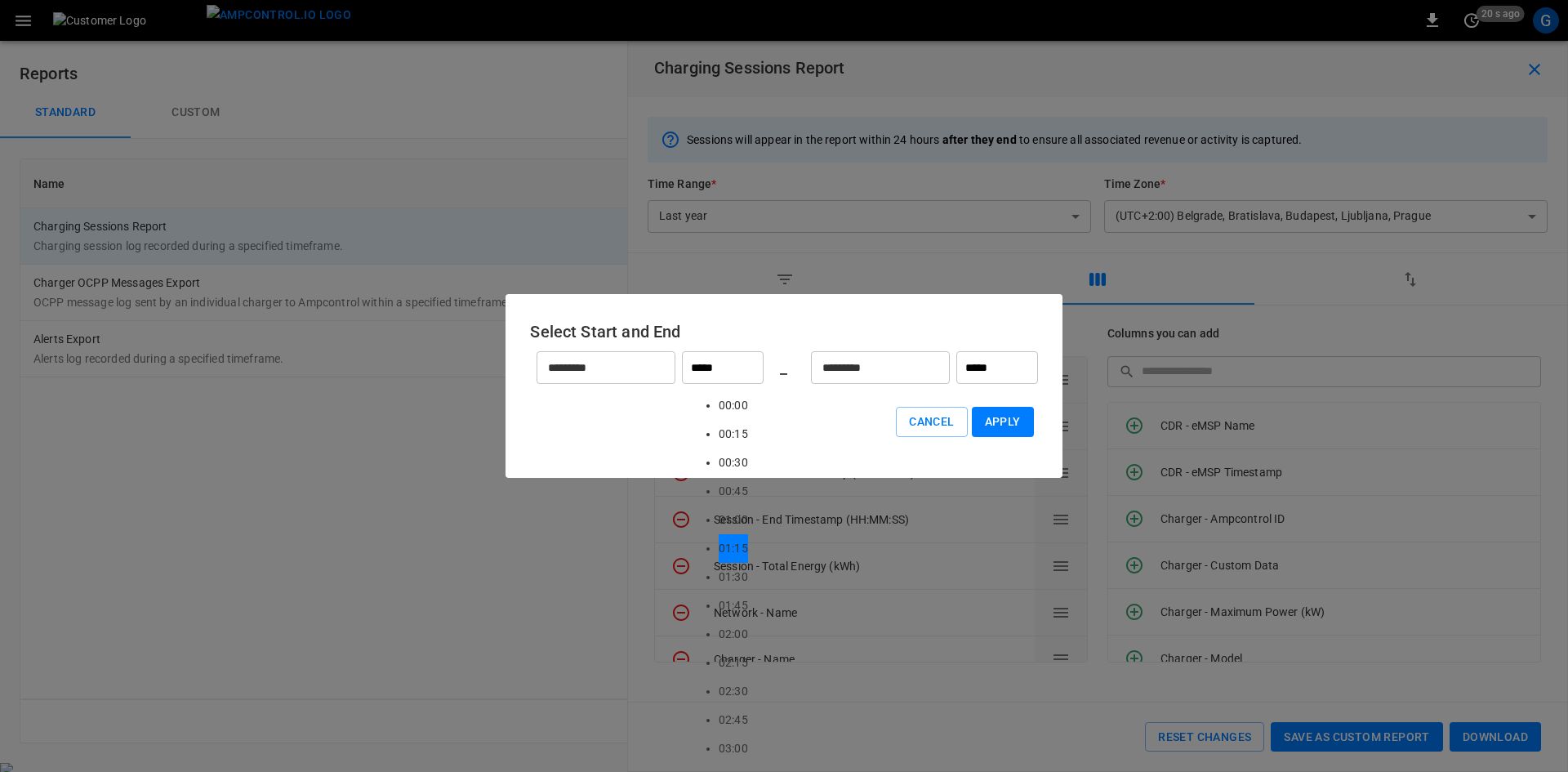scroll, scrollTop: 72, scrollLeft: 0, axis: vertical 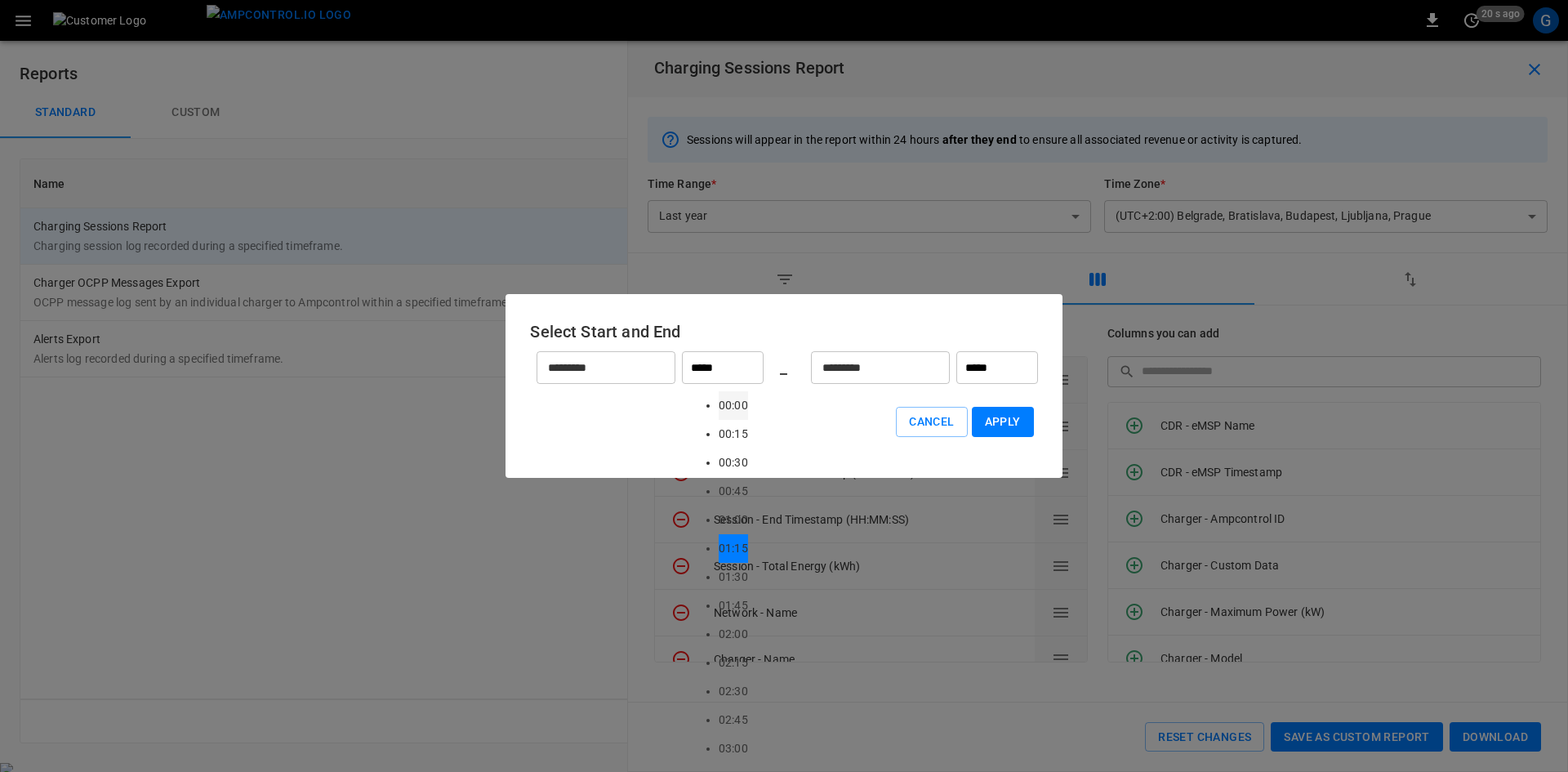 click on "00:00" at bounding box center (733, 405) 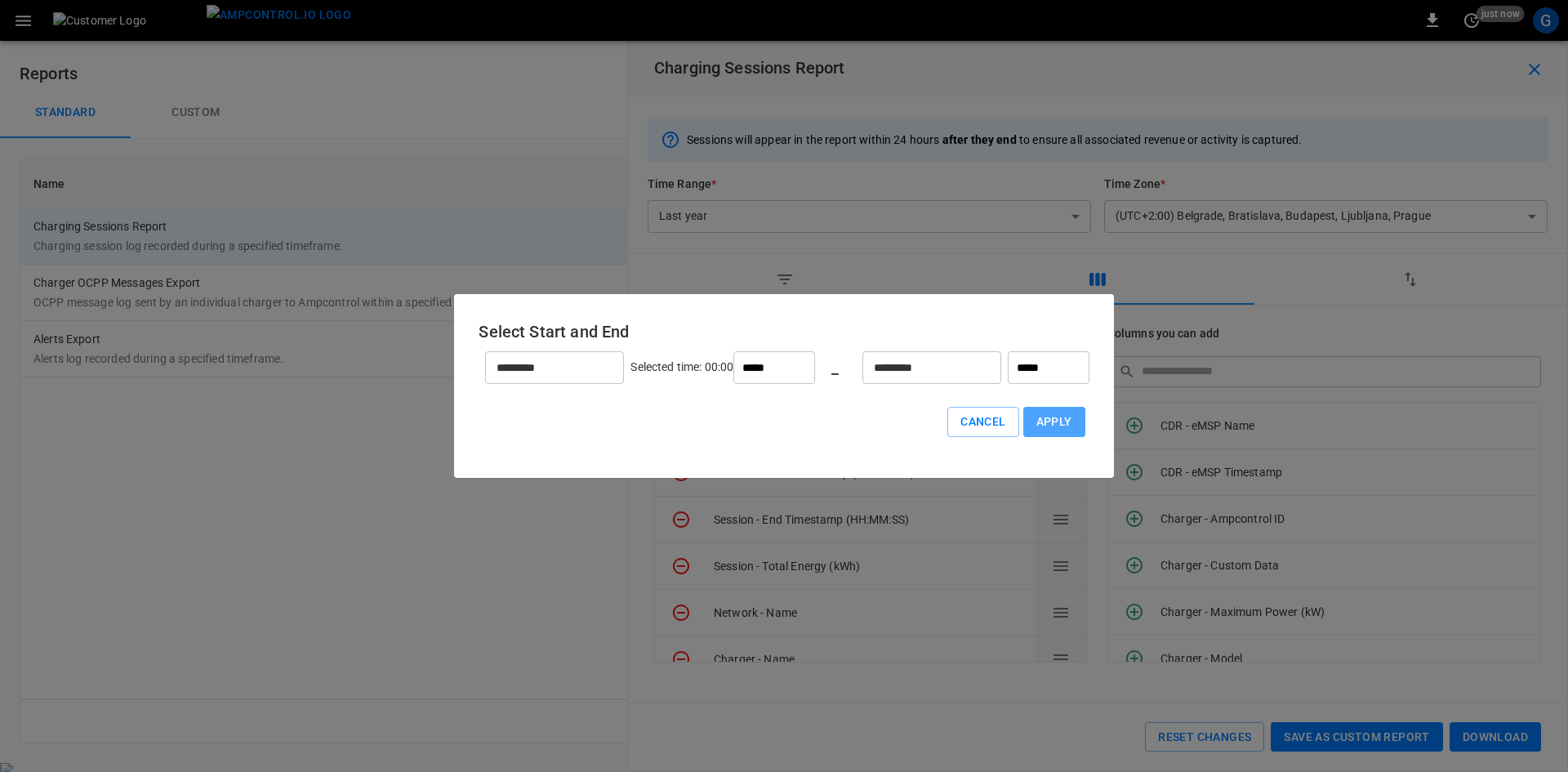 click on "Apply" at bounding box center (1054, 422) 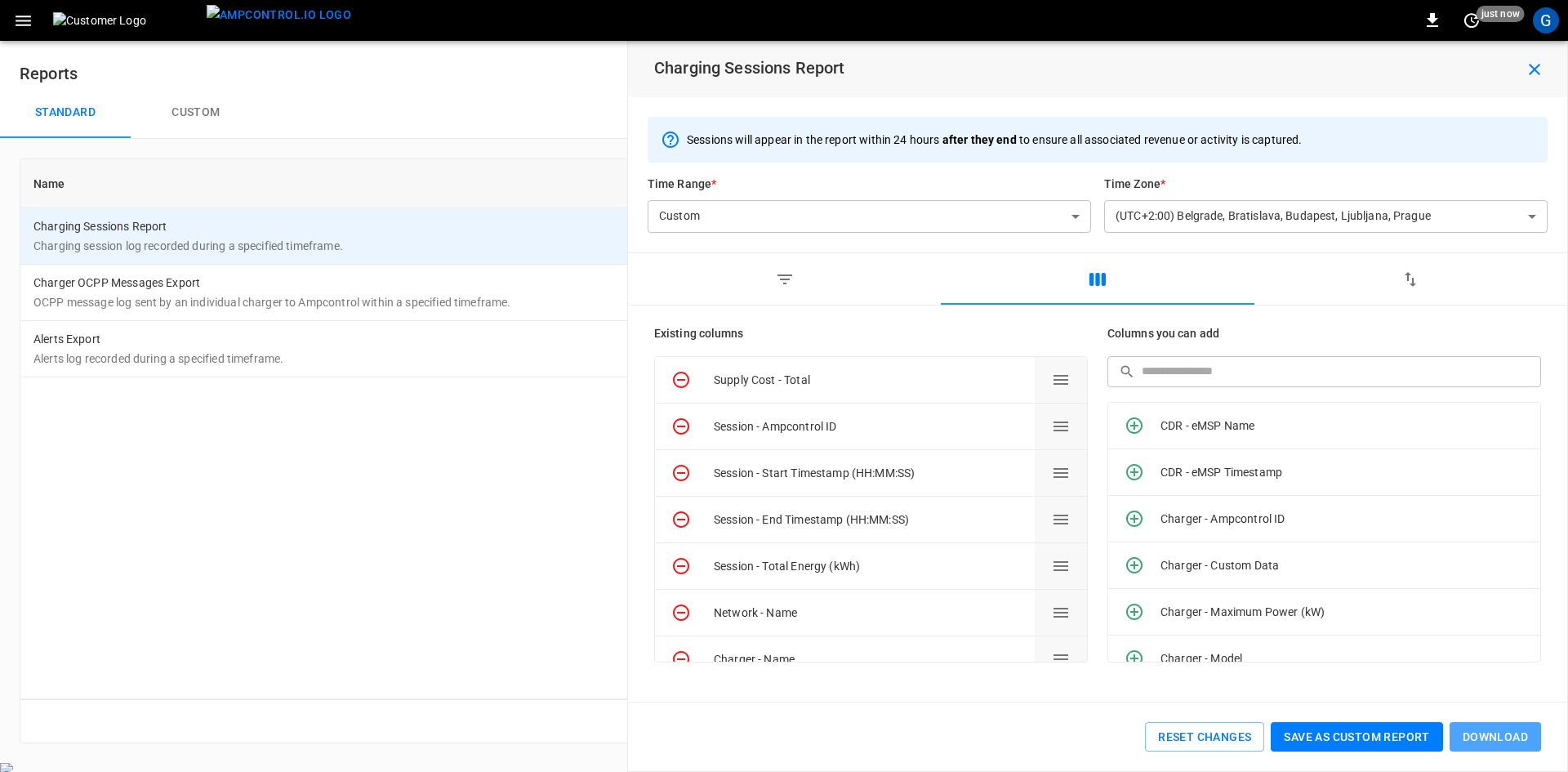 click on "Download" at bounding box center [1495, 737] 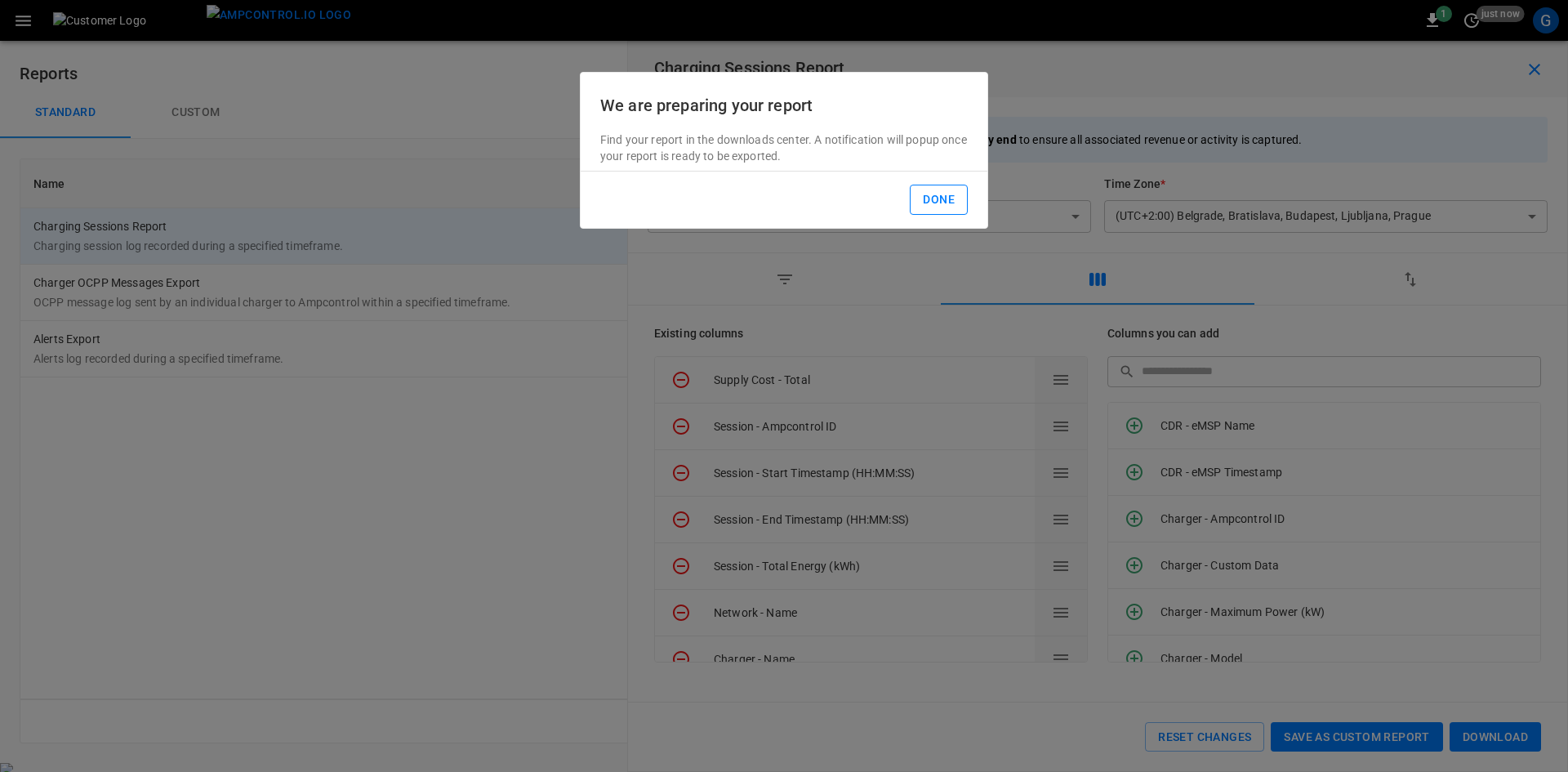 click on "Done" at bounding box center [938, 199] 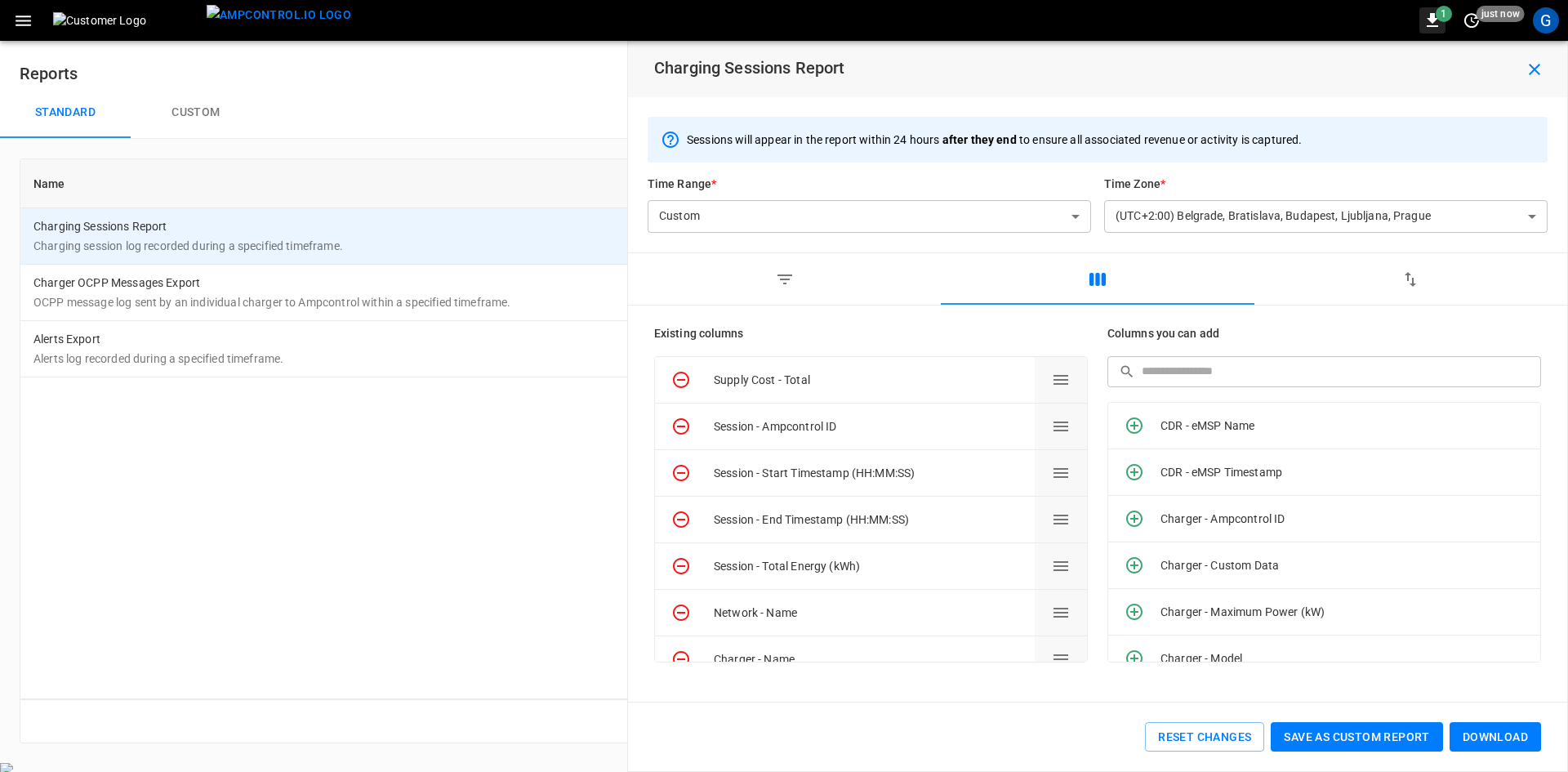 click on "1" at bounding box center (1444, 14) 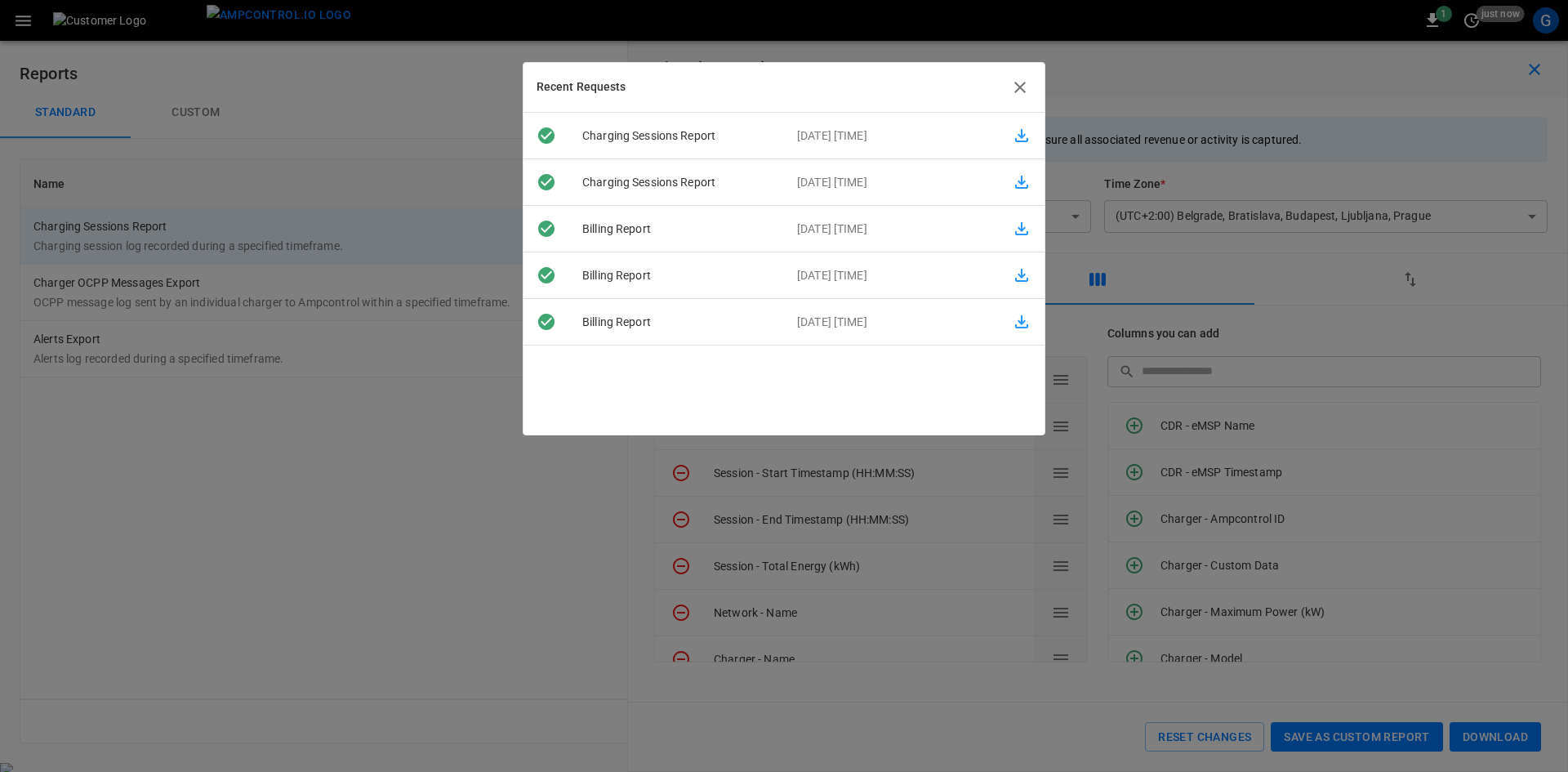 click 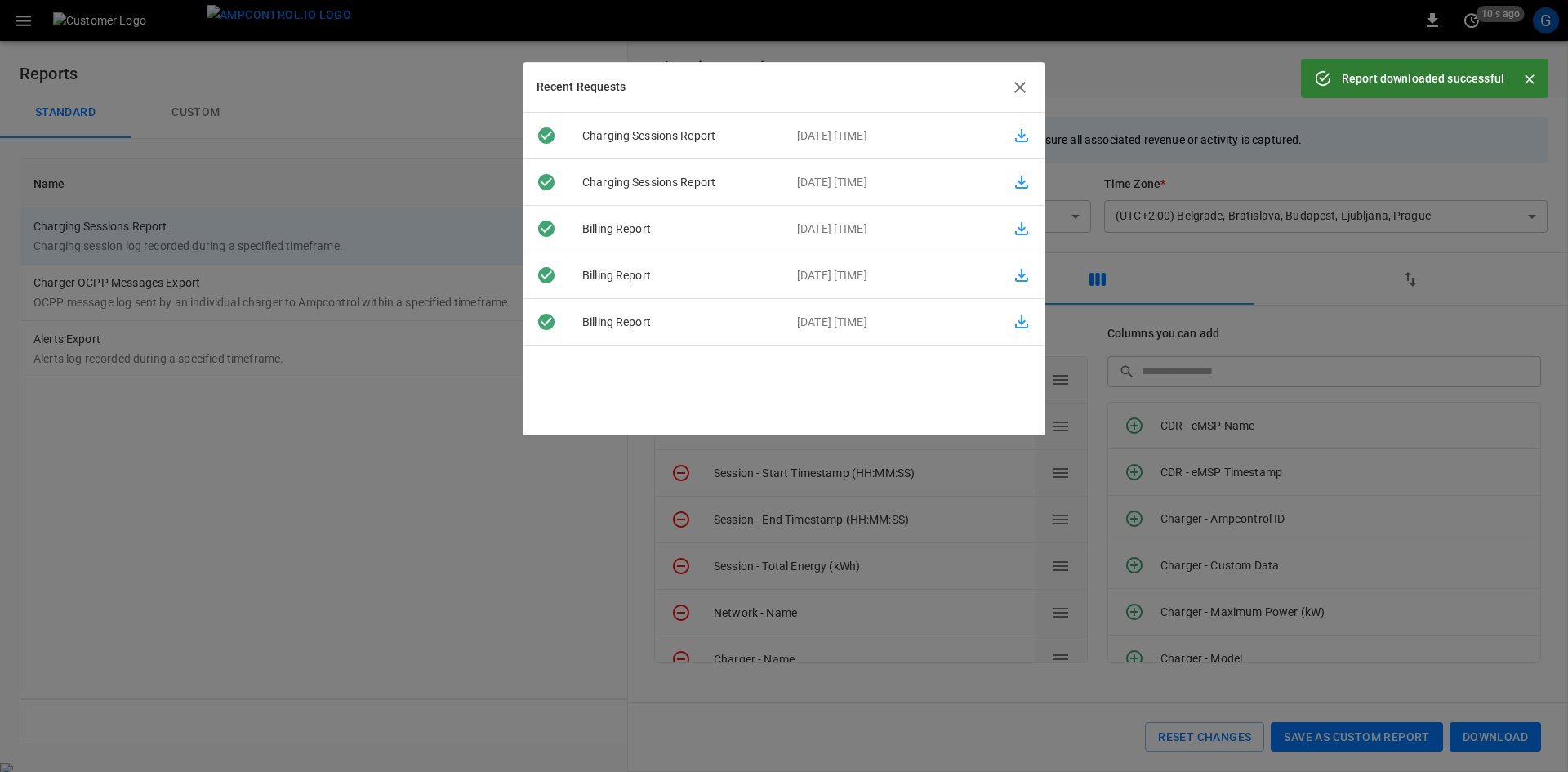 drag, startPoint x: 1017, startPoint y: 87, endPoint x: 1021, endPoint y: 135, distance: 48.16638 